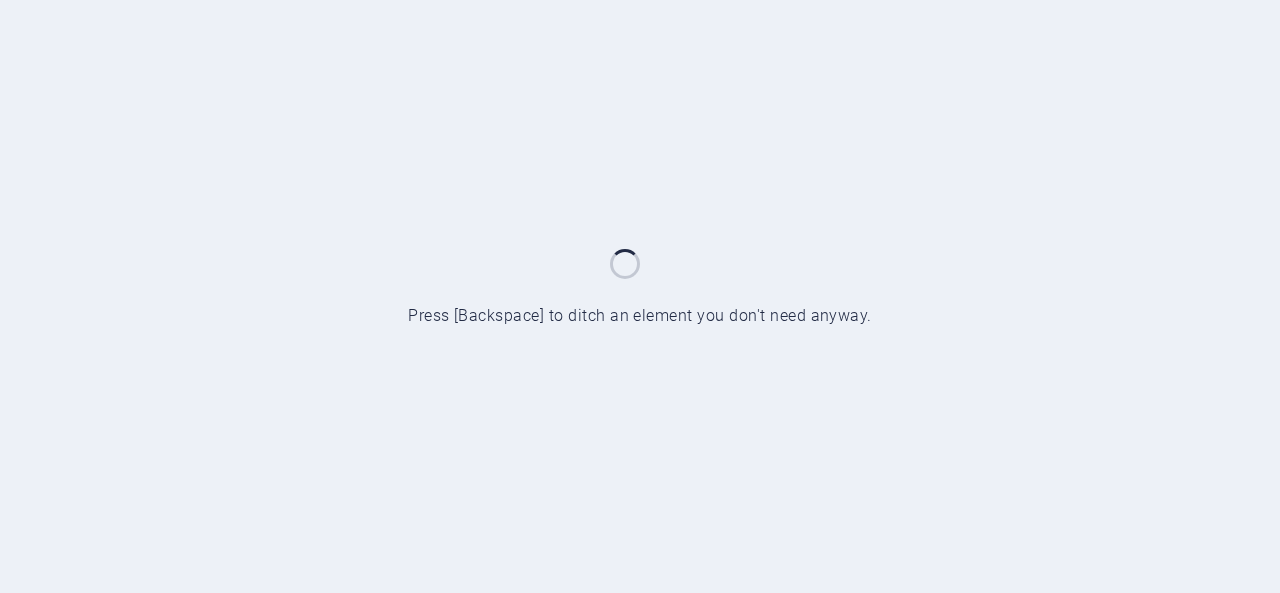 scroll, scrollTop: 0, scrollLeft: 0, axis: both 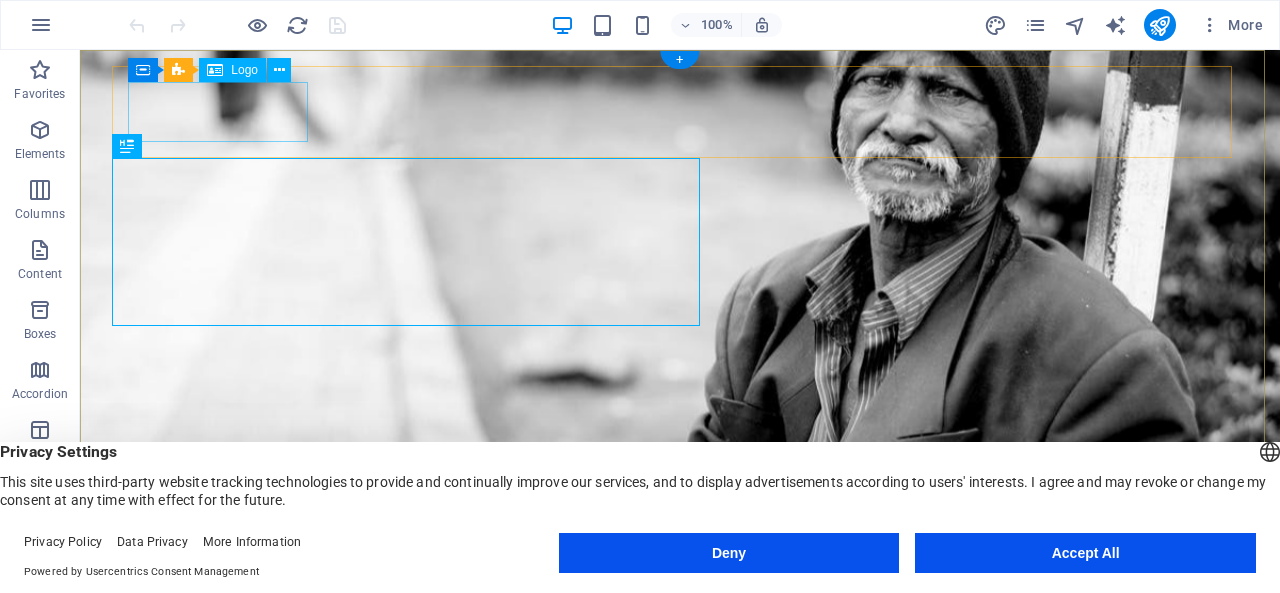click at bounding box center (680, 606) 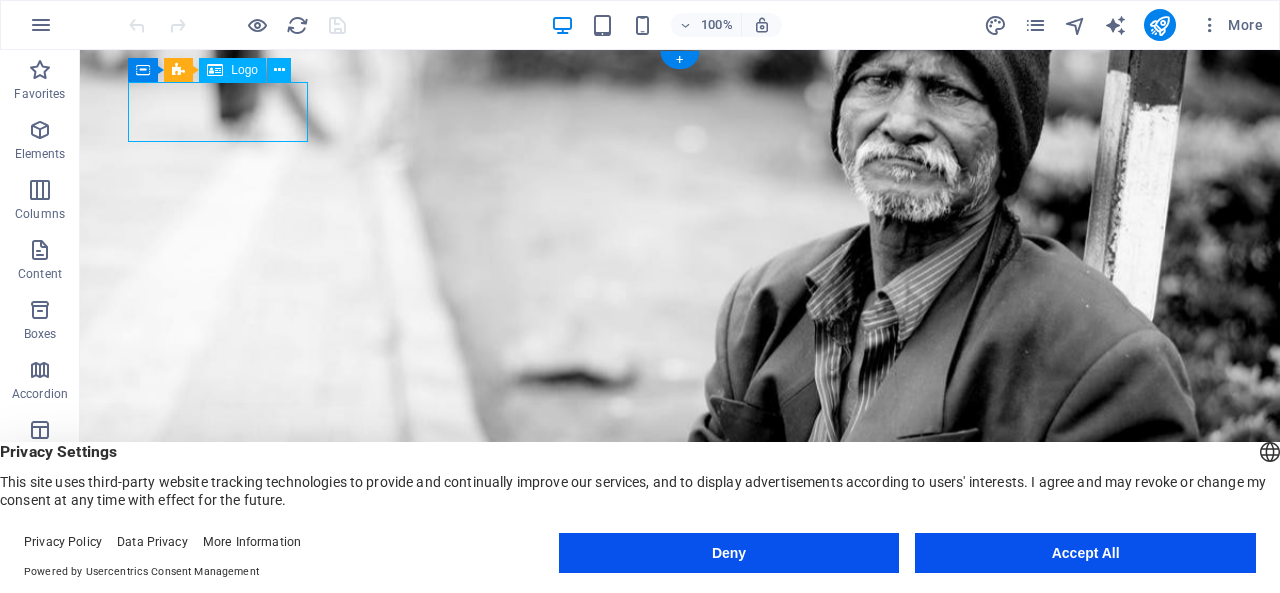 click at bounding box center (680, 606) 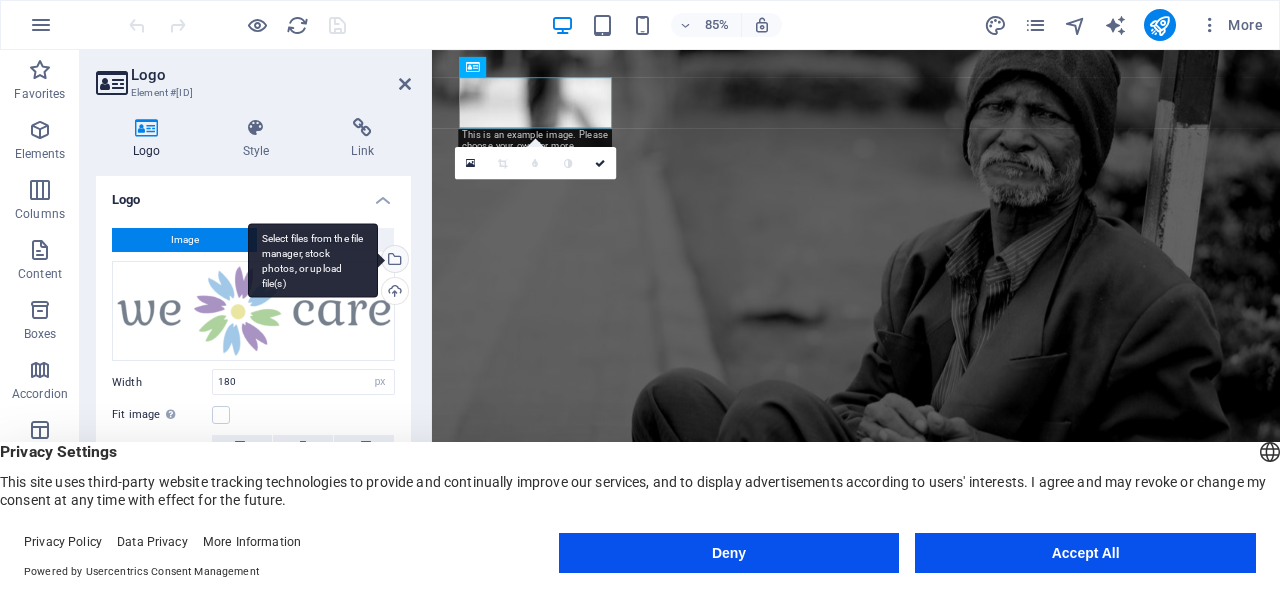 click on "Select files from the file manager, stock photos, or upload file(s)" at bounding box center [313, 260] 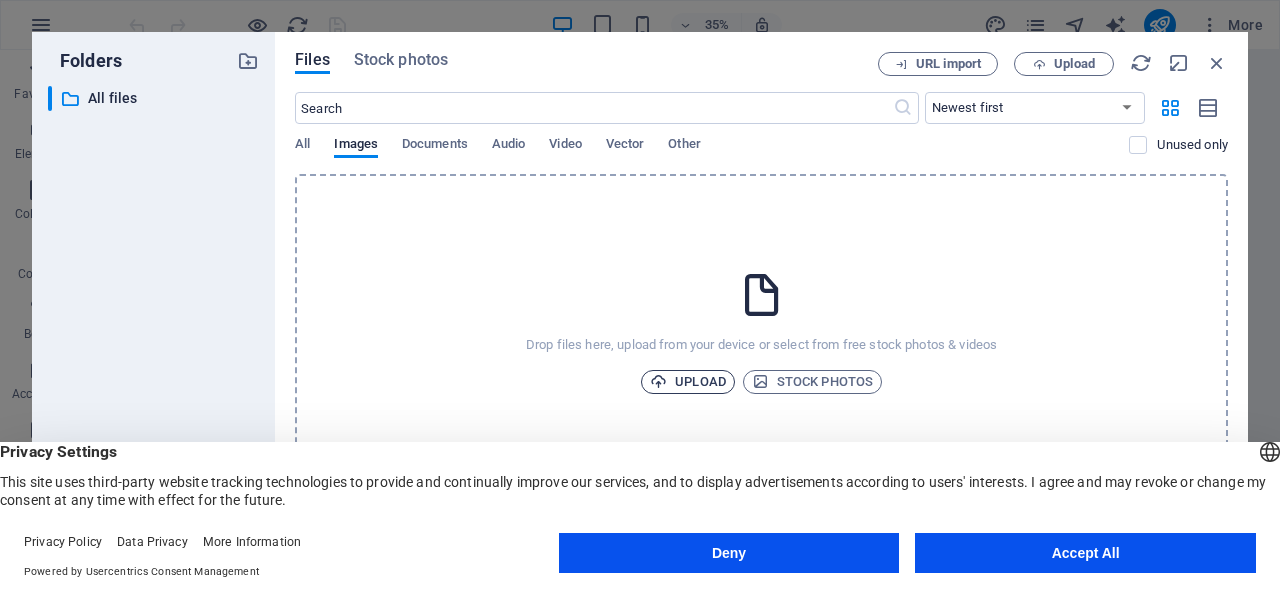 click on "Upload" at bounding box center [688, 382] 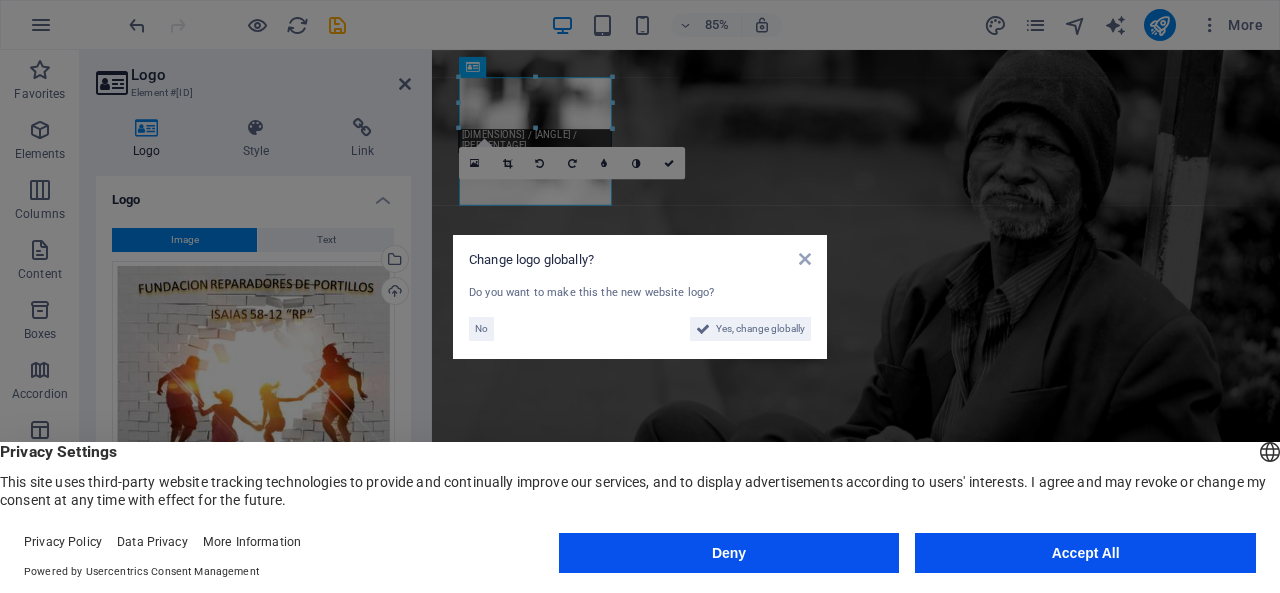 click on "Change logo globally? Do you want to make this the new website logo? No Yes, change globally" at bounding box center (640, 296) 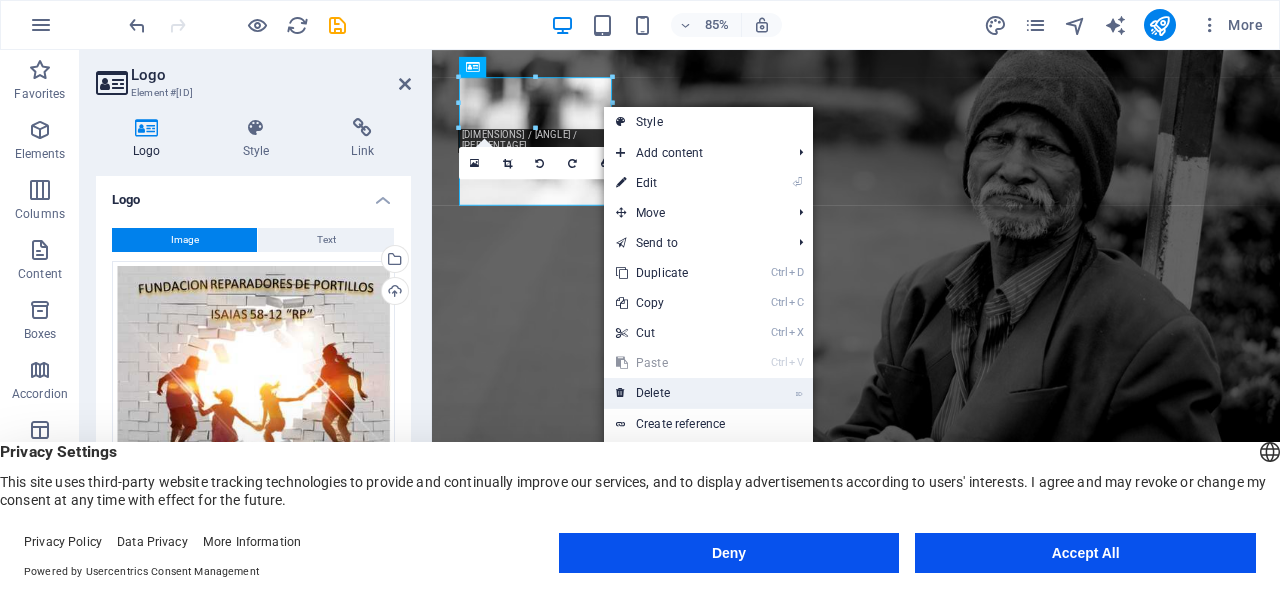 click on "⌦  Delete" at bounding box center (671, 393) 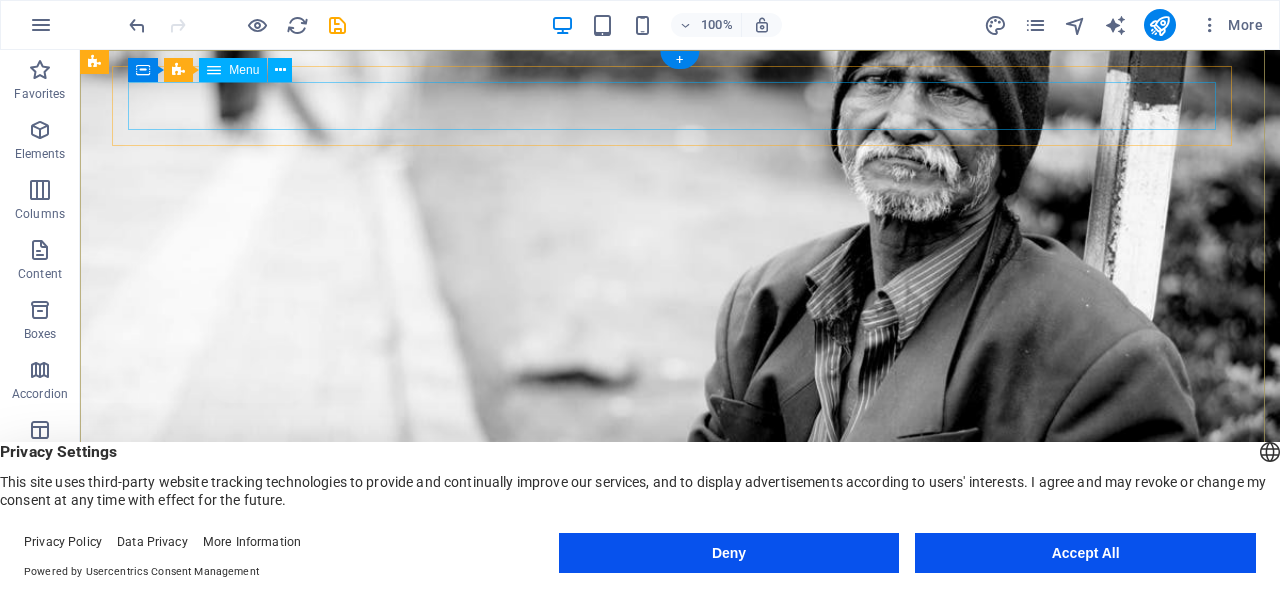 click on "Home About us What we do Projects Volunteers Donate" at bounding box center [680, 599] 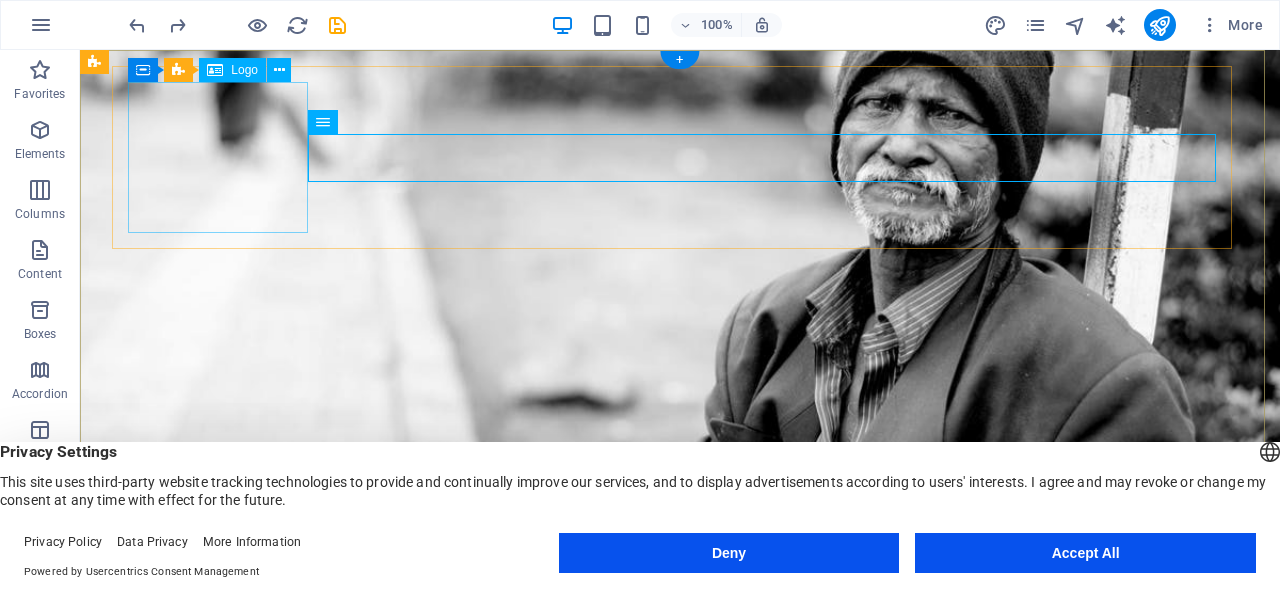 click at bounding box center (680, 697) 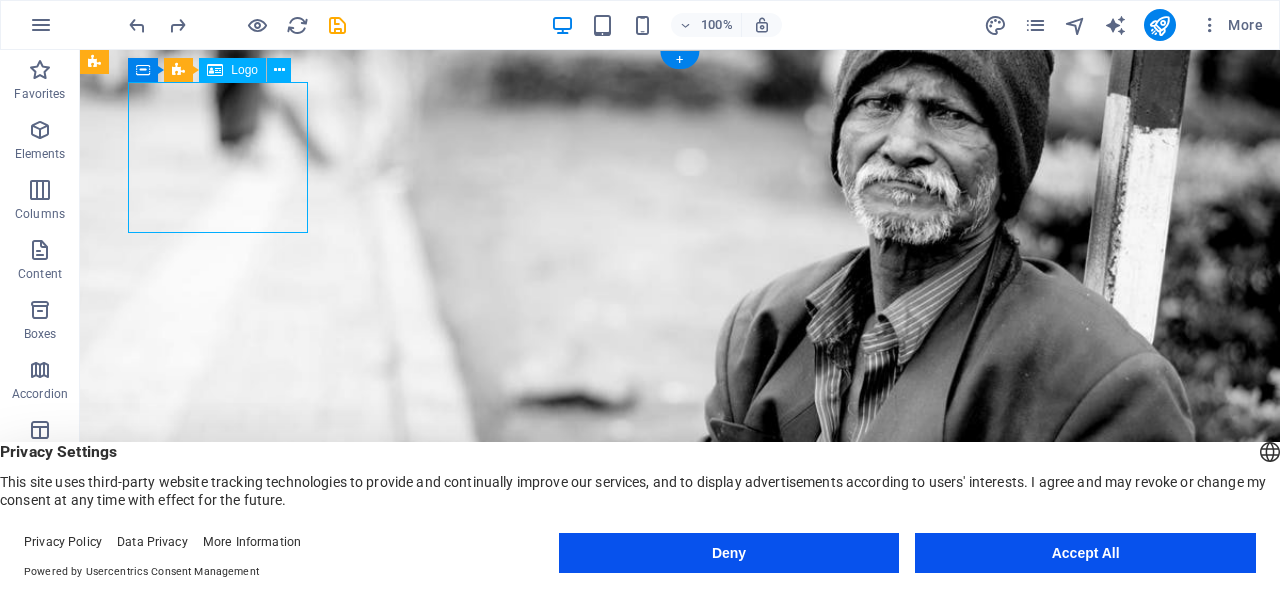click at bounding box center [680, 697] 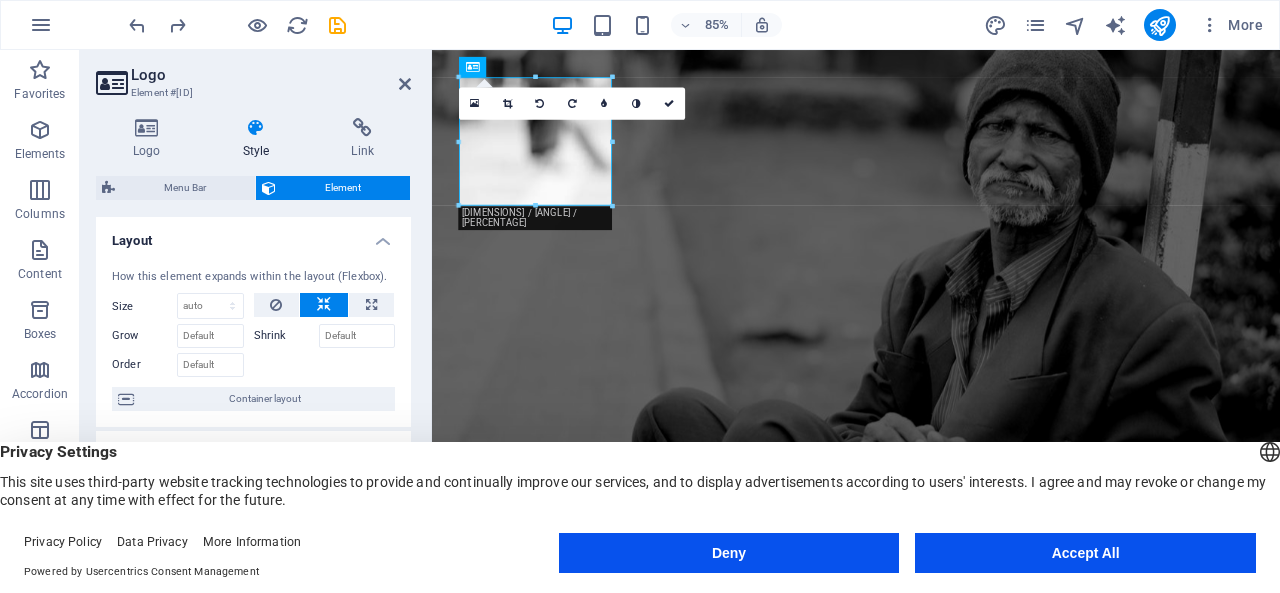 click on "Style" at bounding box center (260, 139) 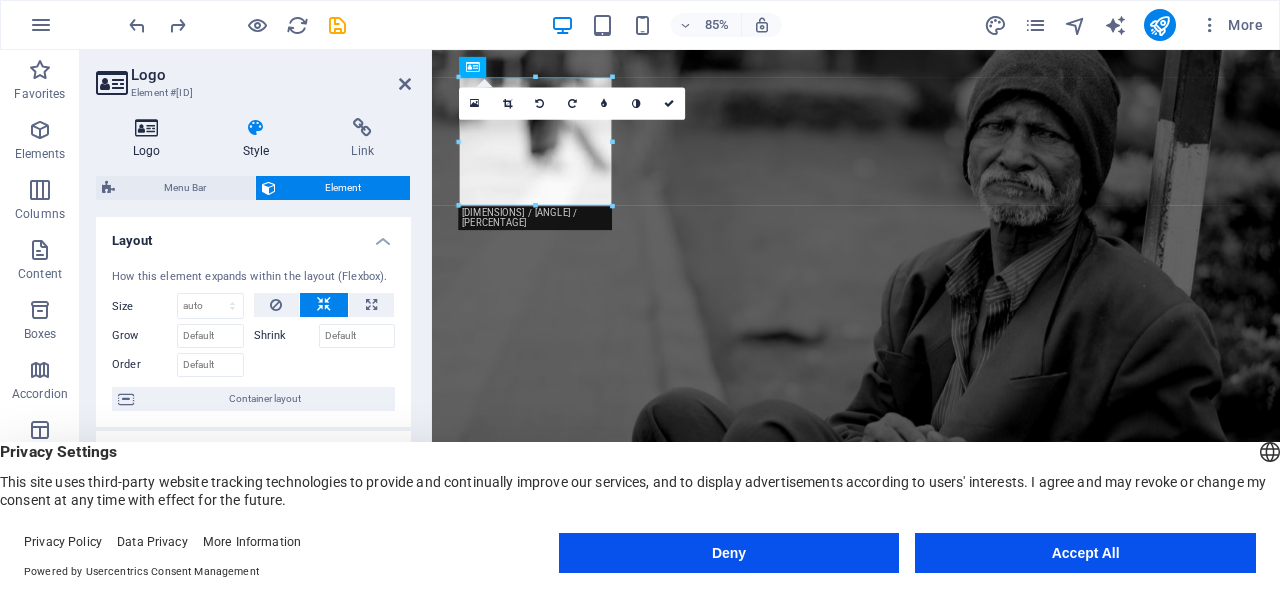 click at bounding box center [147, 128] 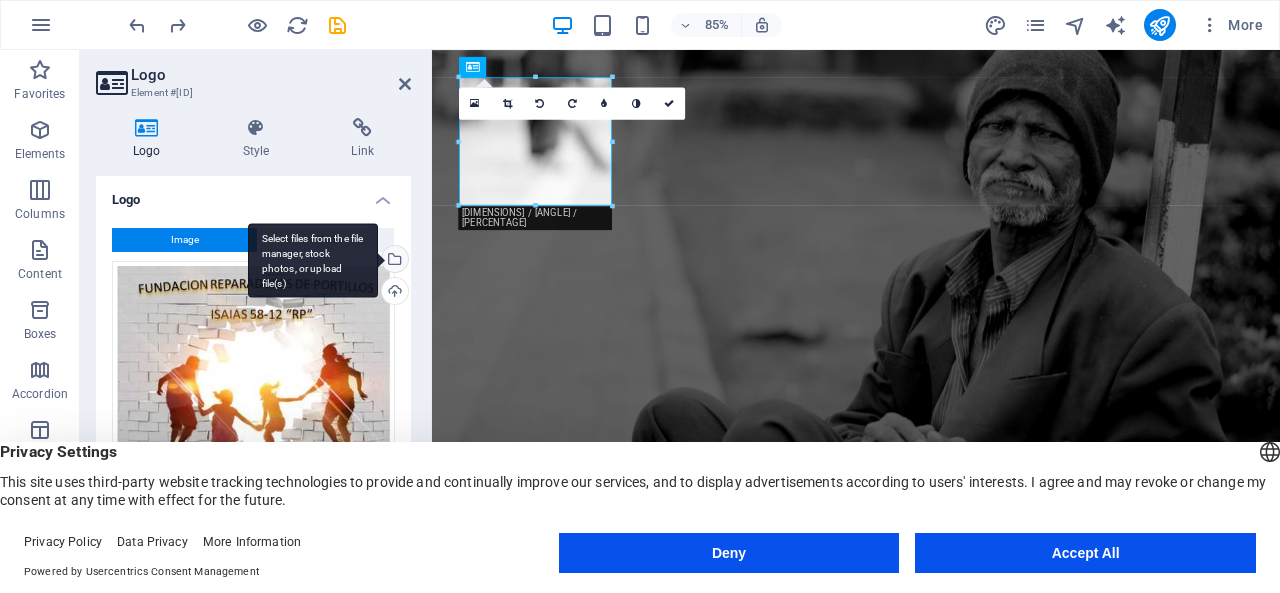 click on "Select files from the file manager, stock photos, or upload file(s)" at bounding box center (393, 261) 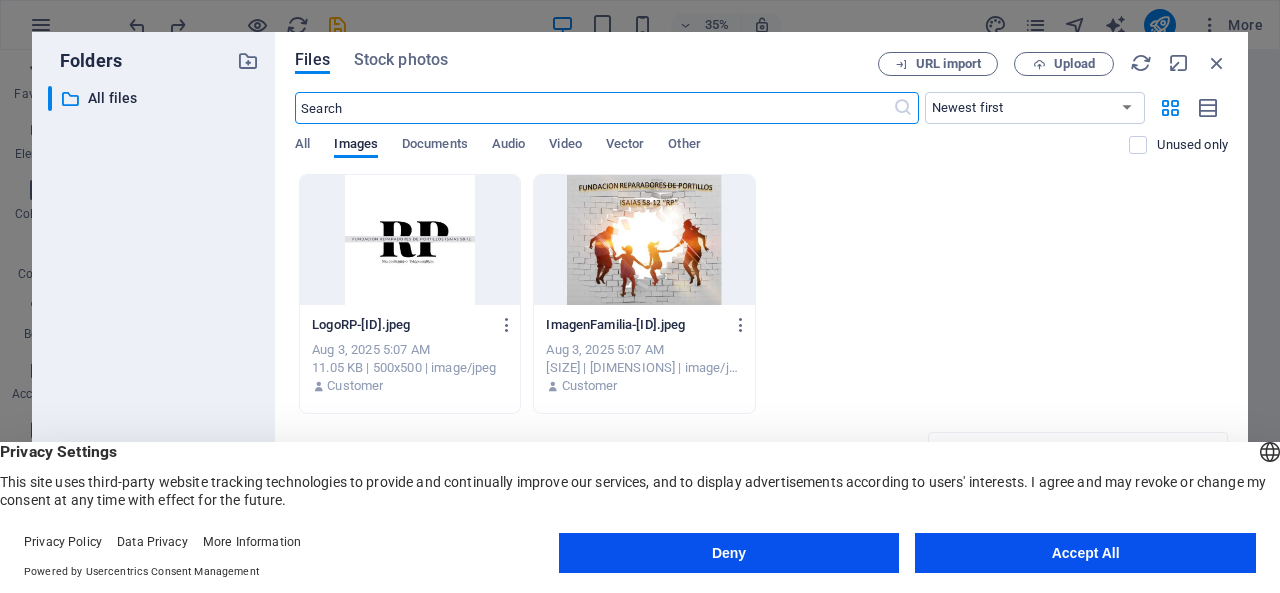 click at bounding box center [410, 240] 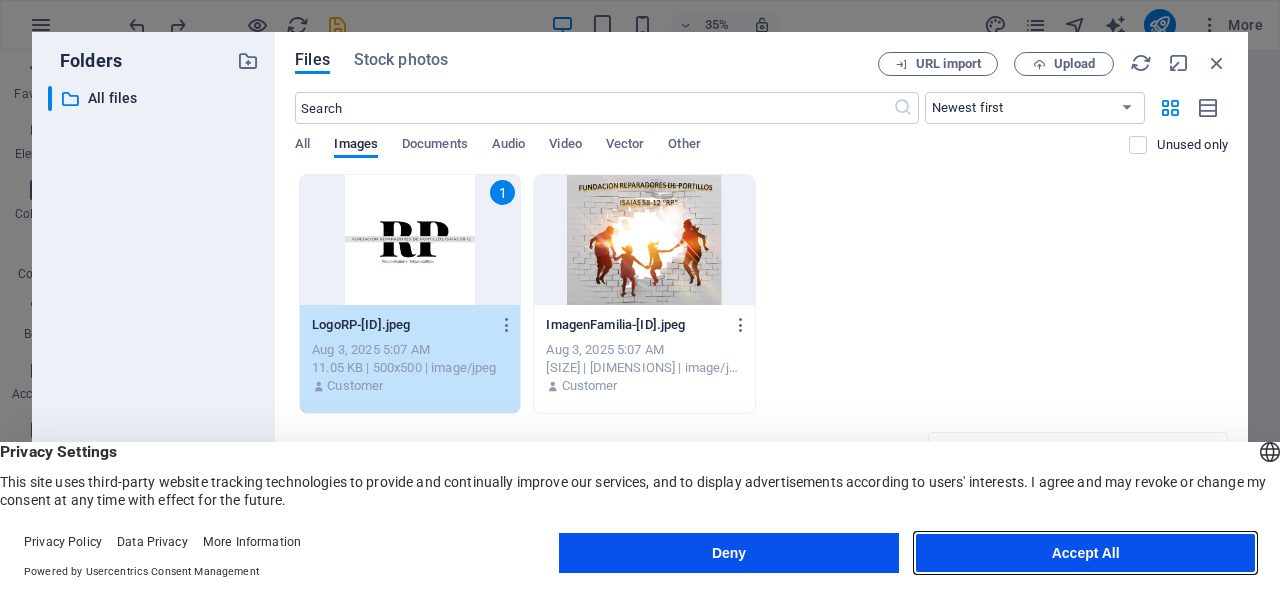 click on "Accept All" at bounding box center (1085, 553) 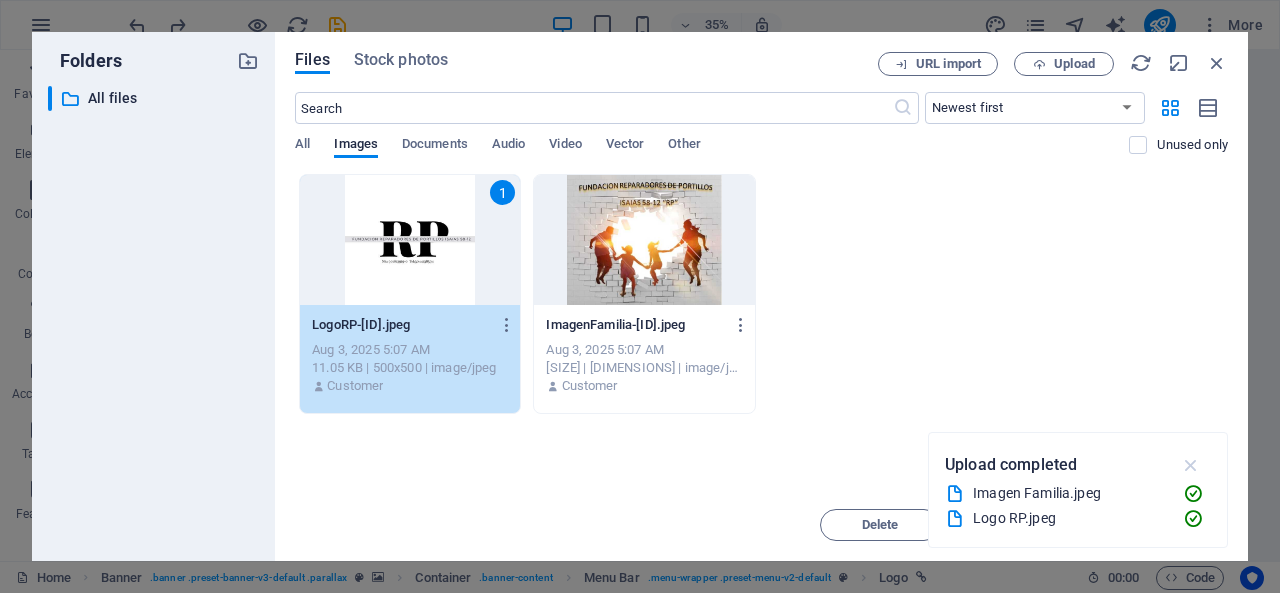 click at bounding box center [1191, 465] 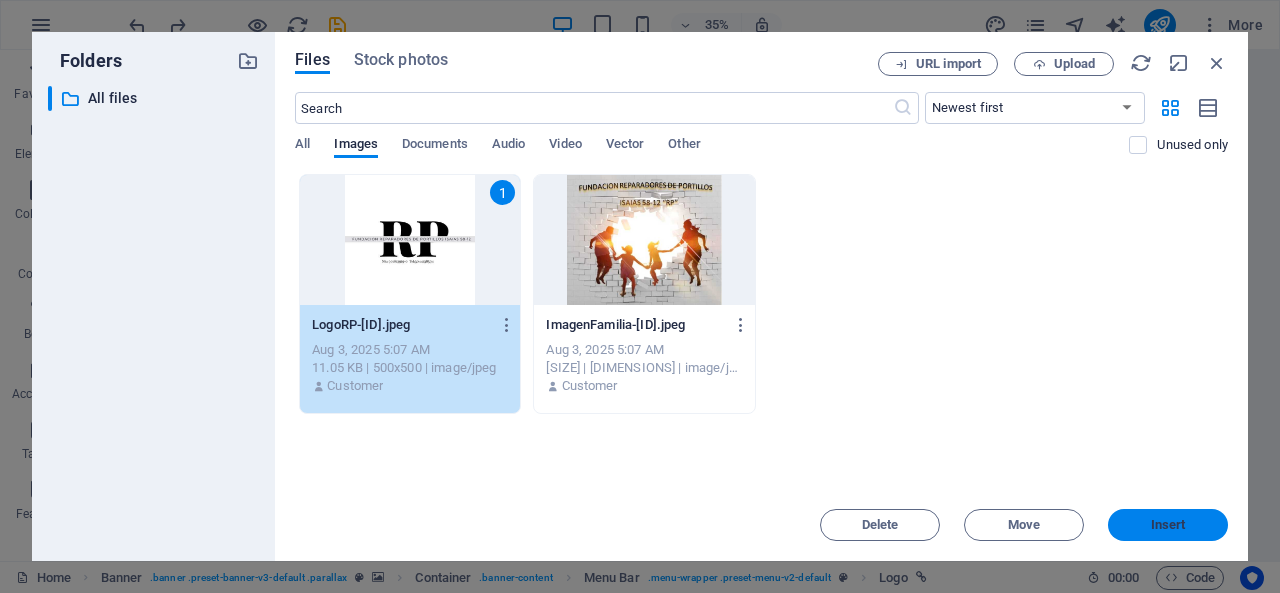 click on "Insert" at bounding box center [1168, 525] 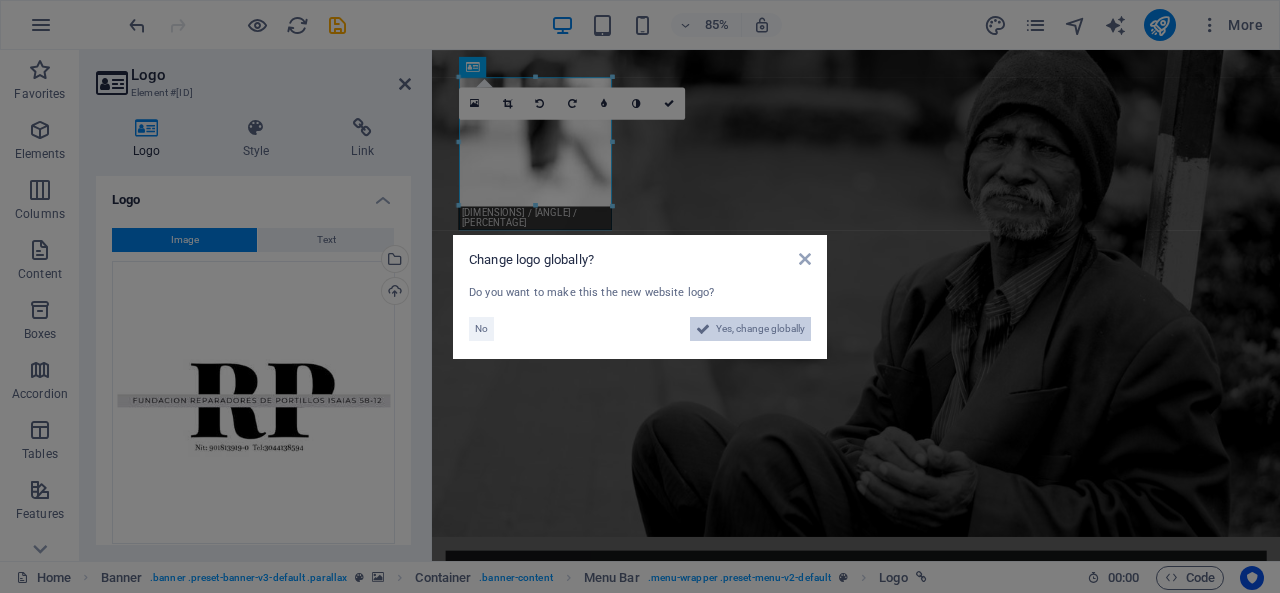 click on "Yes, change globally" at bounding box center (760, 329) 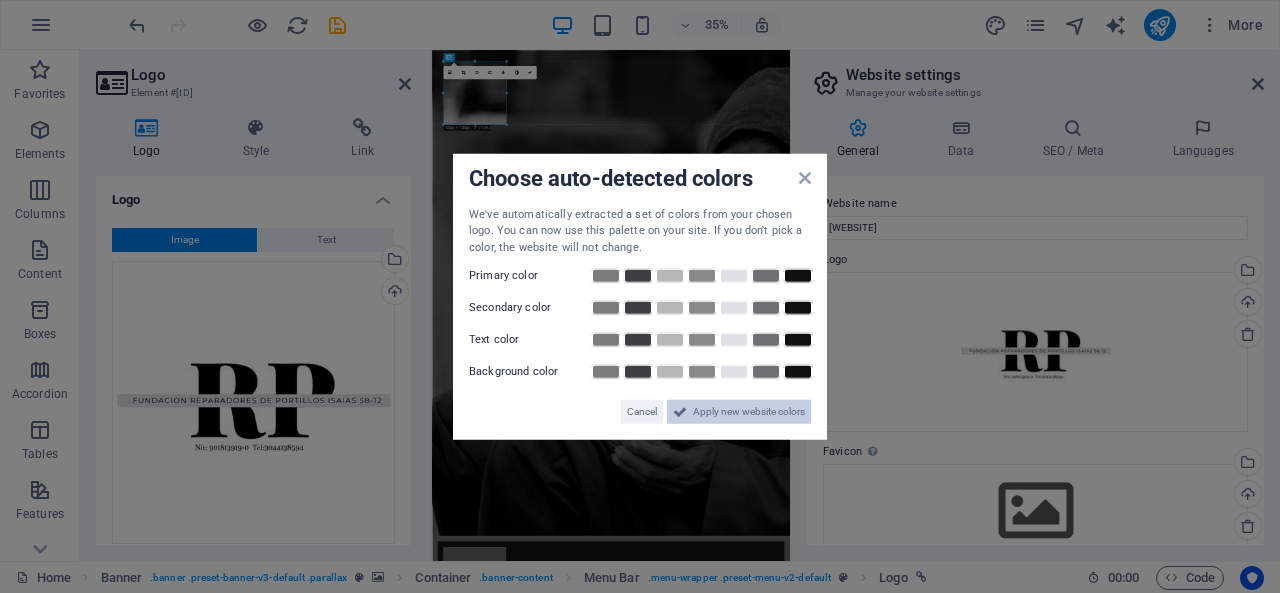 click on "Apply new website colors" at bounding box center [749, 412] 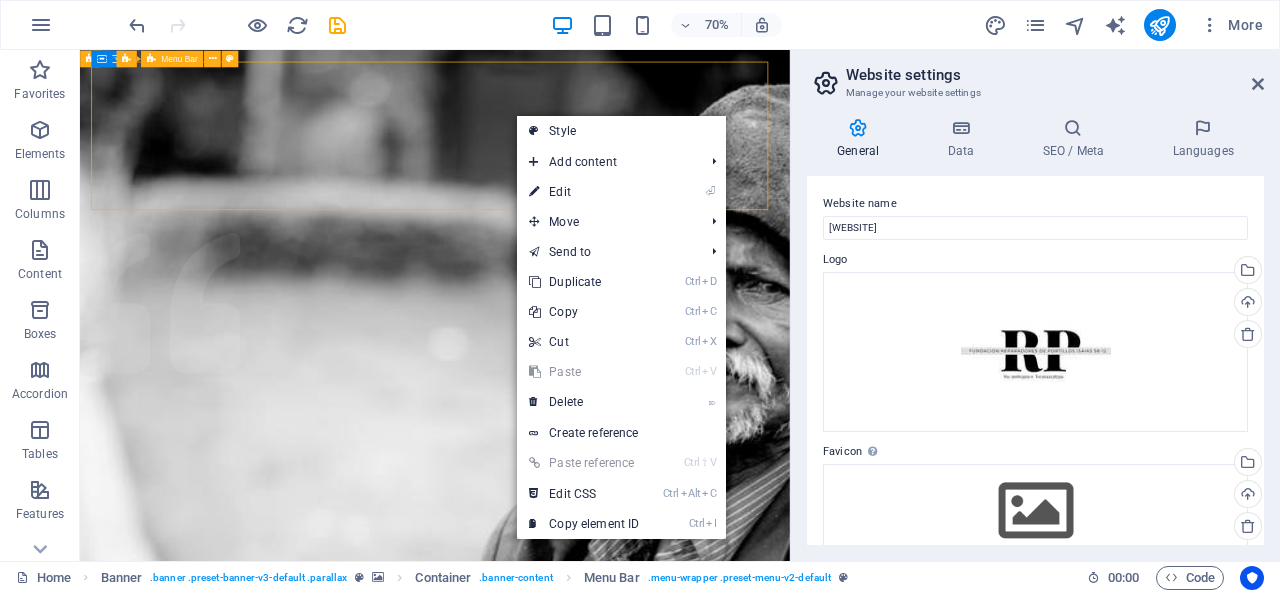 click on "Home About us What we do Projects Volunteers Donate" at bounding box center (587, 1585) 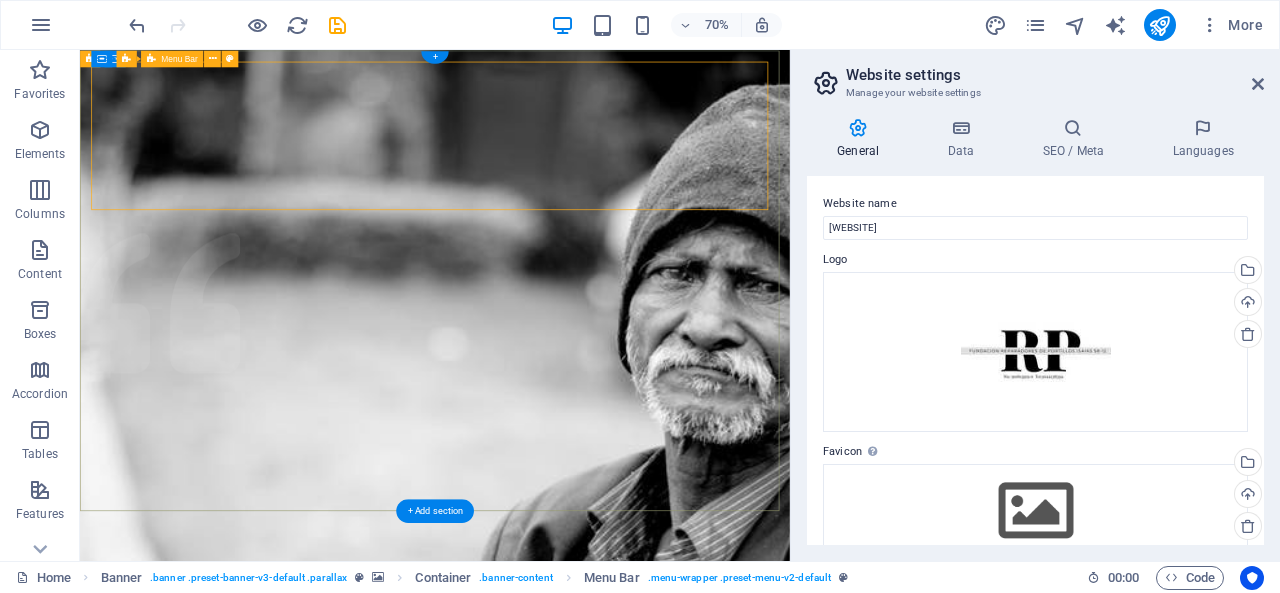 click on "Home About us What we do Projects Volunteers Donate" at bounding box center (587, 1585) 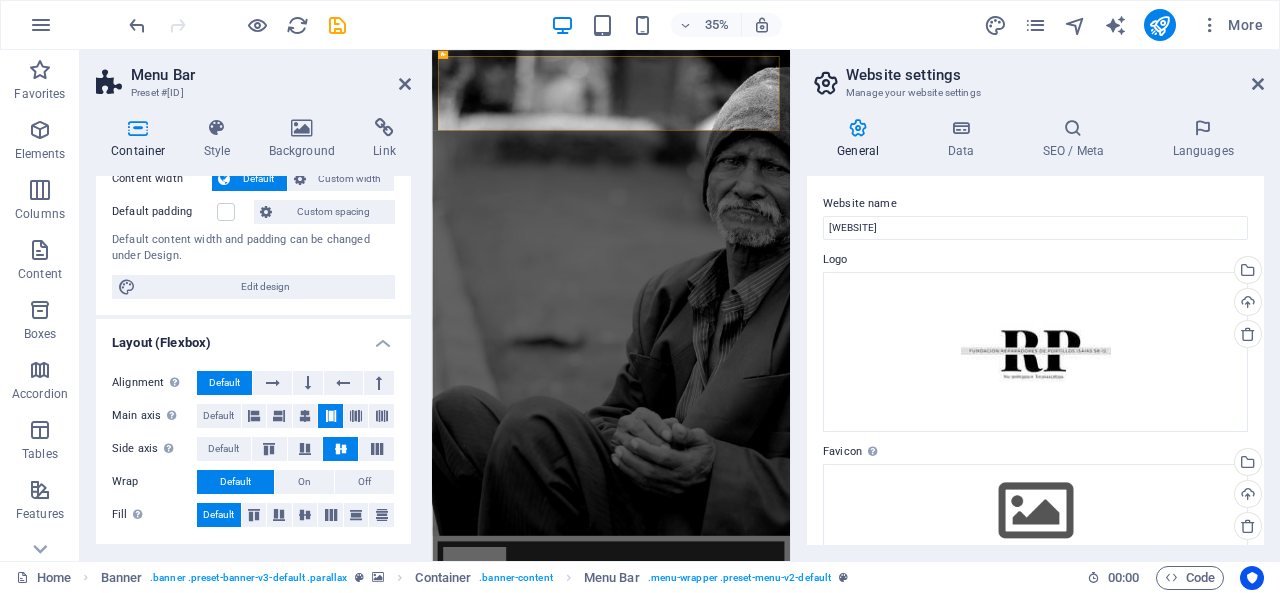 scroll, scrollTop: 0, scrollLeft: 0, axis: both 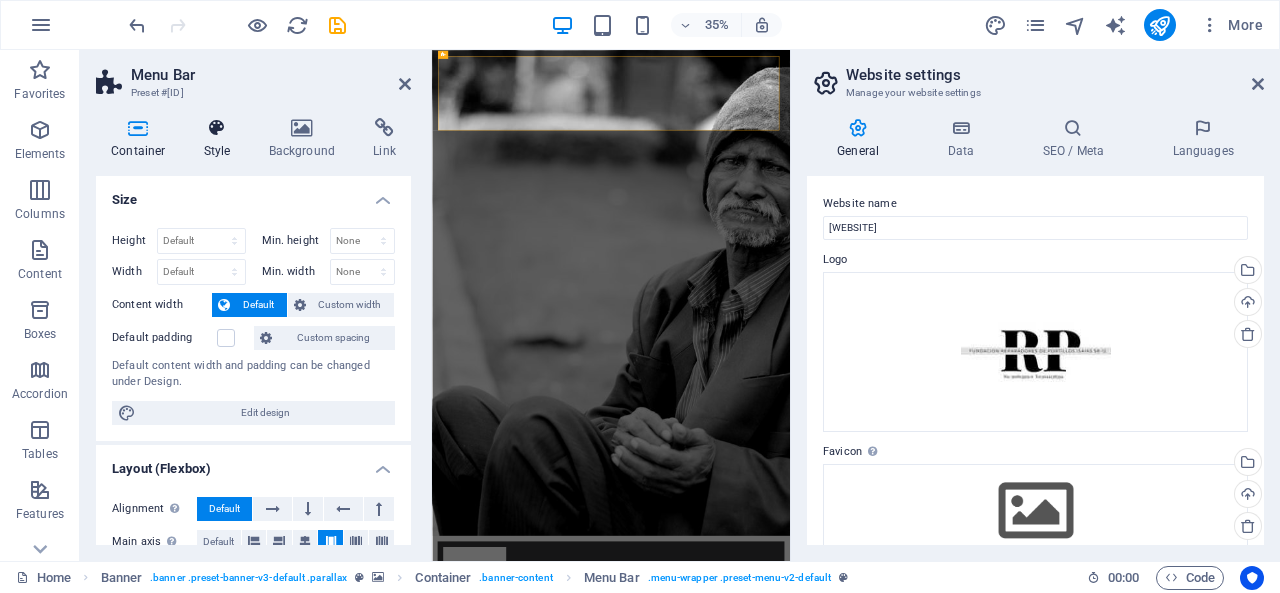click on "Style" at bounding box center (221, 139) 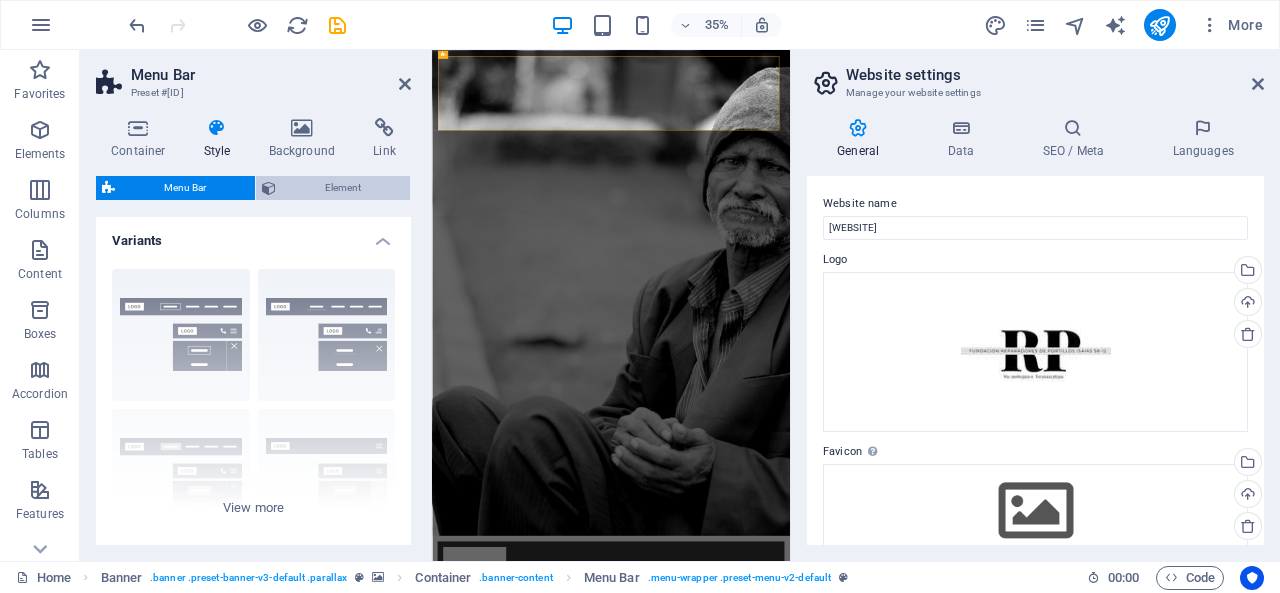 click on "Element" at bounding box center [343, 188] 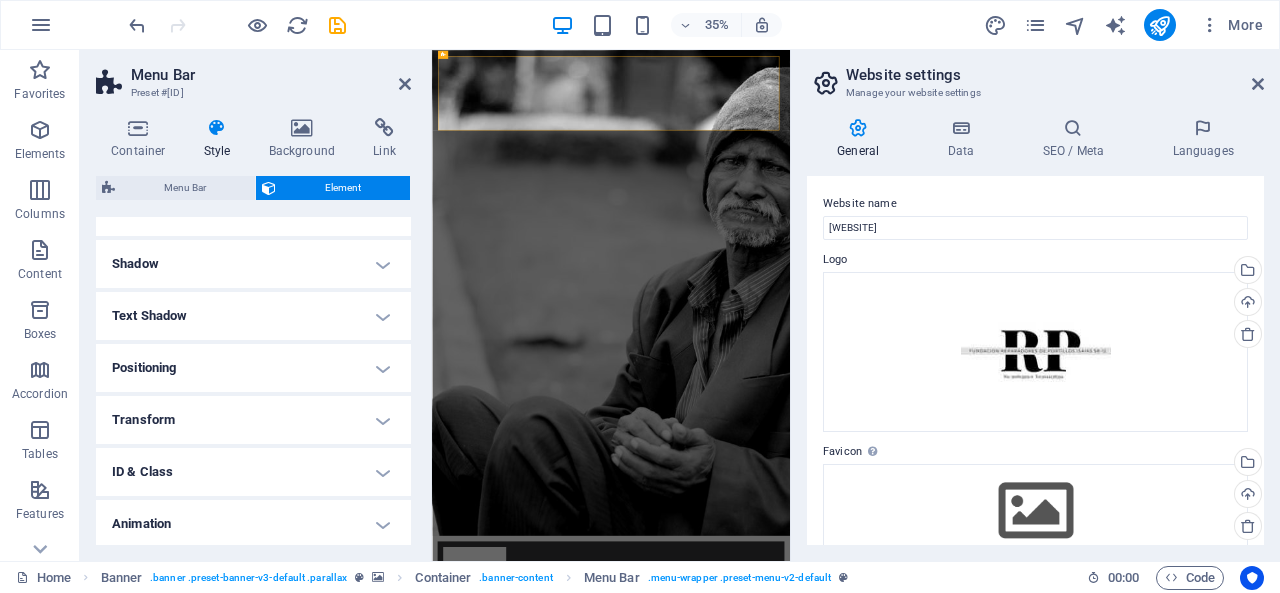 scroll, scrollTop: 516, scrollLeft: 0, axis: vertical 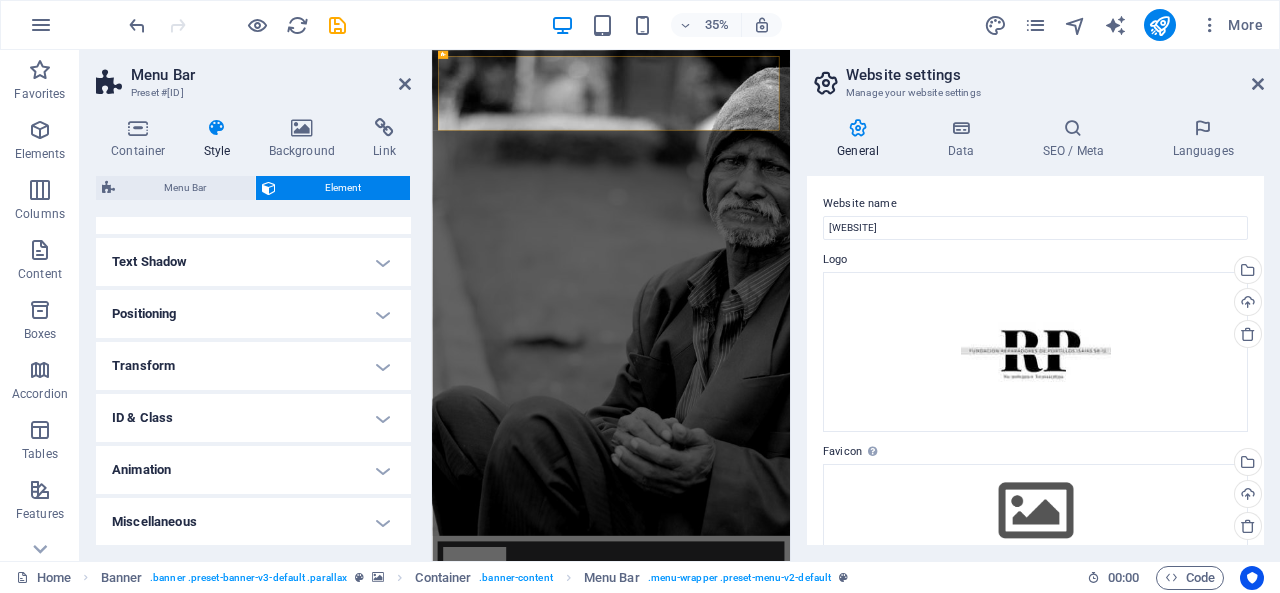 click on "Container Style Background Link Size Height Default px rem % vh vw Min. height None px rem % vh vw Width Default px rem % em vh vw Min. width None px rem % vh vw Content width Default Custom width Width Default px rem % em vh vw Min. width None px rem % vh vw Default padding Custom spacing Default content width and padding can be changed under Design. Edit design Layout (Flexbox) Alignment Determines the flex direction. Default Main axis Determine how elements should behave along the main axis inside this container (justify content). Default Side axis Control the vertical direction of the element inside of the container (align items). Default Wrap Default On Off Fill Controls the distances and direction of elements on the y-axis across several lines (align content). Default Accessibility ARIA helps assistive technologies (like screen readers) to understand the role, state, and behavior of web elements Role The ARIA role defines the purpose of an element.  None Alert Article Banner Comment Fan" at bounding box center (253, 331) 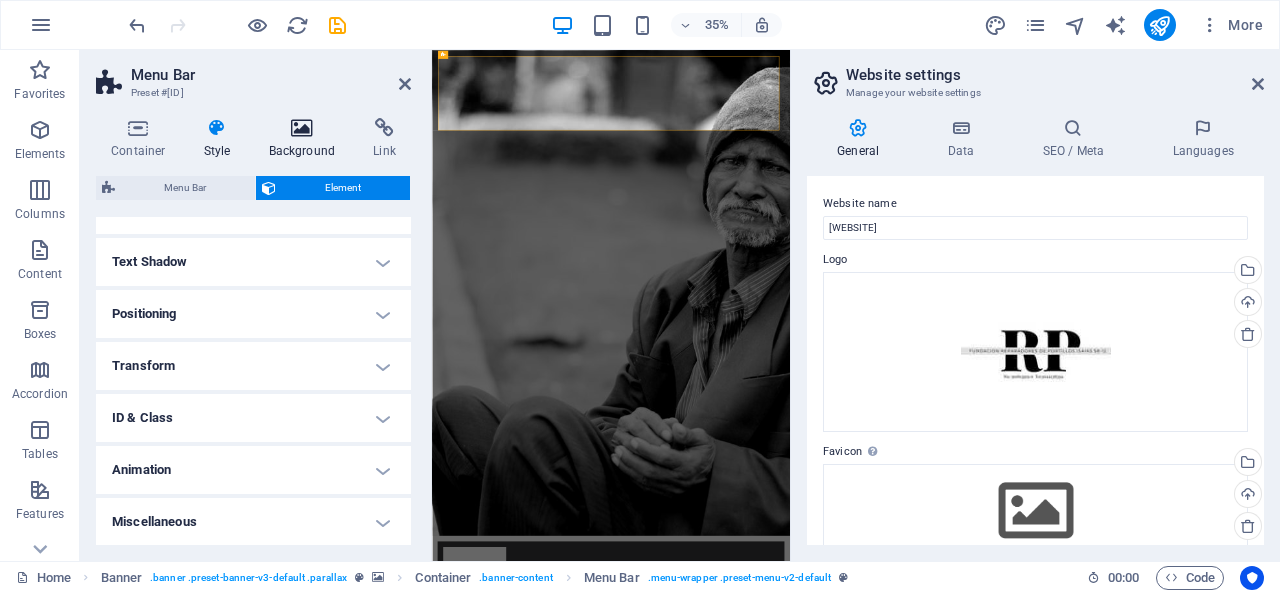 click at bounding box center (302, 128) 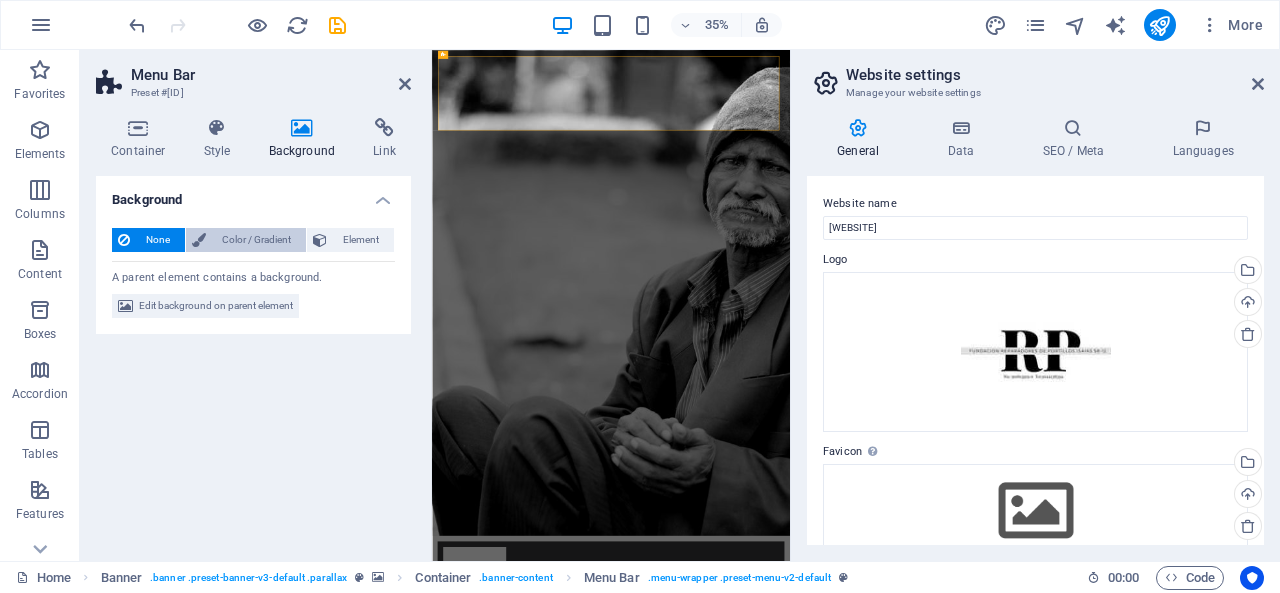 click on "Color / Gradient" at bounding box center [256, 240] 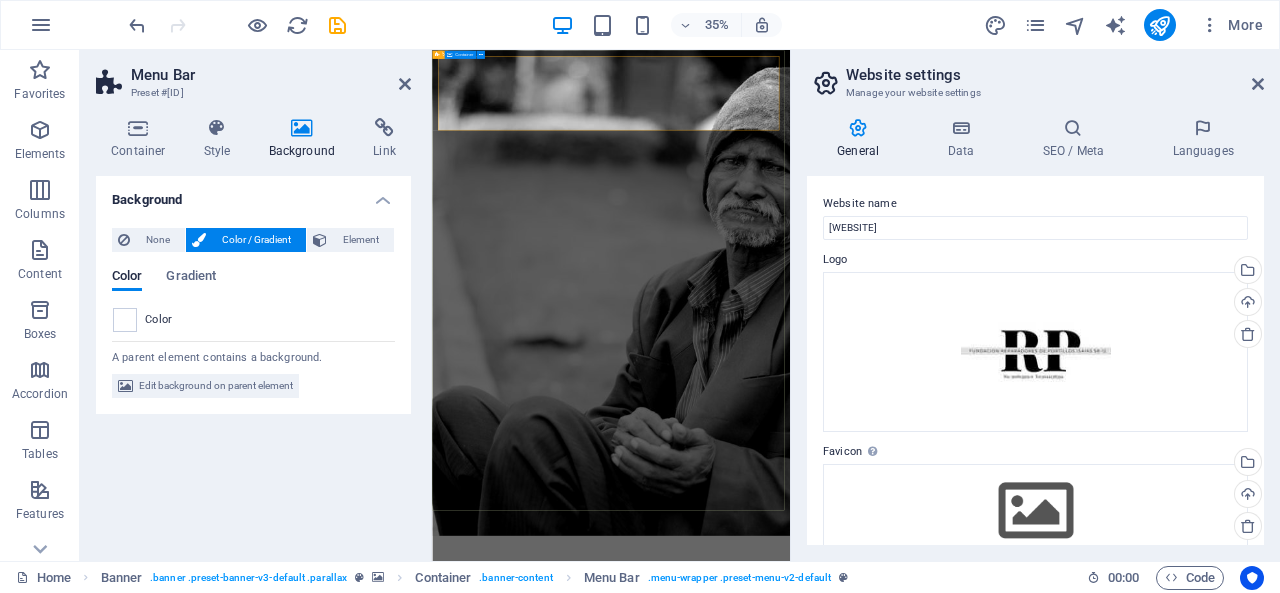 click on "Home About us What we do Projects Volunteers Donate Donate   and Help those in need. Let's build a better world together! Learn more" at bounding box center [943, 1752] 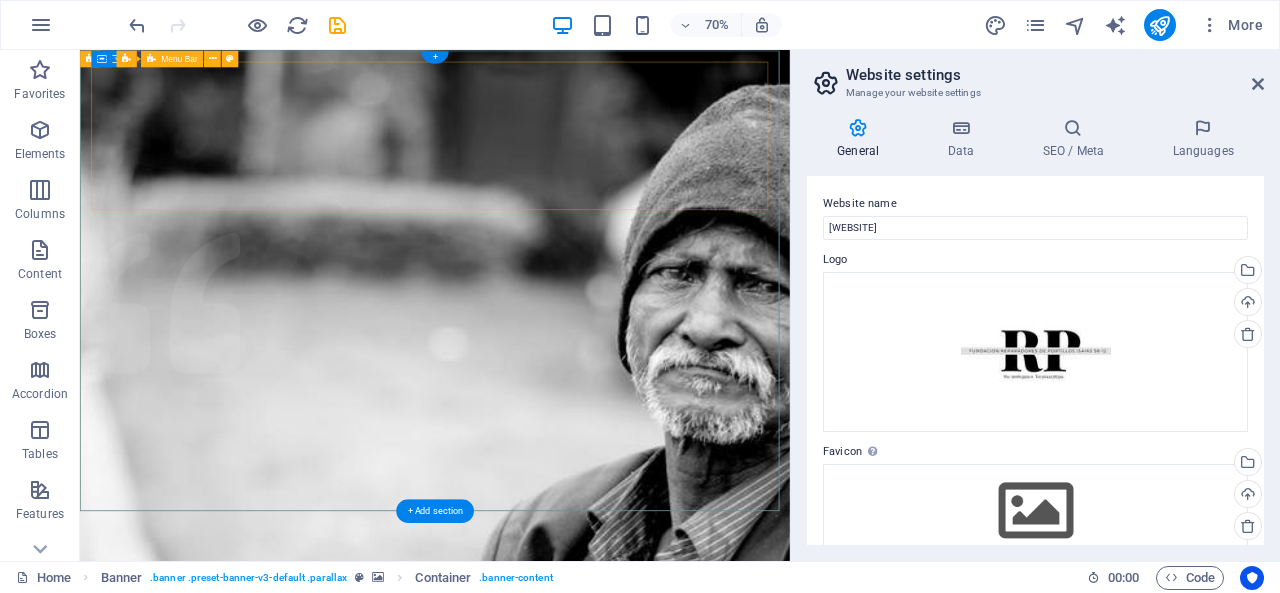 click on "Home About us What we do Projects Volunteers Donate" at bounding box center [587, 1585] 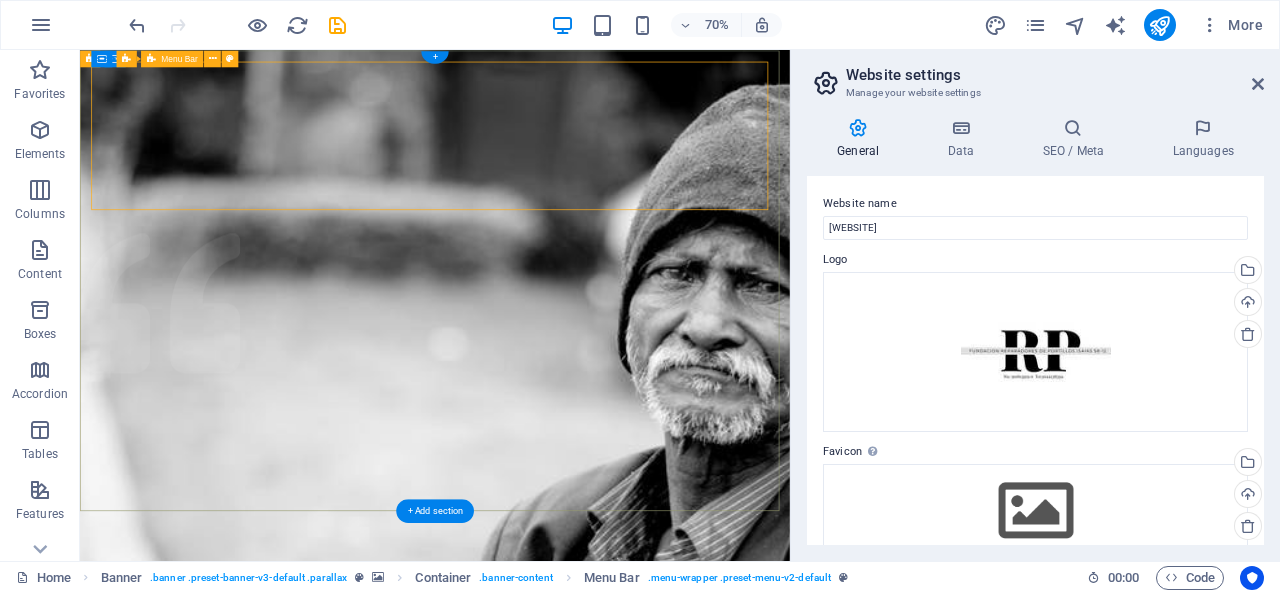 click on "Home About us What we do Projects Volunteers Donate" at bounding box center [587, 1585] 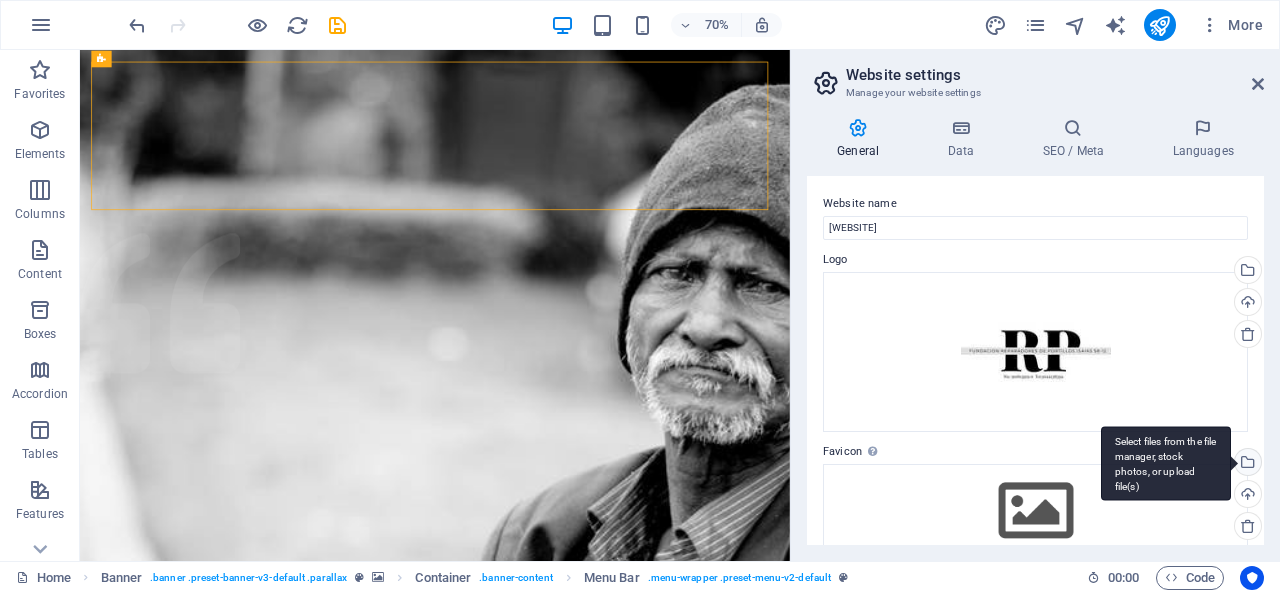 click on "Select files from the file manager, stock photos, or upload file(s)" at bounding box center [1246, 464] 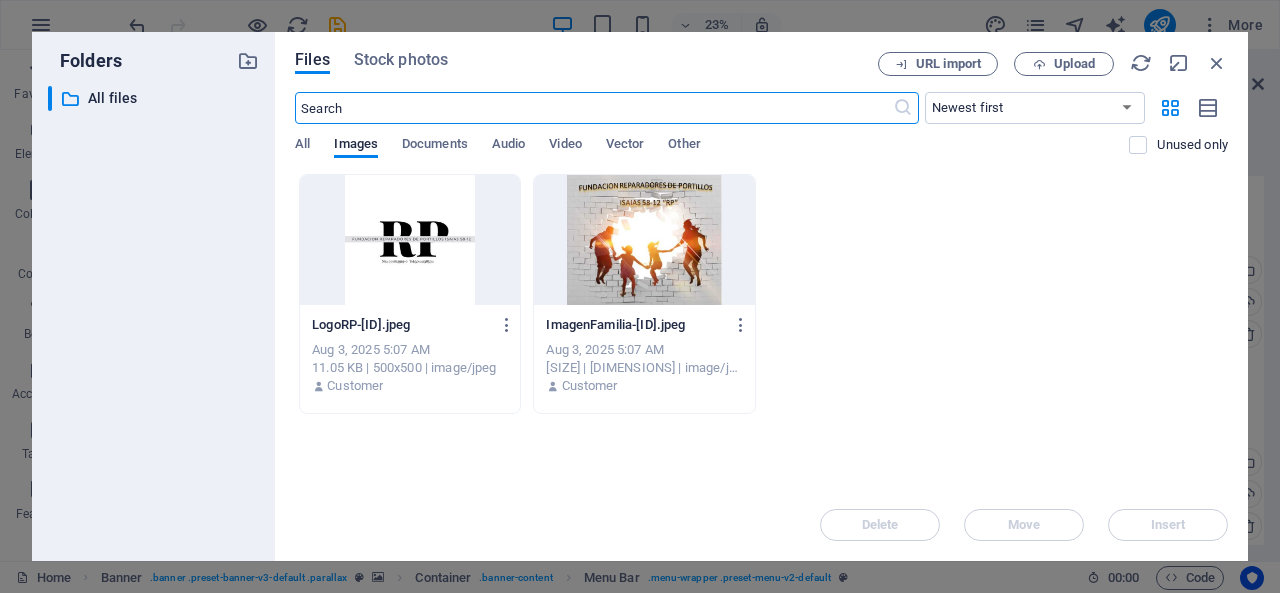 click at bounding box center (410, 240) 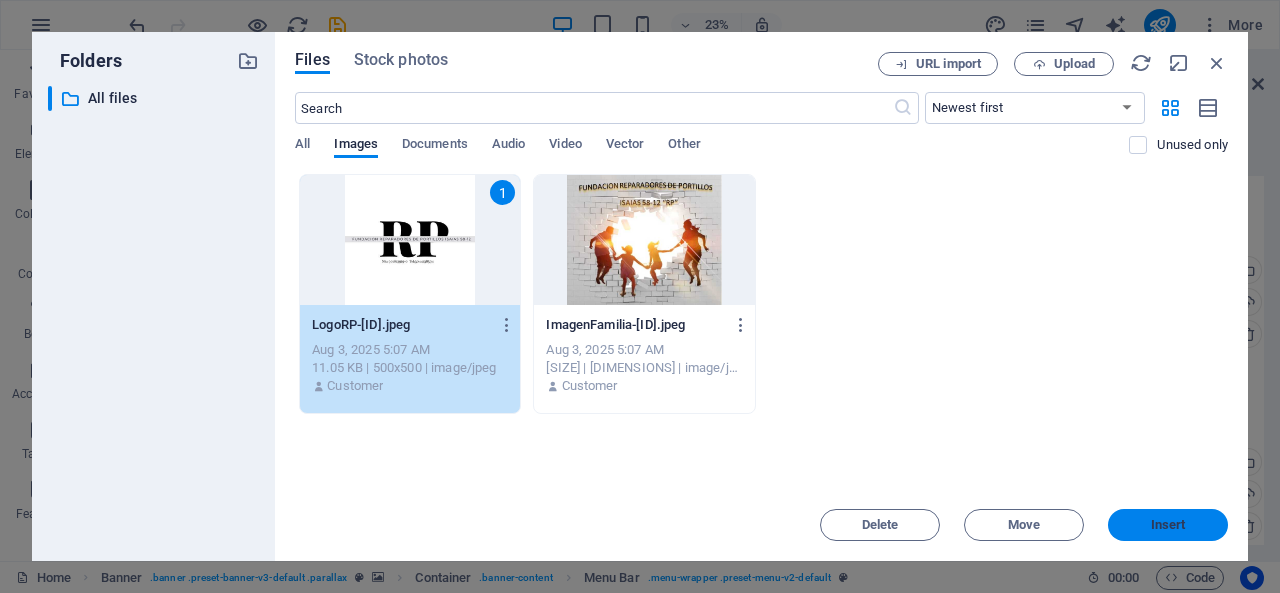 click on "Insert" at bounding box center [1168, 525] 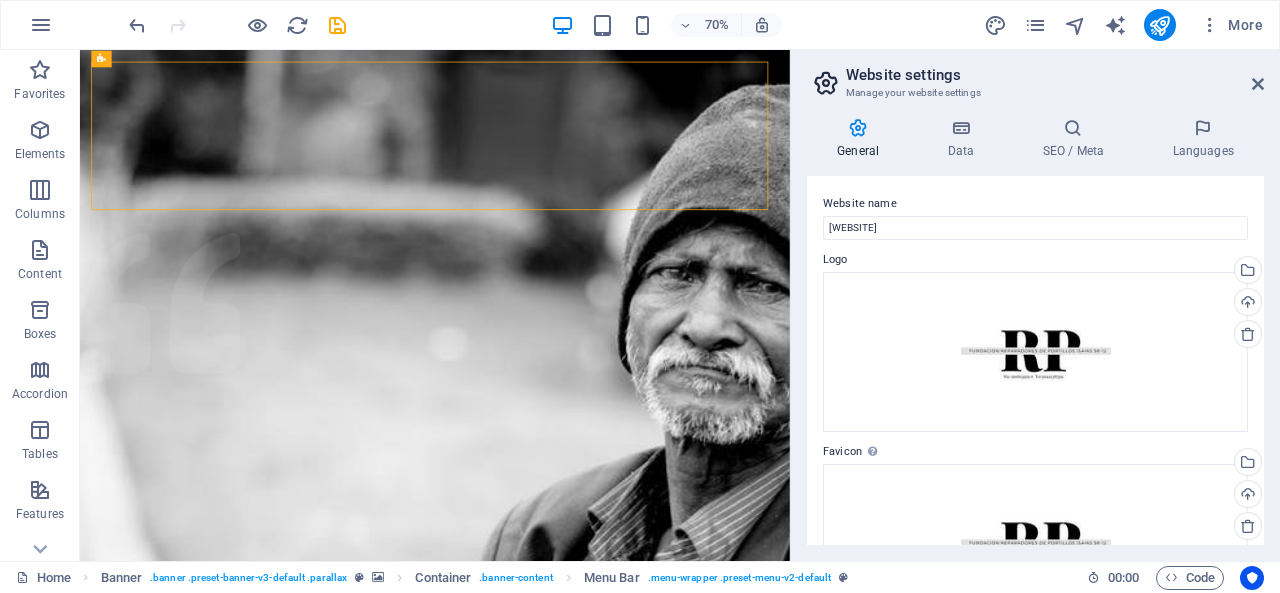 drag, startPoint x: 1264, startPoint y: 243, endPoint x: 1264, endPoint y: 309, distance: 66 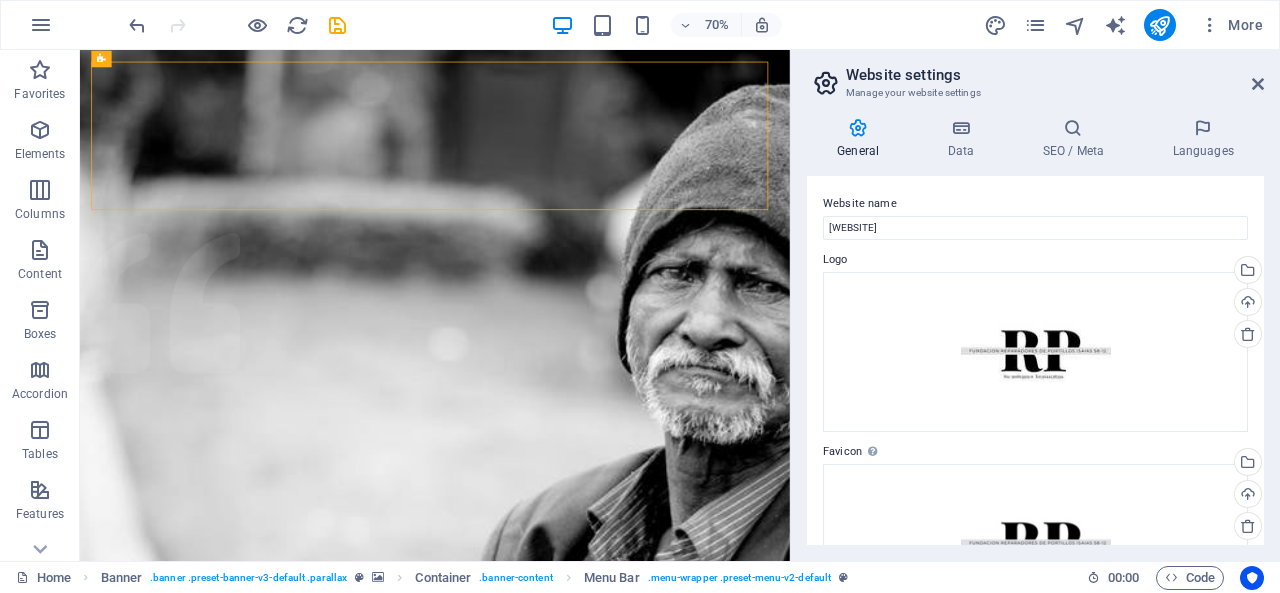 drag, startPoint x: 1257, startPoint y: 317, endPoint x: 1263, endPoint y: 389, distance: 72.249565 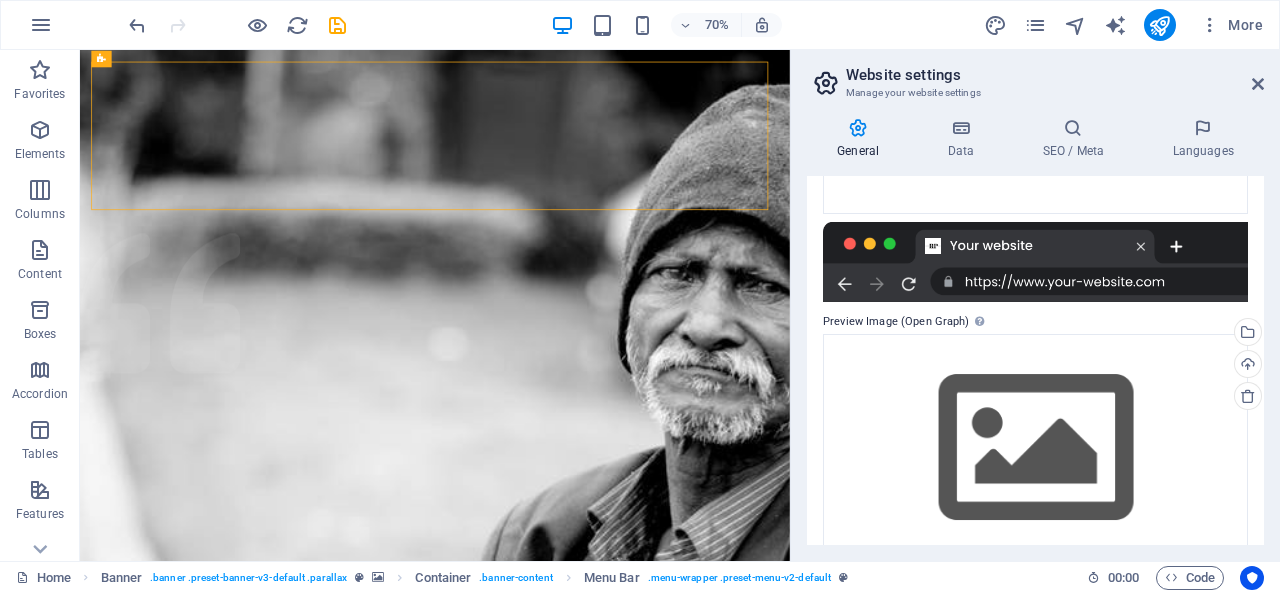 scroll, scrollTop: 443, scrollLeft: 0, axis: vertical 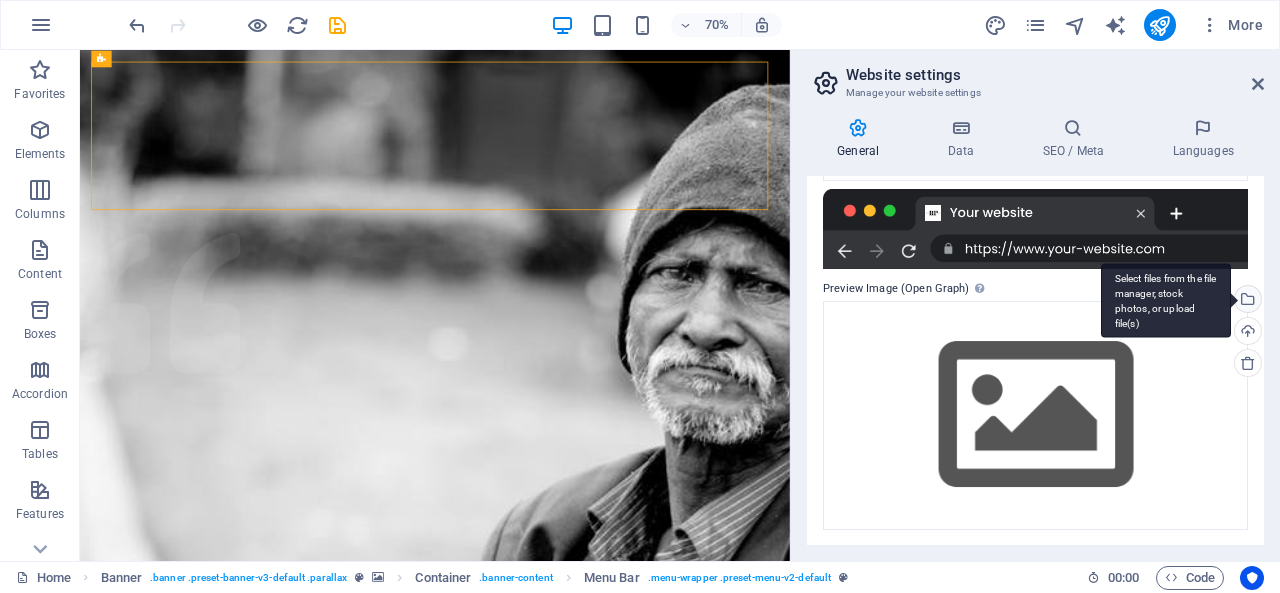 click on "Select files from the file manager, stock photos, or upload file(s)" at bounding box center [1246, 301] 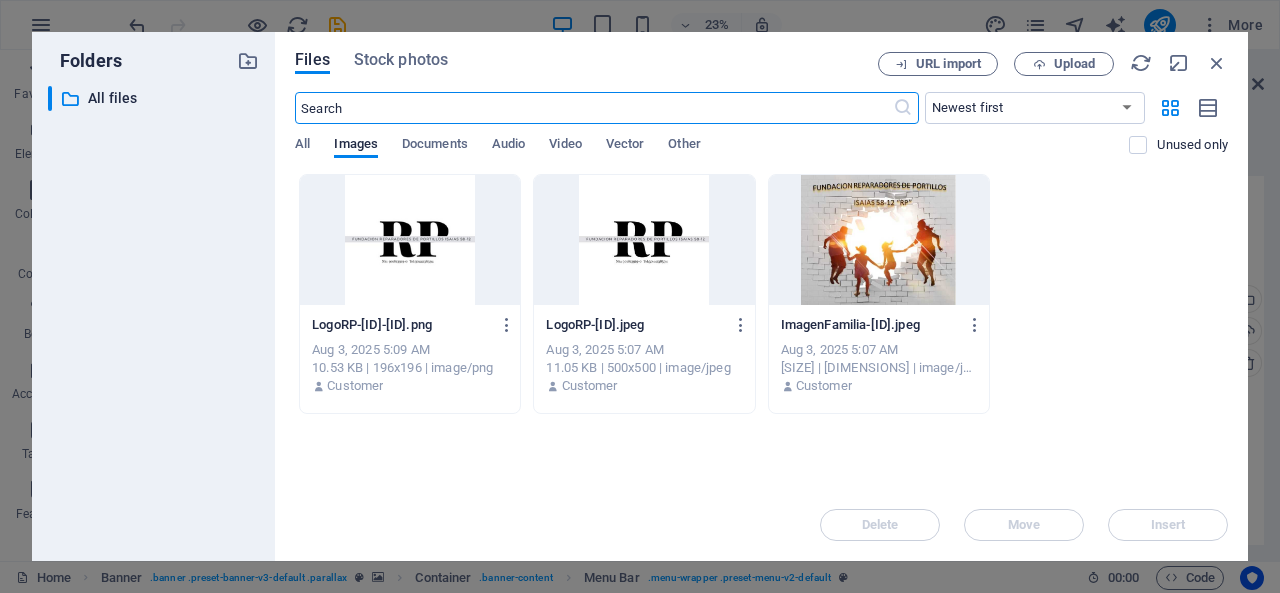 click at bounding box center [879, 240] 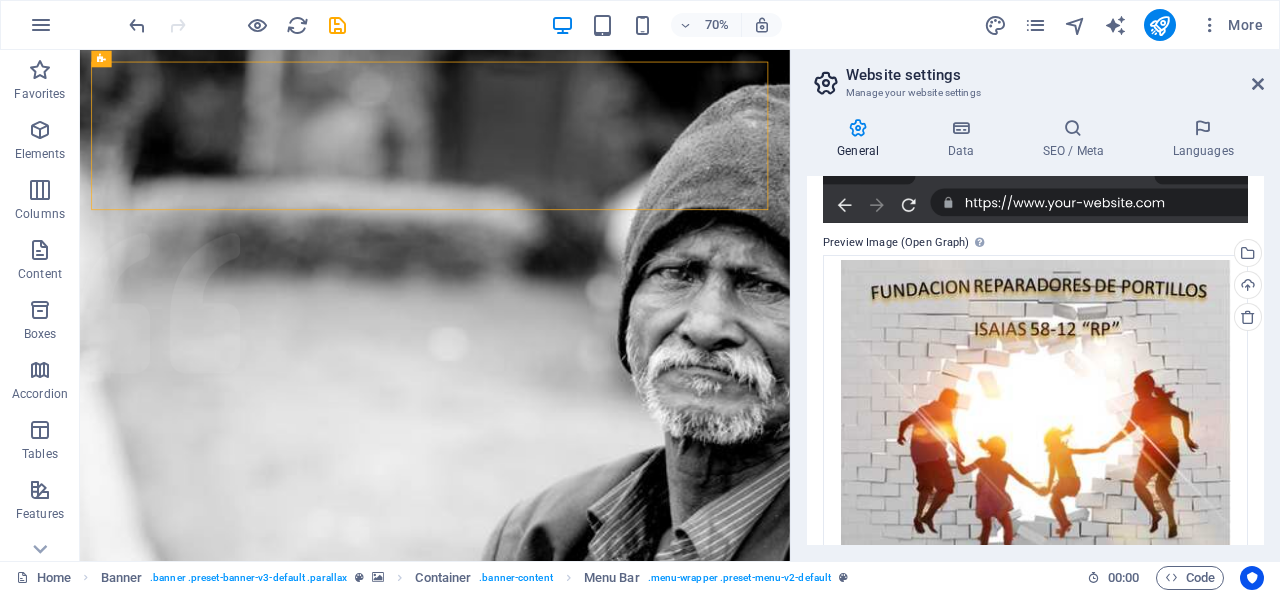 scroll, scrollTop: 550, scrollLeft: 0, axis: vertical 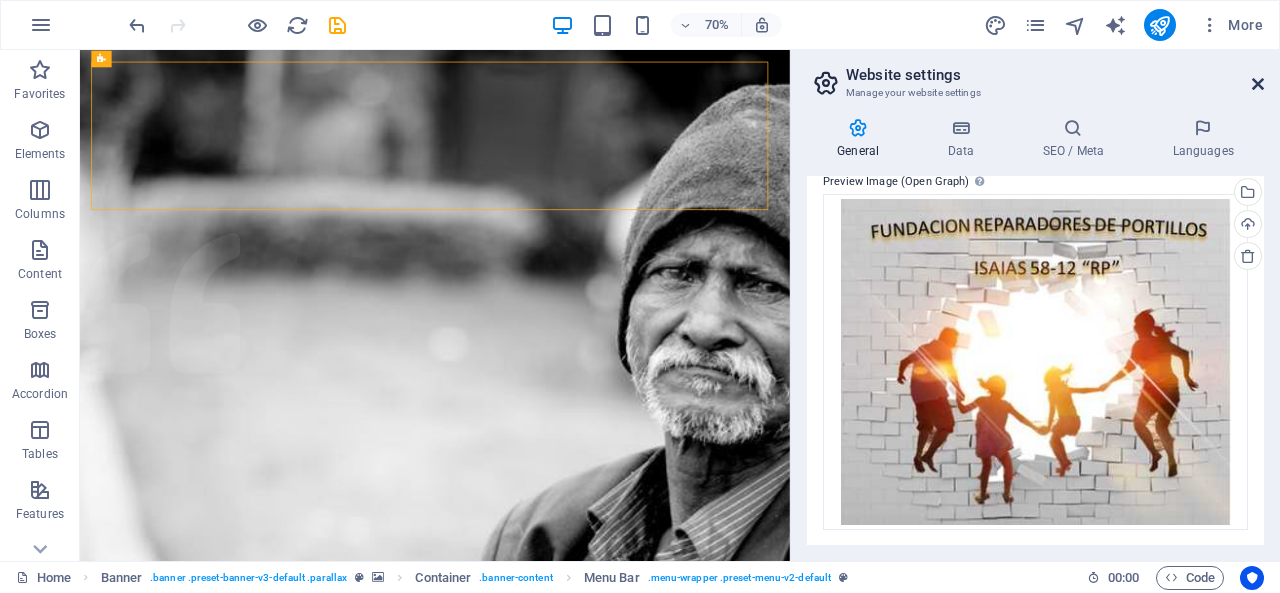 click at bounding box center (1258, 84) 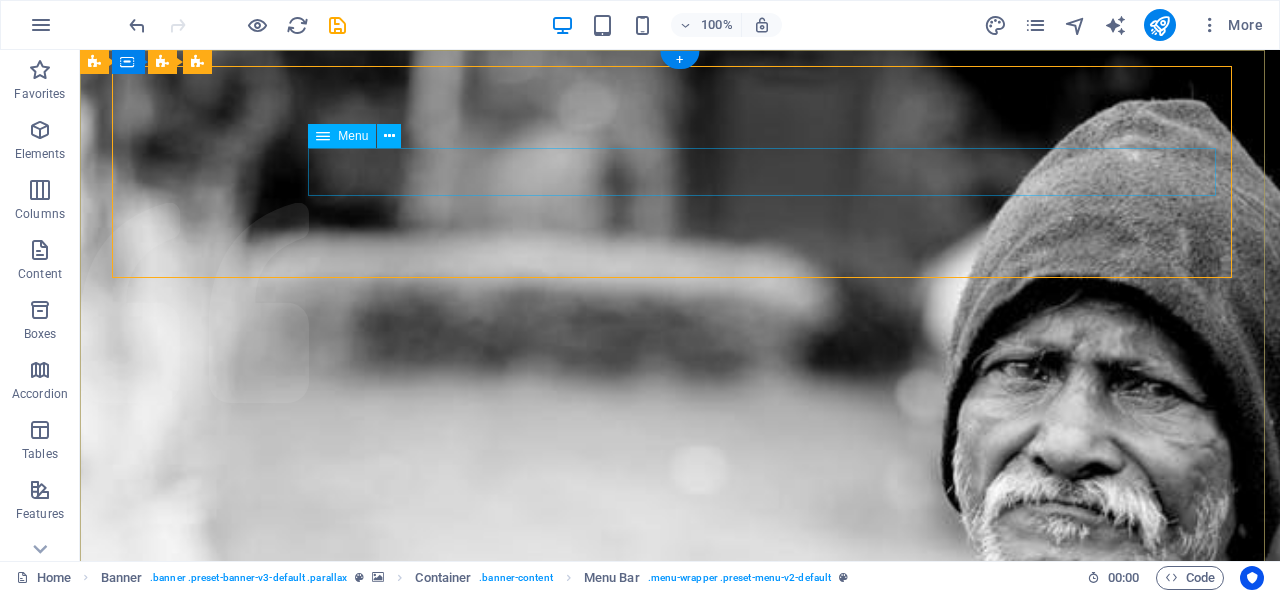 click on "Home About us What we do Projects Volunteers Donate" at bounding box center (680, 1674) 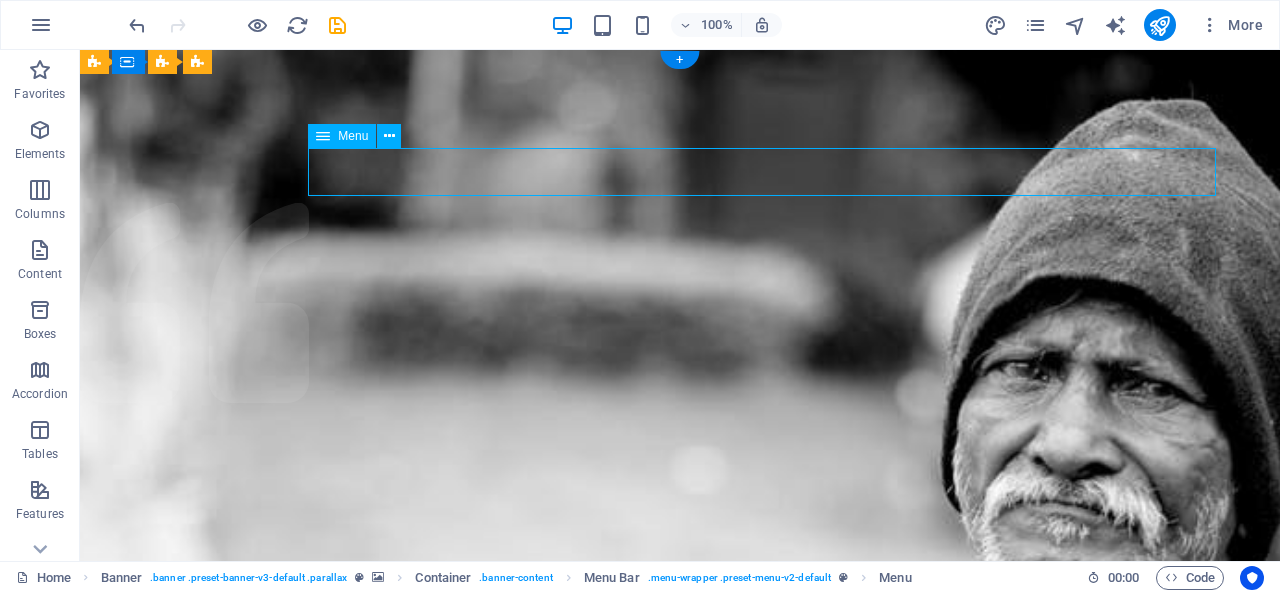 click on "Home About us What we do Projects Volunteers Donate" at bounding box center [680, 1674] 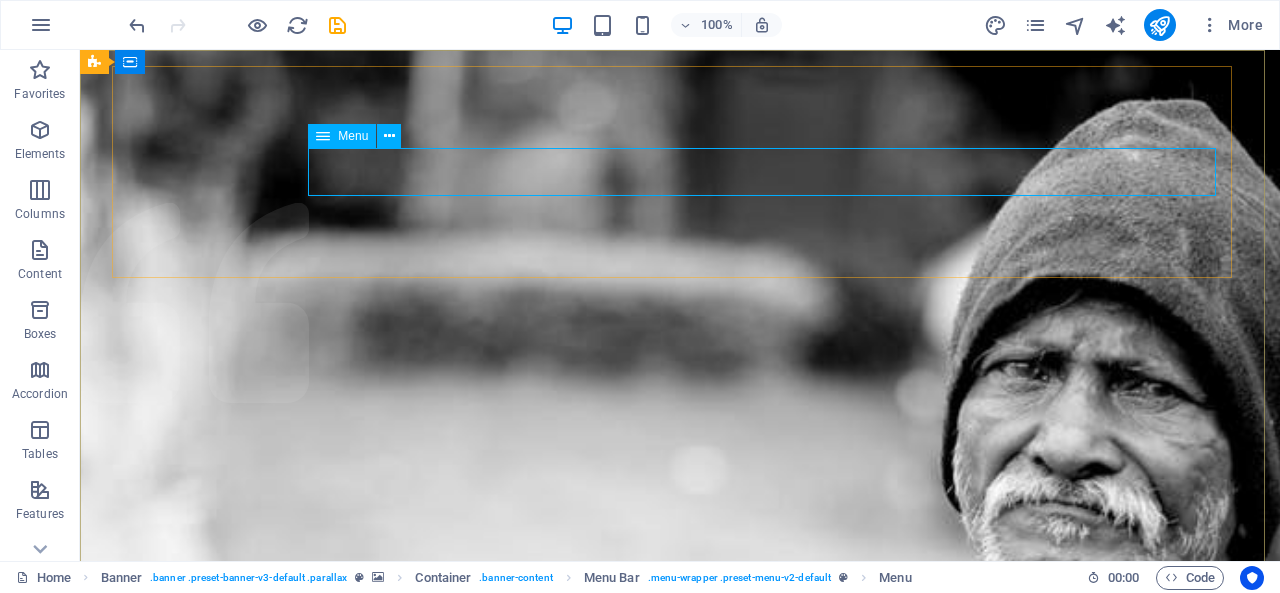 click on "Menu" at bounding box center [342, 136] 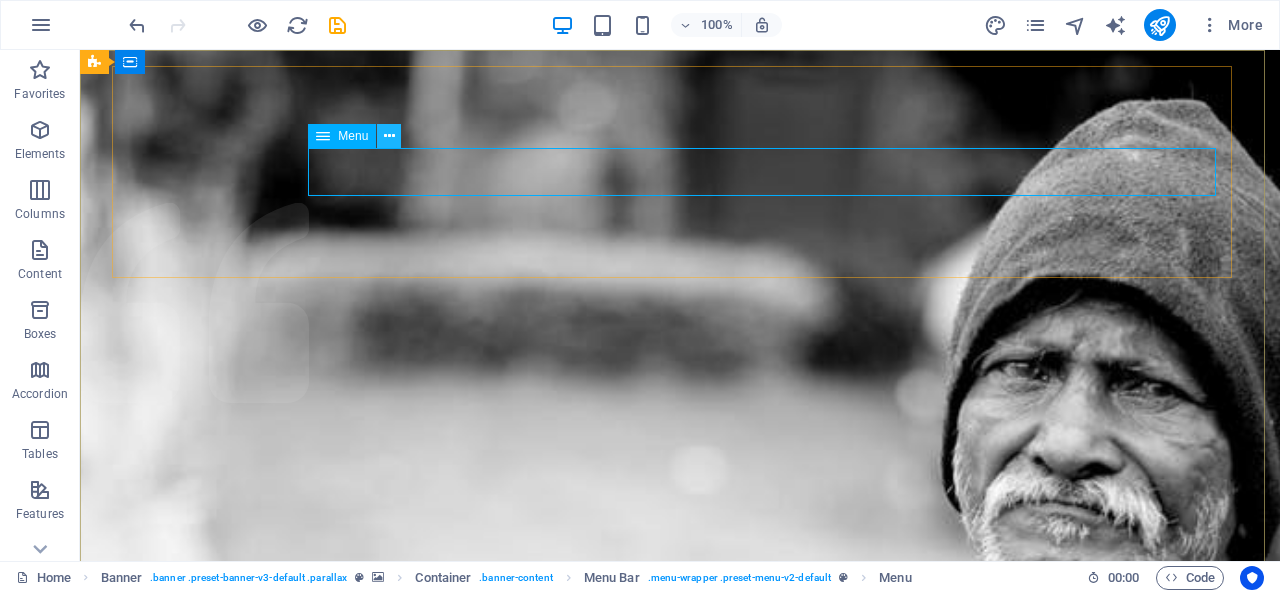 click at bounding box center [389, 136] 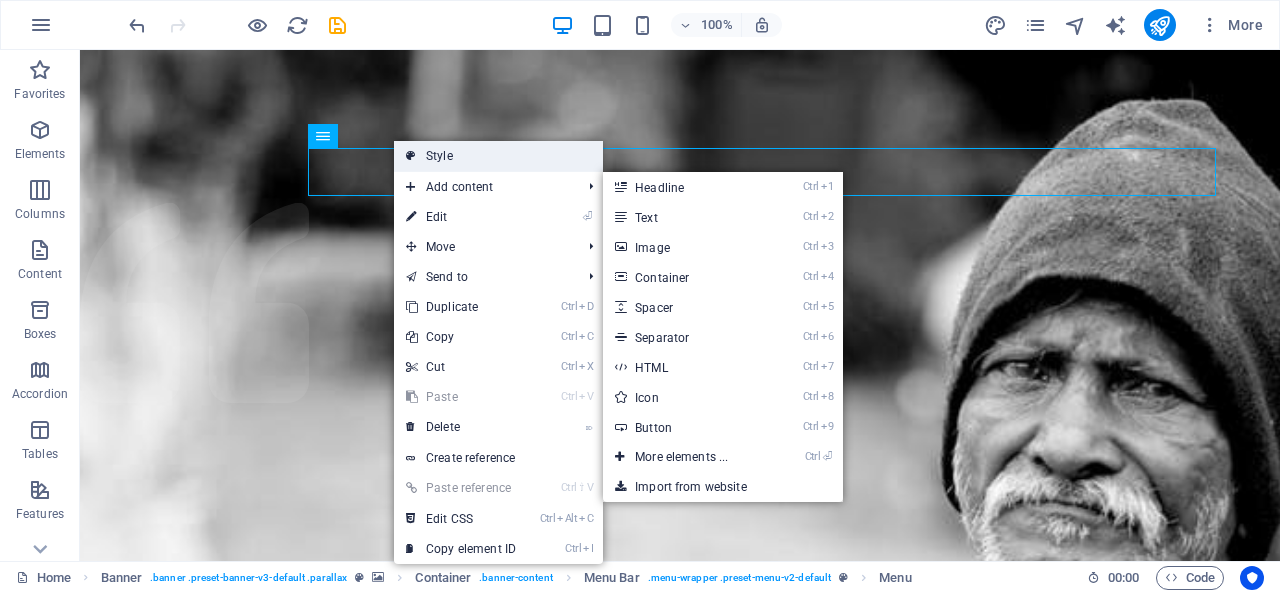 click on "Style" at bounding box center [498, 156] 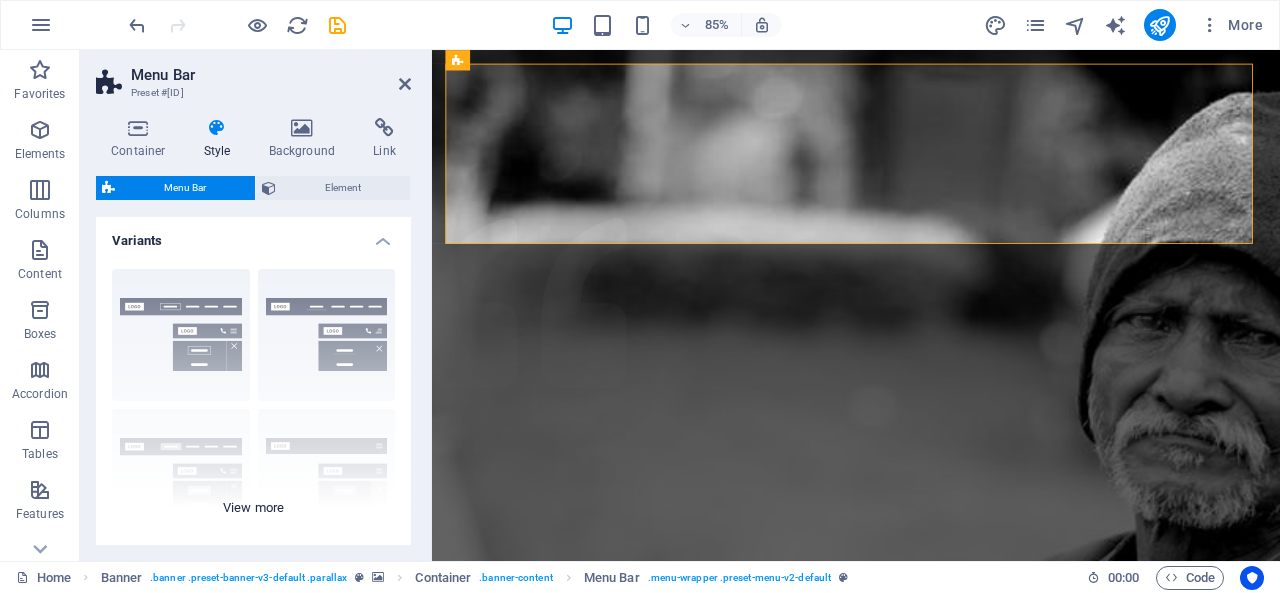 click on "Border Centered Default Fixed Loki Trigger Wide XXL" at bounding box center (253, 403) 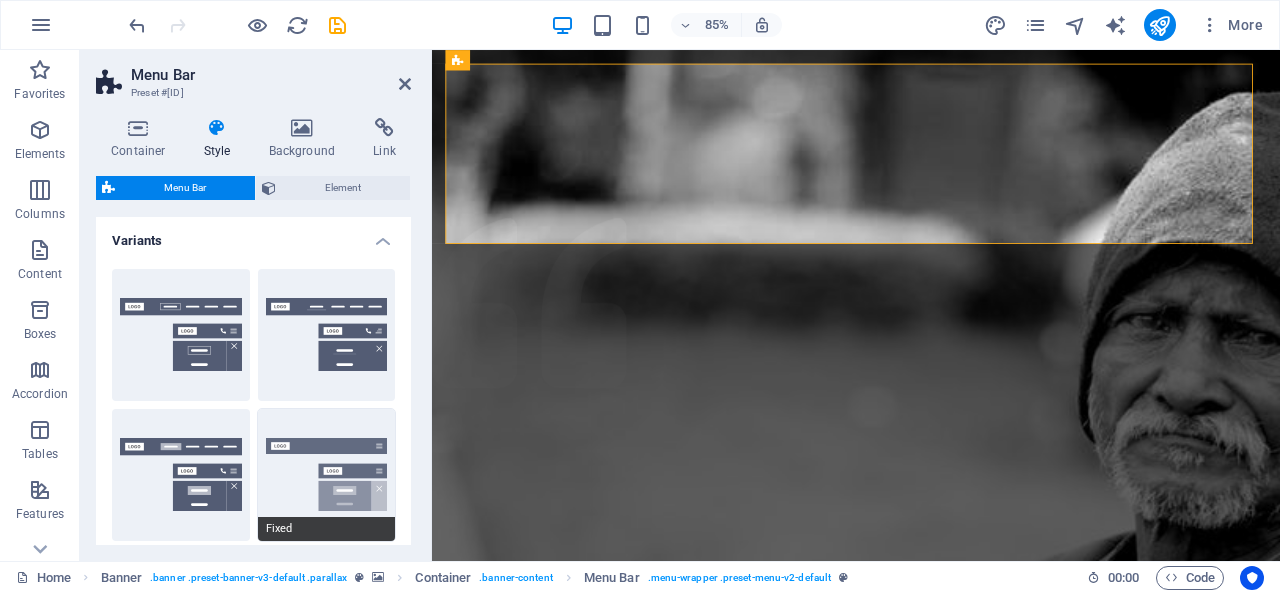 click on "Fixed" at bounding box center (327, 475) 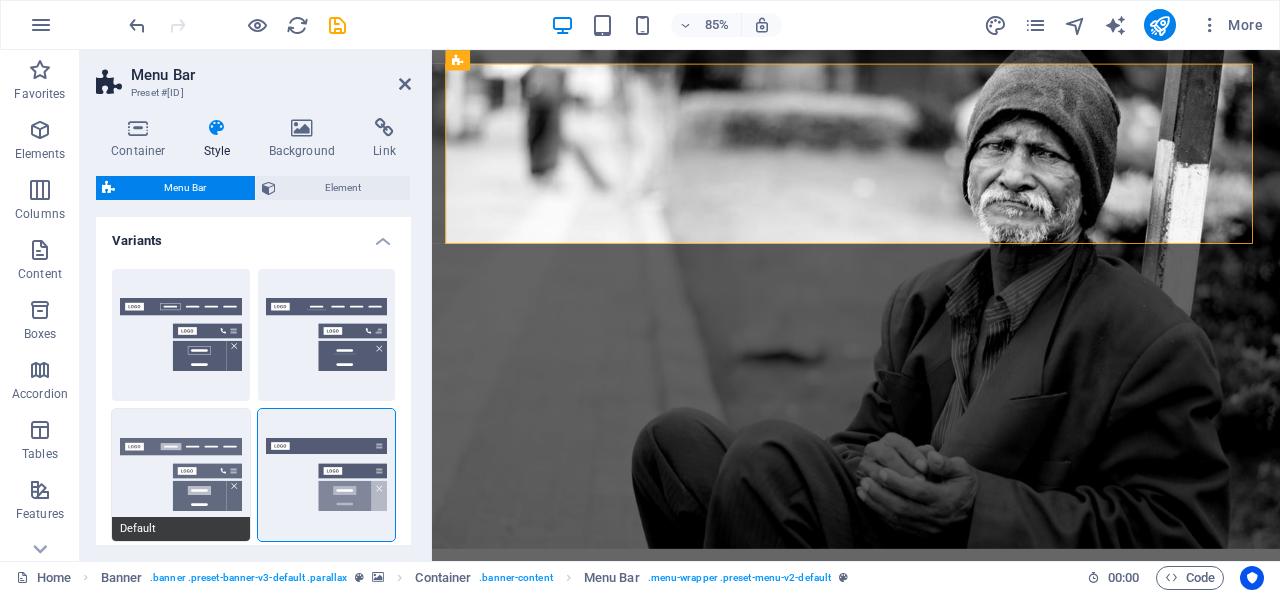 click on "Default" at bounding box center (181, 475) 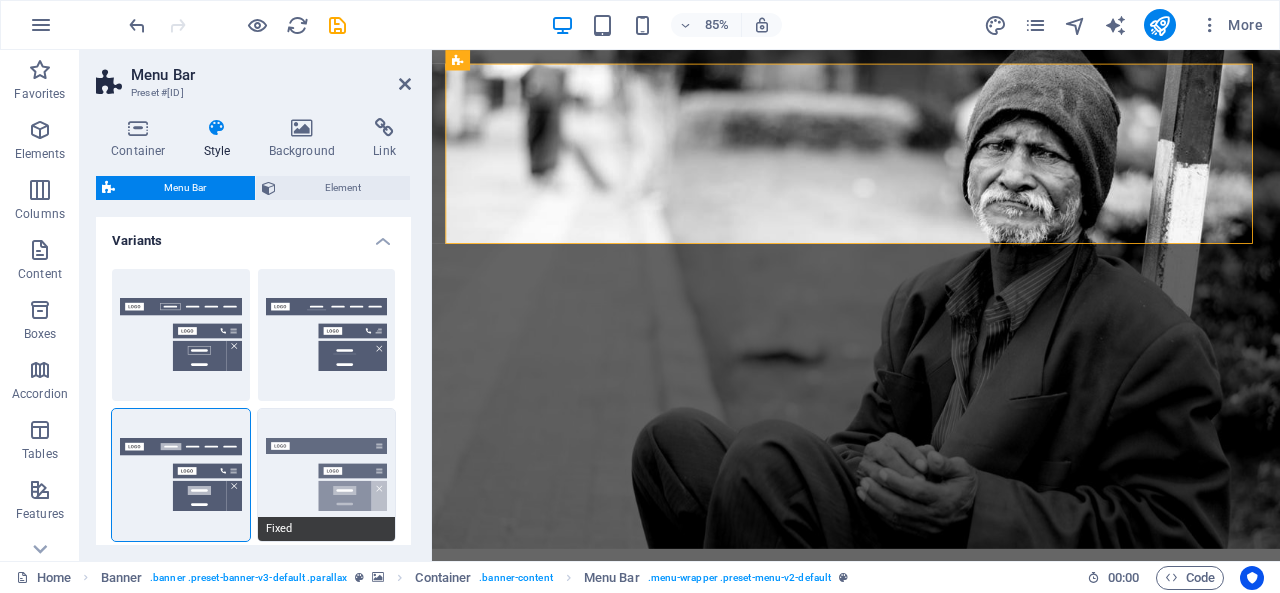 click on "Fixed" at bounding box center (327, 475) 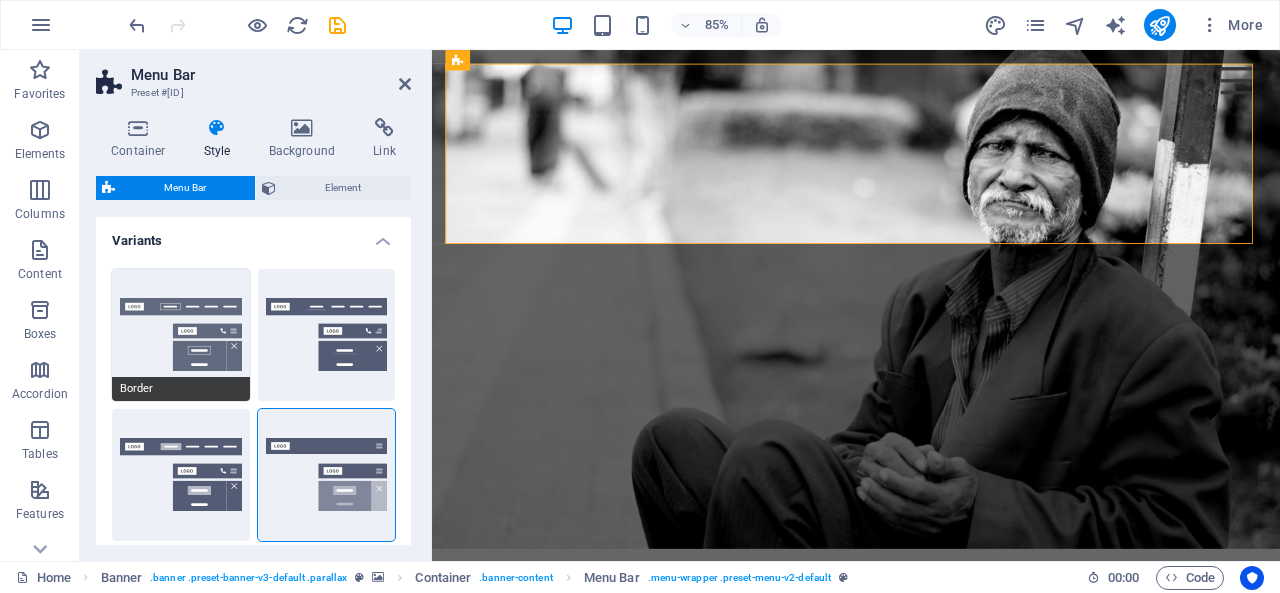 click on "Border" at bounding box center (181, 335) 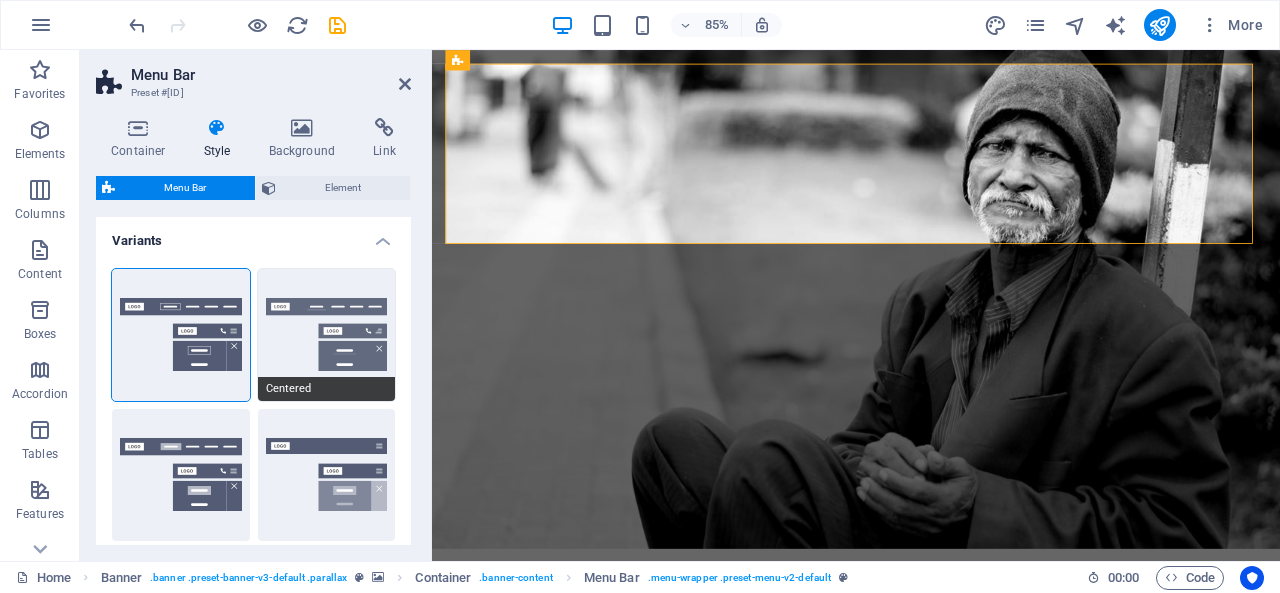 click on "Centered" at bounding box center (327, 335) 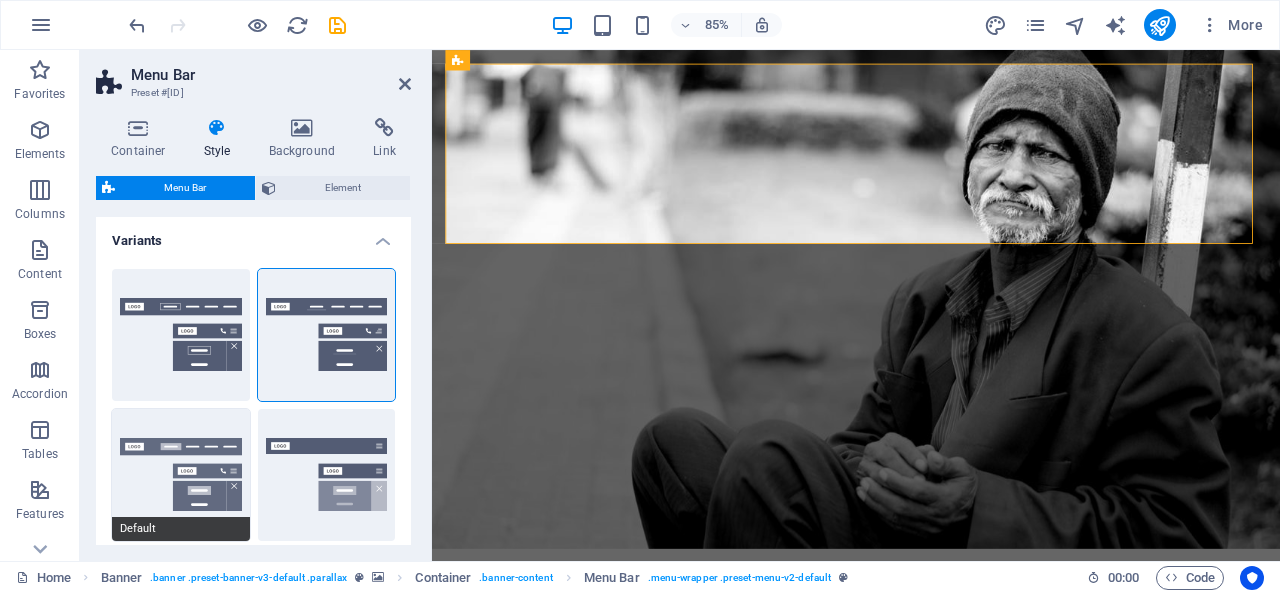 click on "Default" at bounding box center [181, 475] 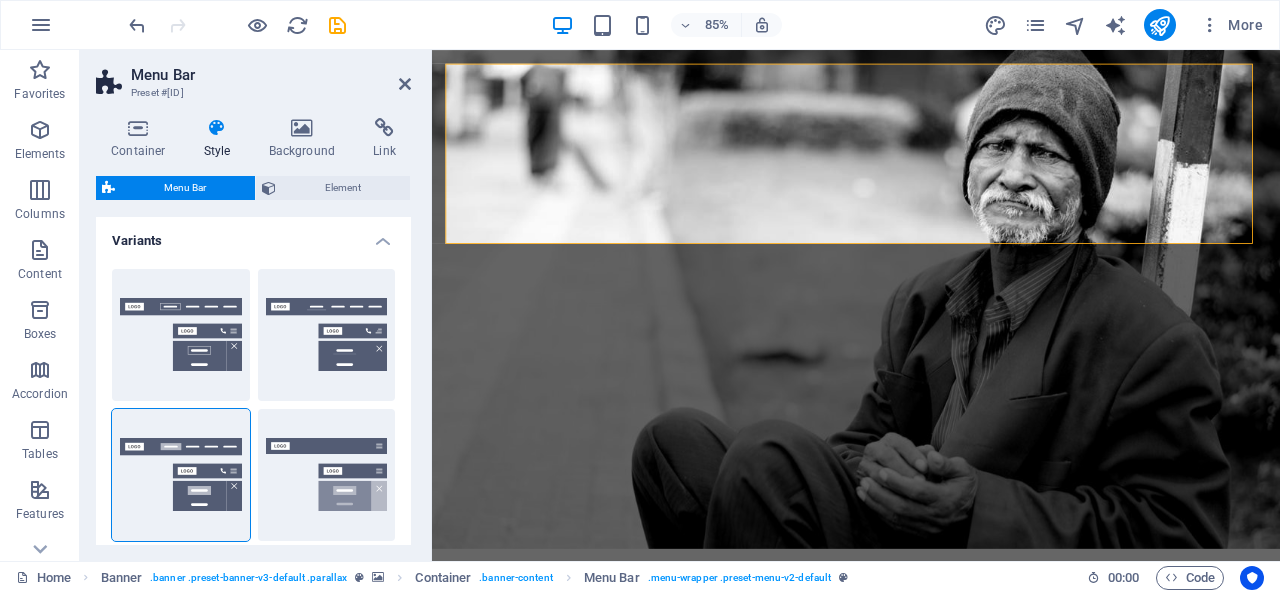 click on "Menu Bar Preset #[ID]
Container Style Background Link Size Height Default px rem % vh vw Min. height None px rem % vh vw Width Default px rem % em vh vw Min. width None px rem % vh vw Content width Default Custom width Width Default px rem % em vh vw Min. width None px rem % vh vw Default padding Custom spacing Default content width and padding can be changed under Design. Edit design Layout (Flexbox) Alignment Determines the flex direction. Default Main axis Determine how elements should behave along the main axis inside this container (justify content). Default Side axis Control the vertical direction of the element inside of the container (align items). Default Wrap Default On Off Fill Controls the distances and direction of elements on the y-axis across several lines (align content). Default Accessibility ARIA helps assistive technologies (like screen readers) to understand the role, state, and behavior of web elements Role The ARIA role defines the purpose of an element.  None %" at bounding box center [256, 305] 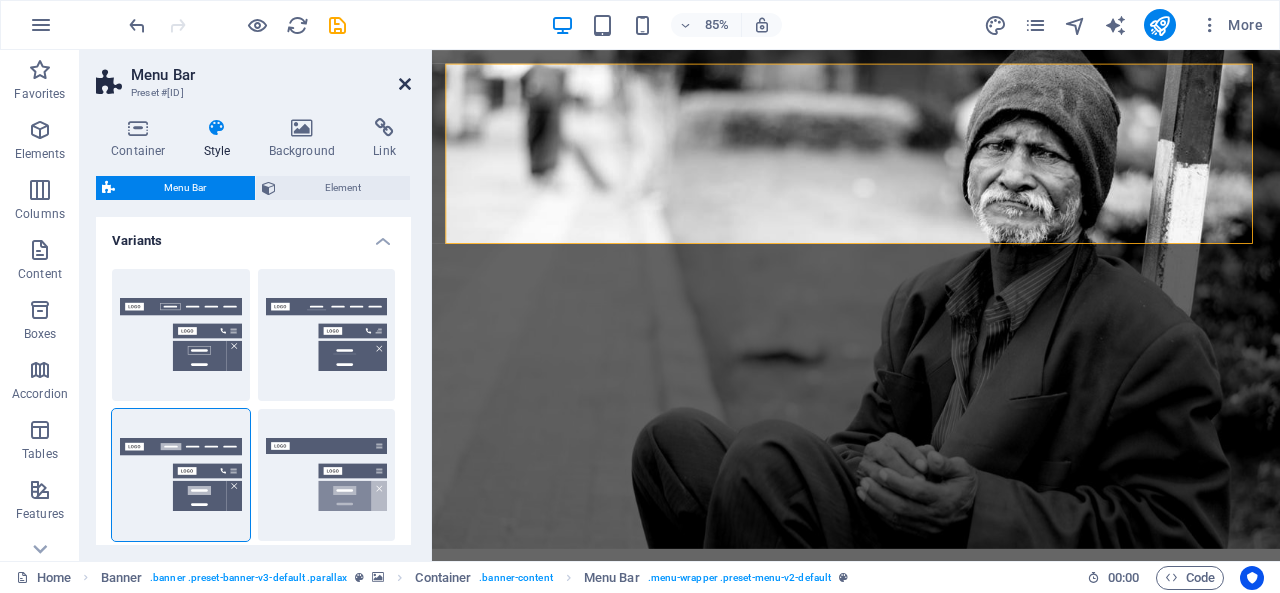 click at bounding box center (405, 84) 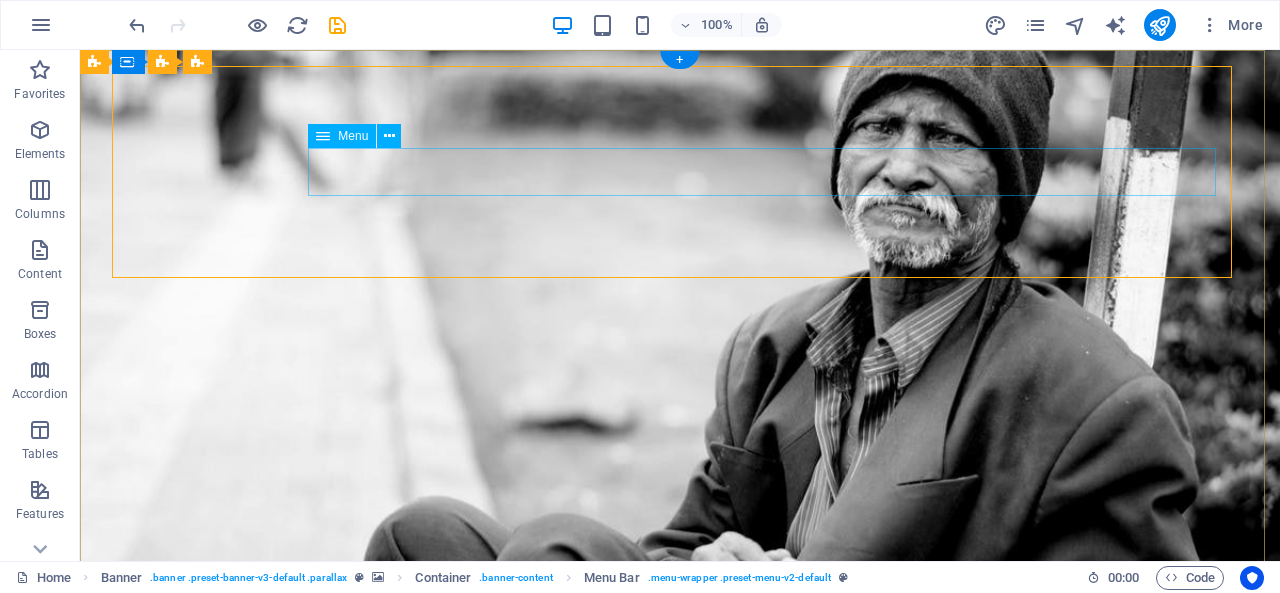 click on "Home About us What we do Projects Volunteers Donate" at bounding box center (680, 873) 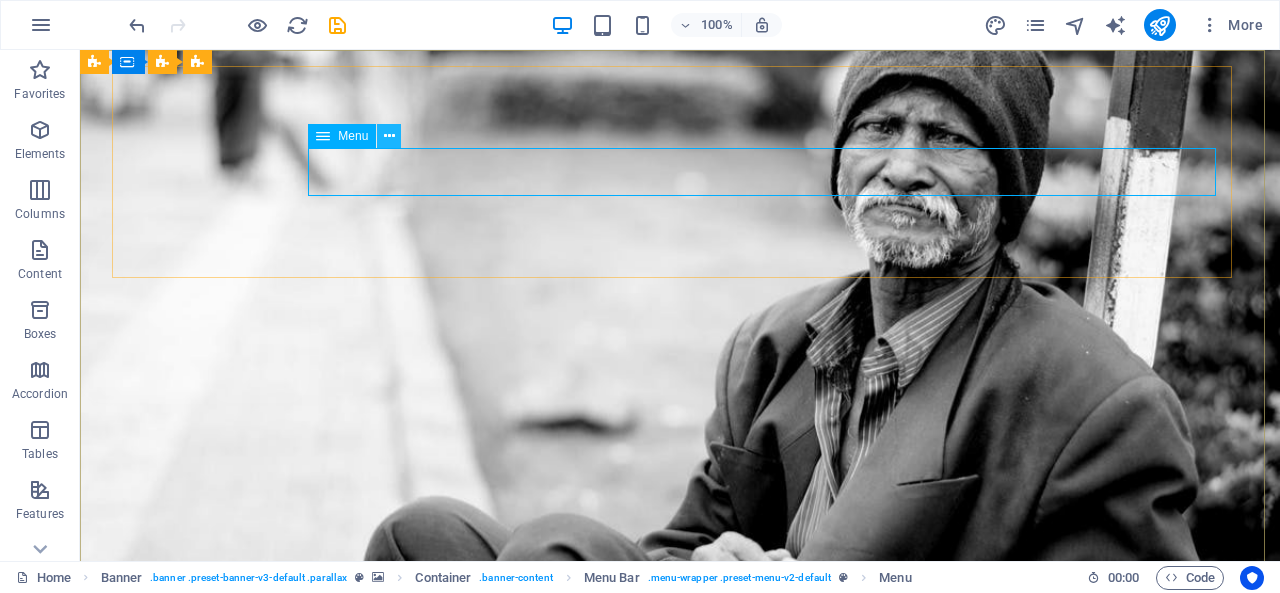 click at bounding box center [389, 136] 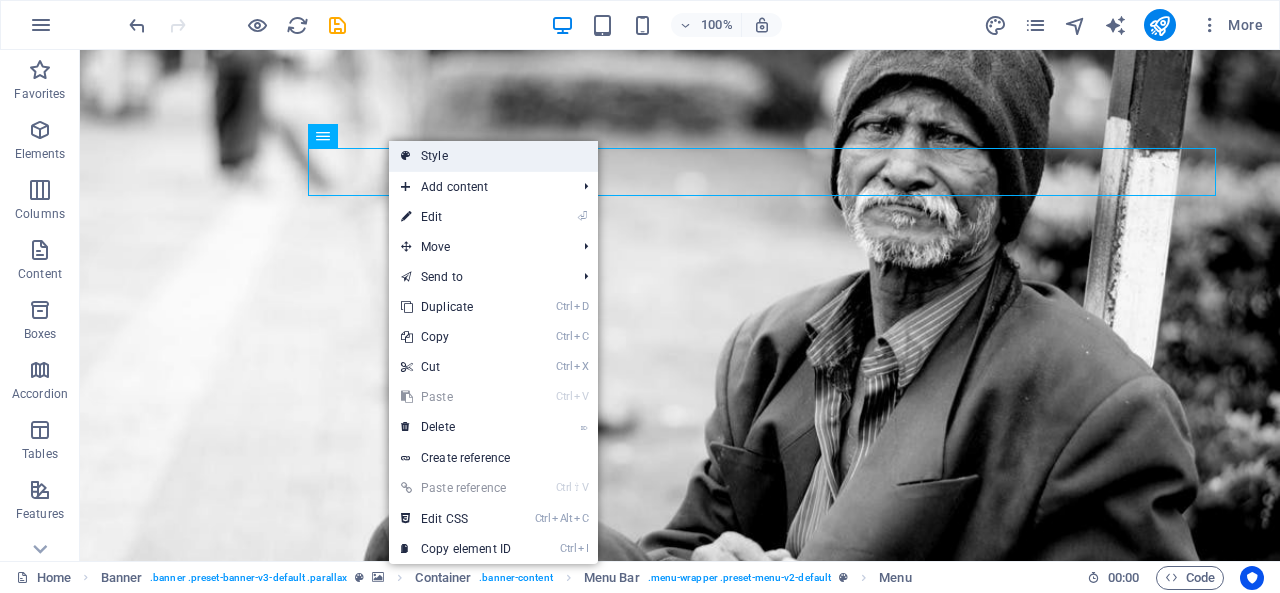 click on "Style" at bounding box center [493, 156] 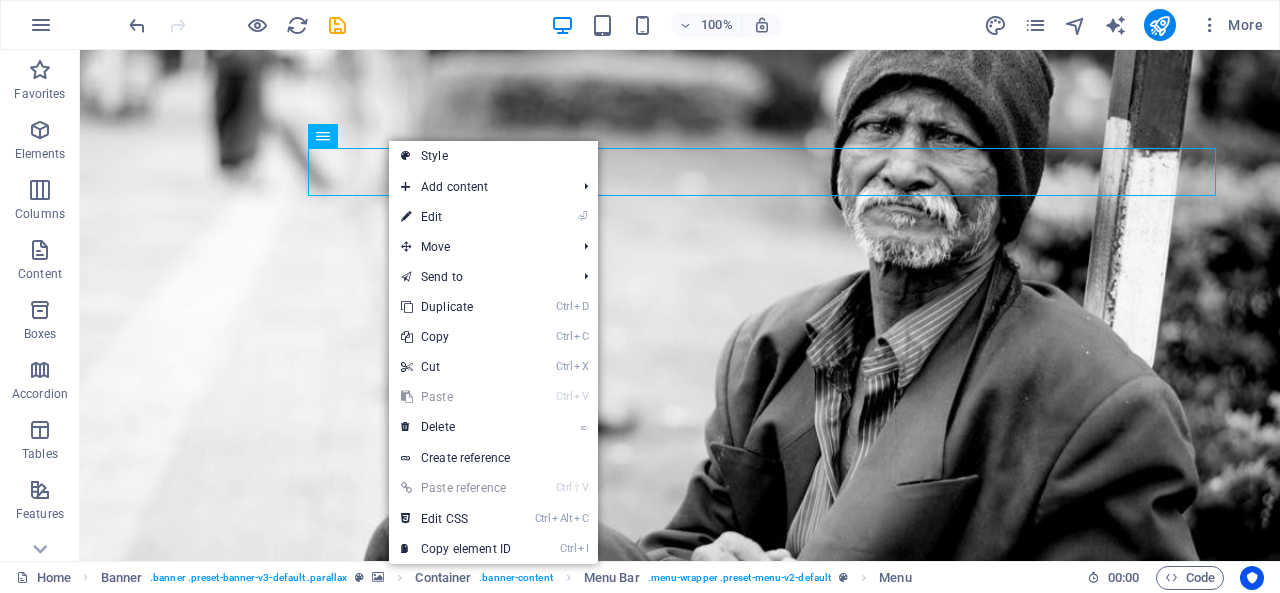 select on "rem" 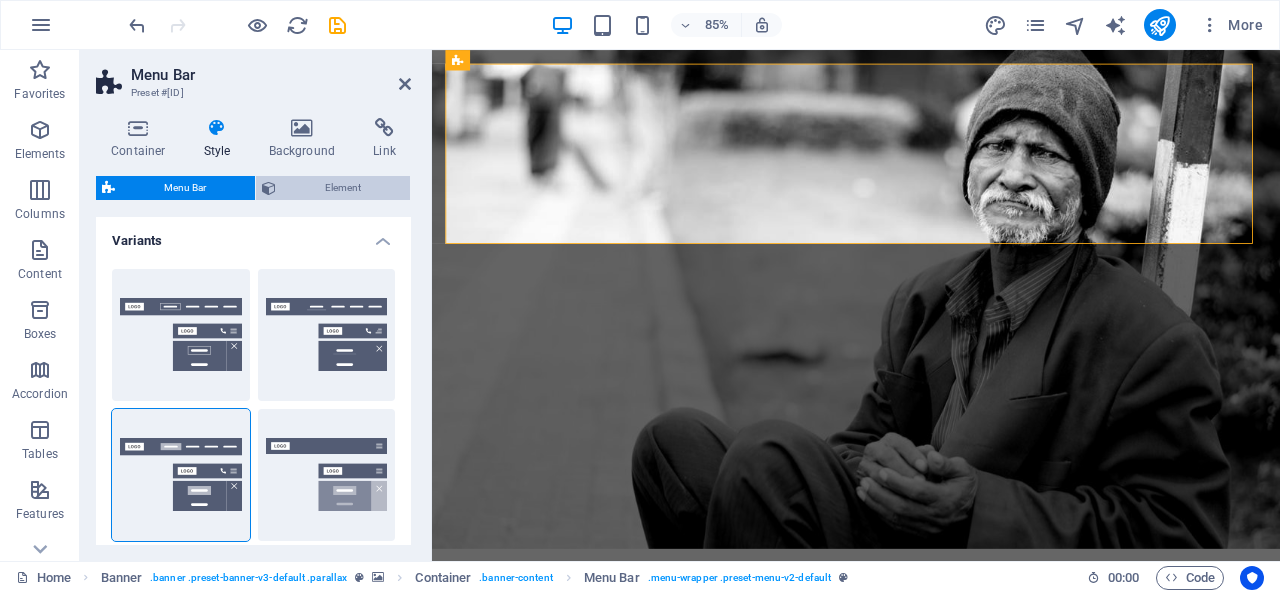 click on "Element" at bounding box center (343, 188) 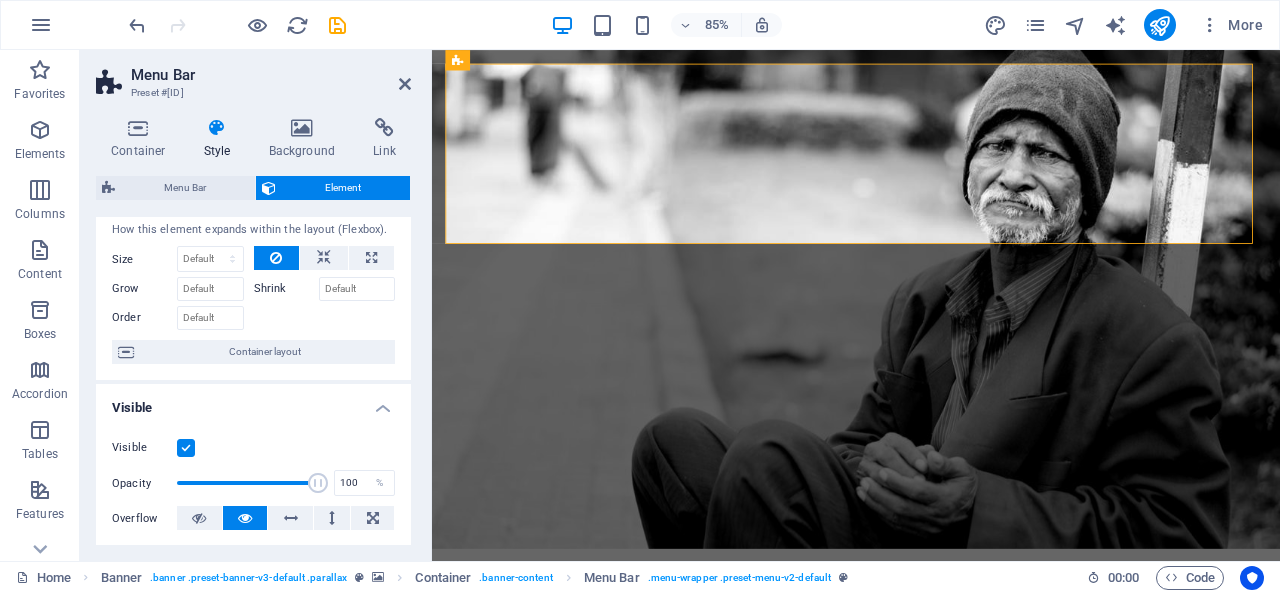 scroll, scrollTop: 100, scrollLeft: 0, axis: vertical 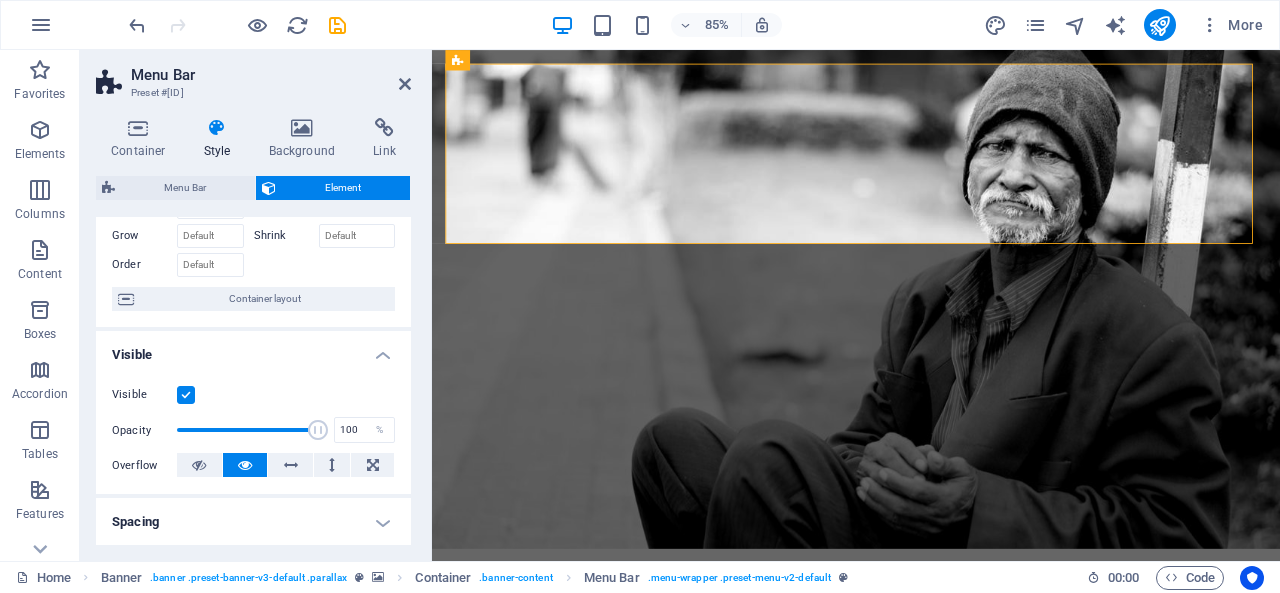 click on "Style" at bounding box center (221, 139) 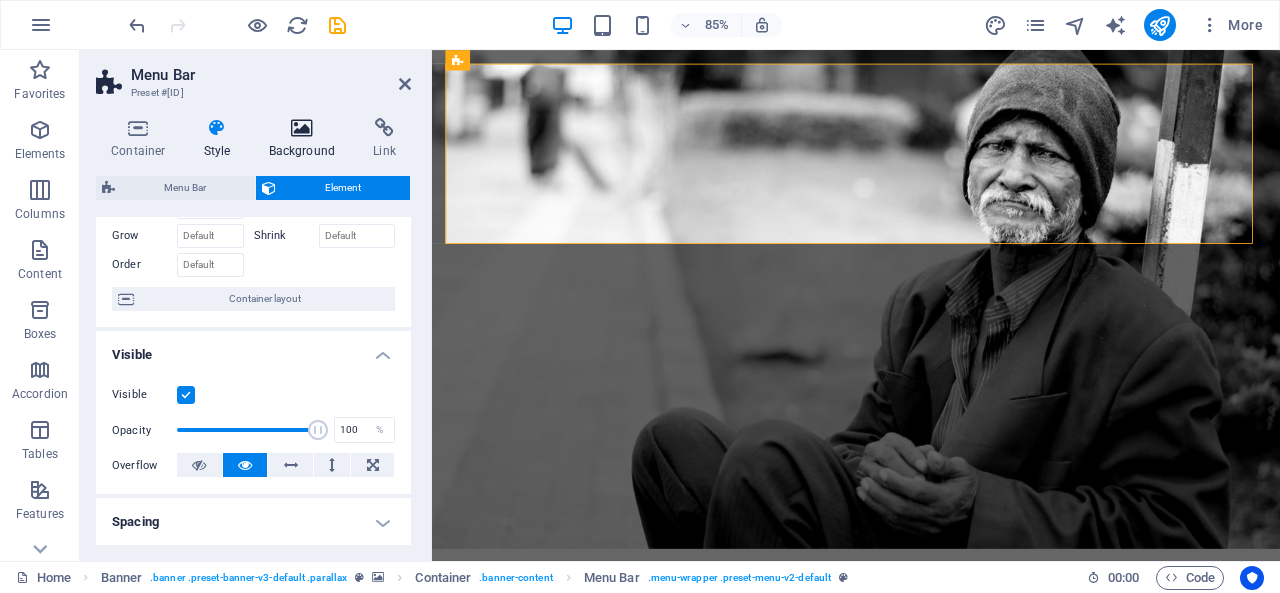 click on "Background" at bounding box center [306, 139] 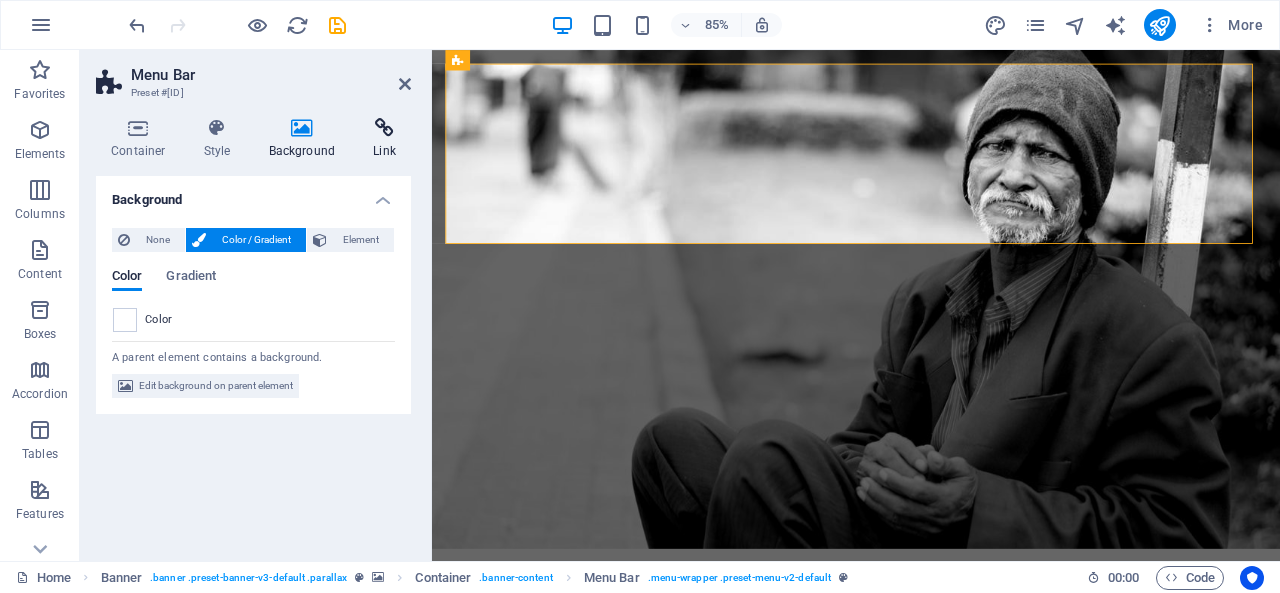 click on "Link" at bounding box center [384, 139] 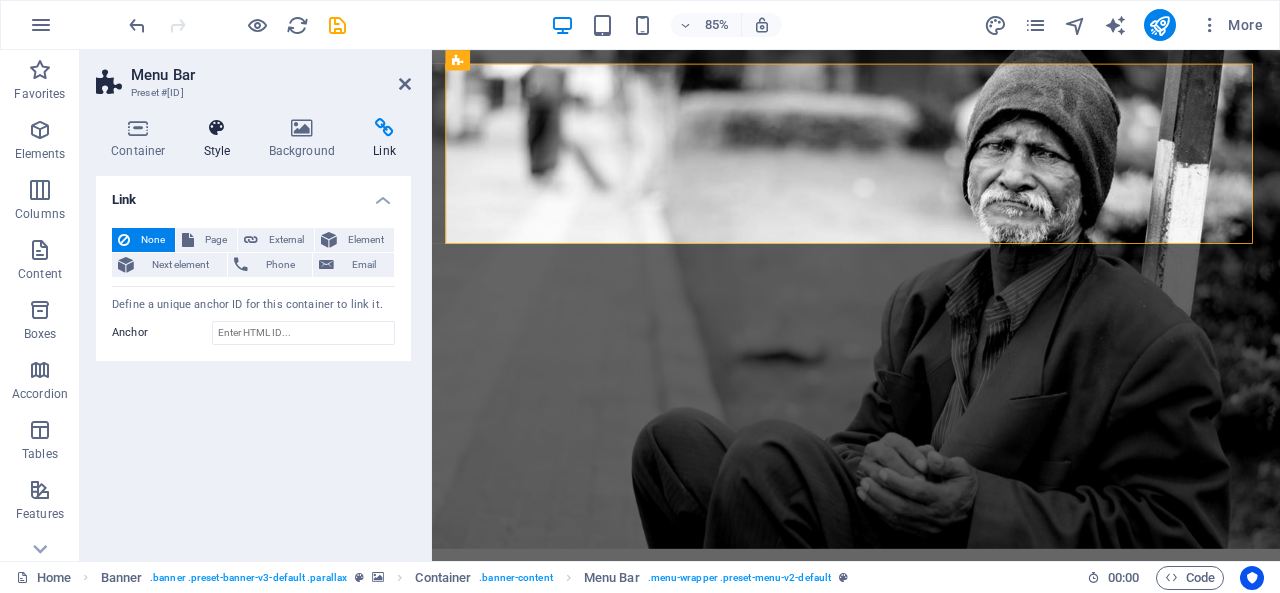 click at bounding box center (217, 128) 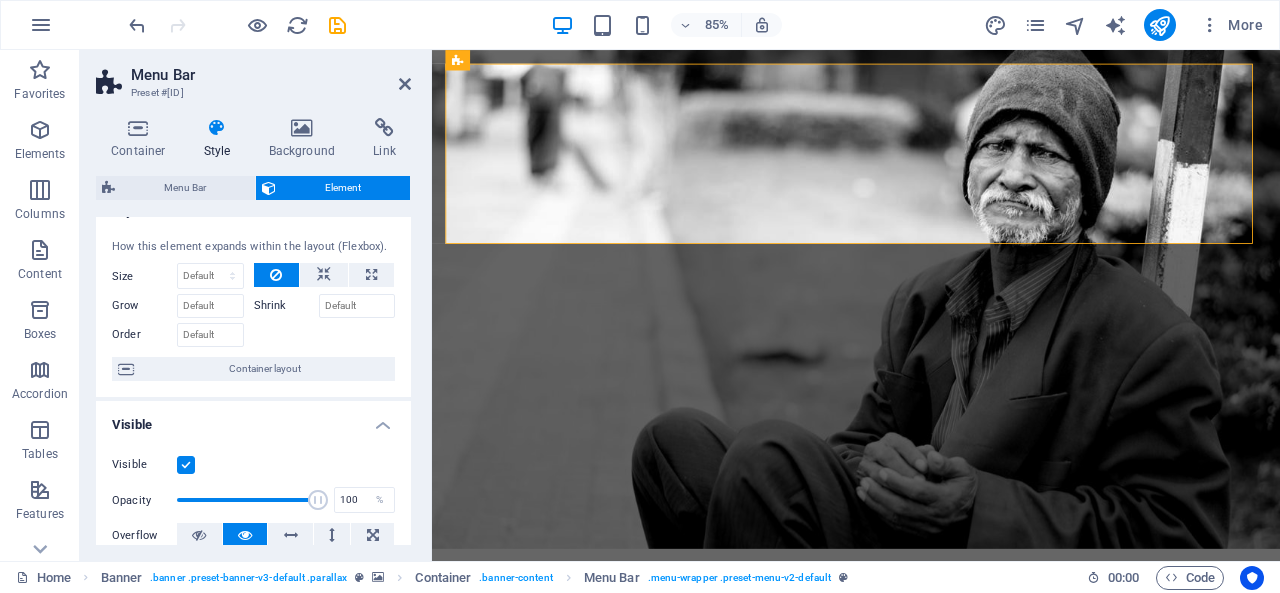 scroll, scrollTop: 0, scrollLeft: 0, axis: both 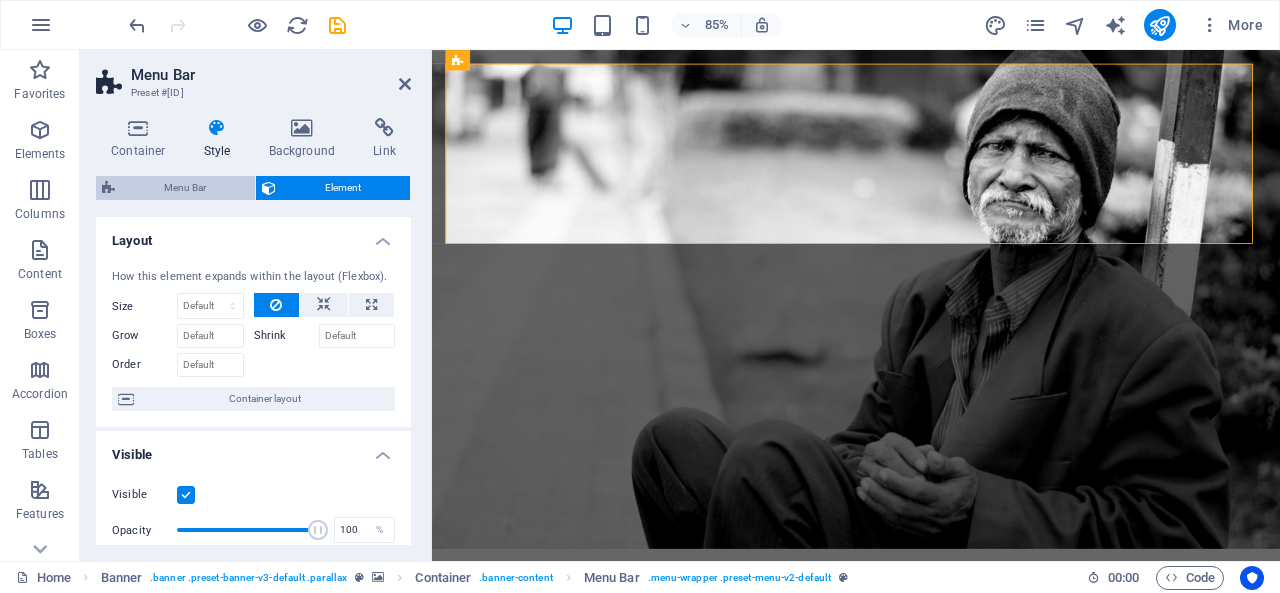 click on "Menu Bar" at bounding box center [185, 188] 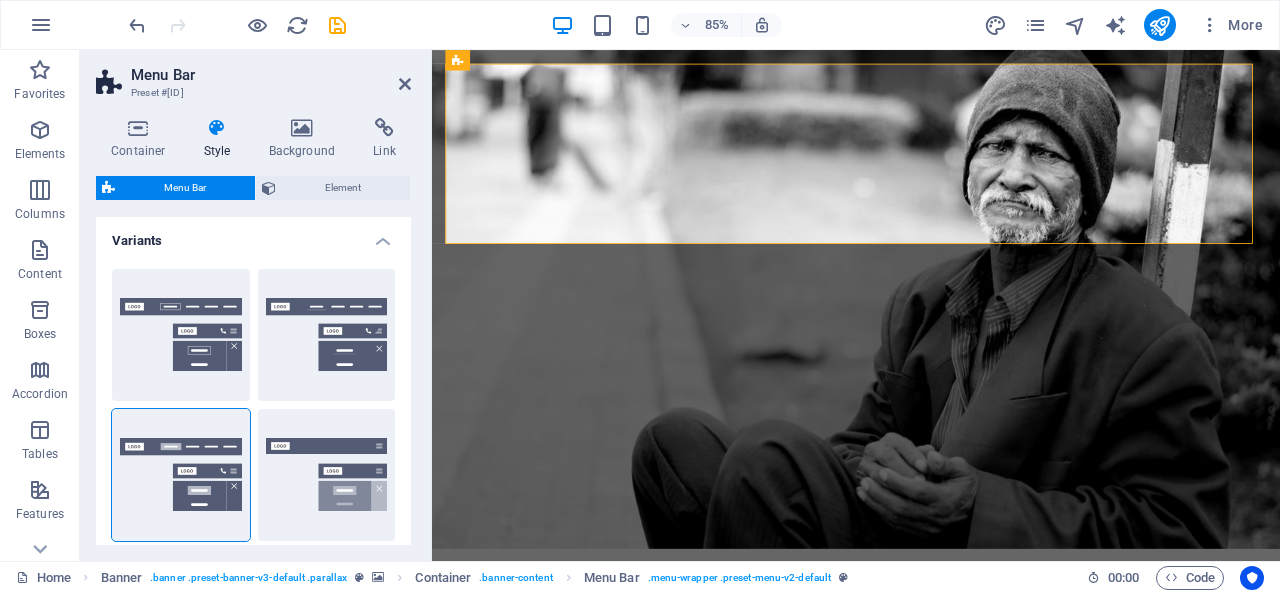 drag, startPoint x: 412, startPoint y: 297, endPoint x: 411, endPoint y: 341, distance: 44.011364 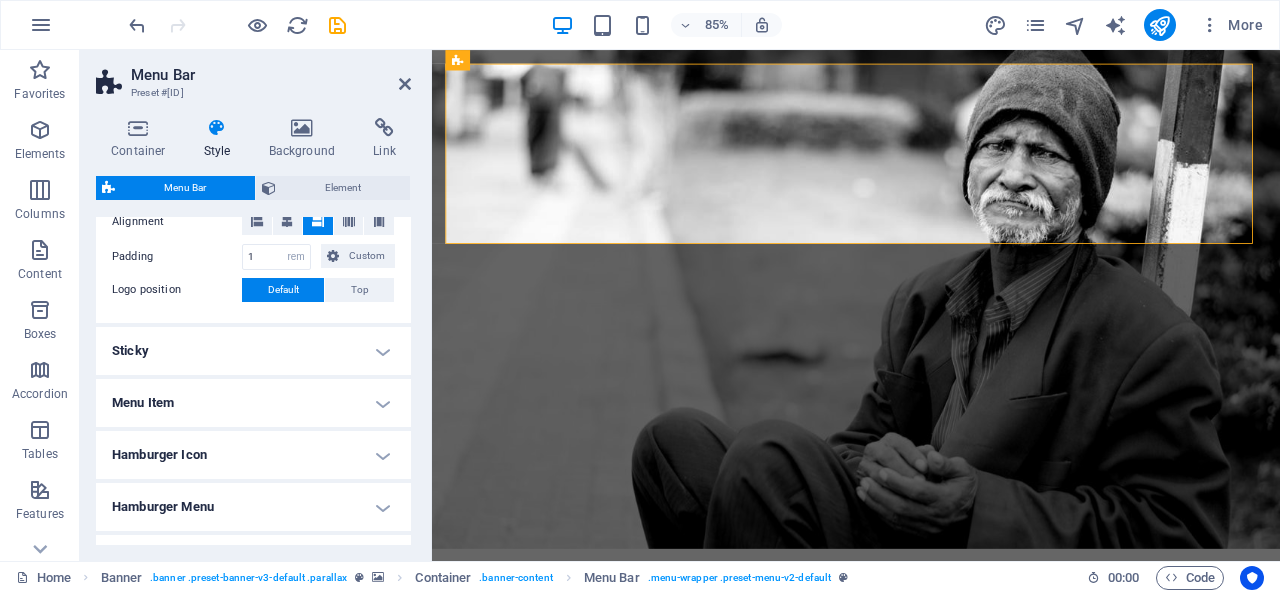scroll, scrollTop: 744, scrollLeft: 0, axis: vertical 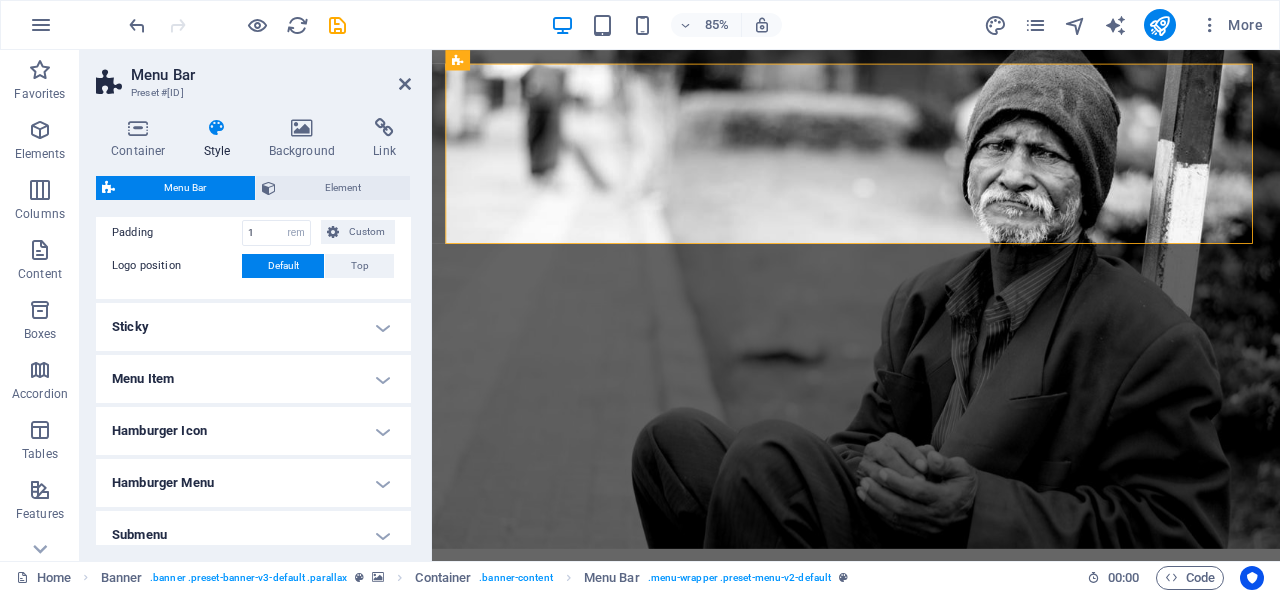 click on "Sticky" at bounding box center [253, 327] 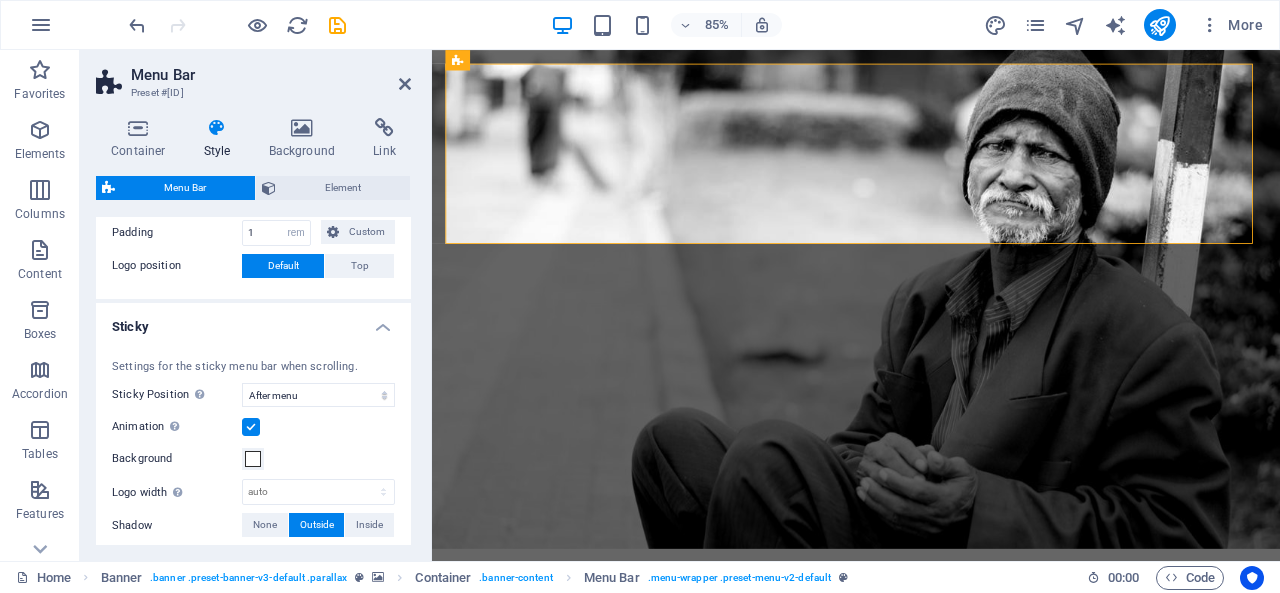 click on "Sticky" at bounding box center [253, 321] 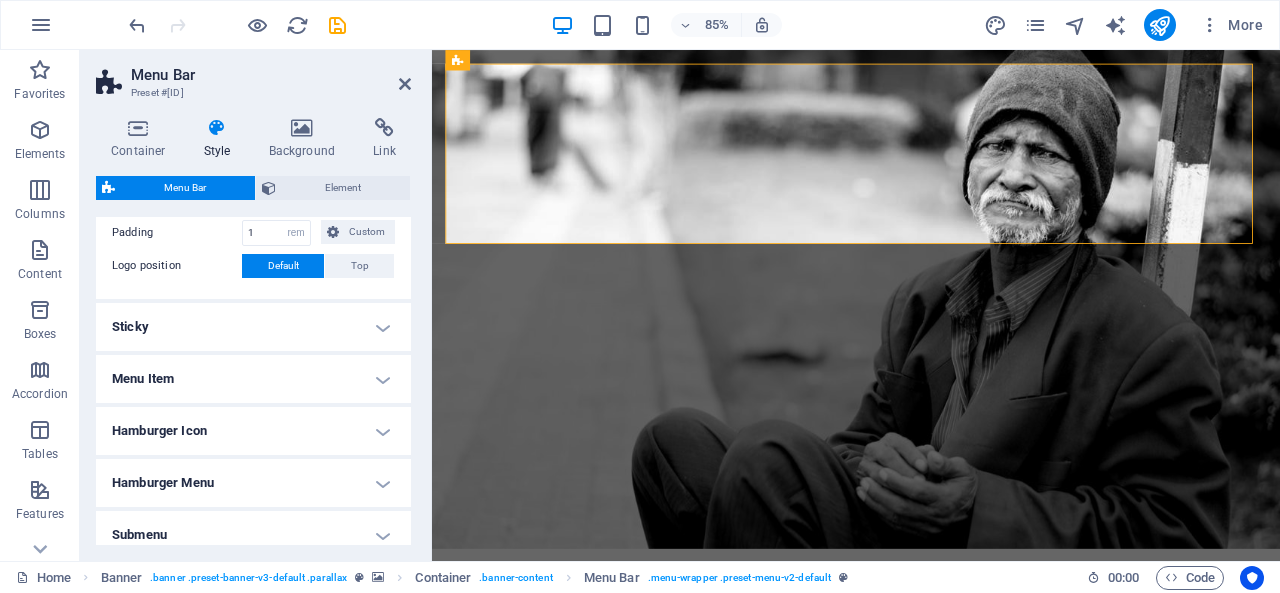 click on "Menu Item" at bounding box center (253, 379) 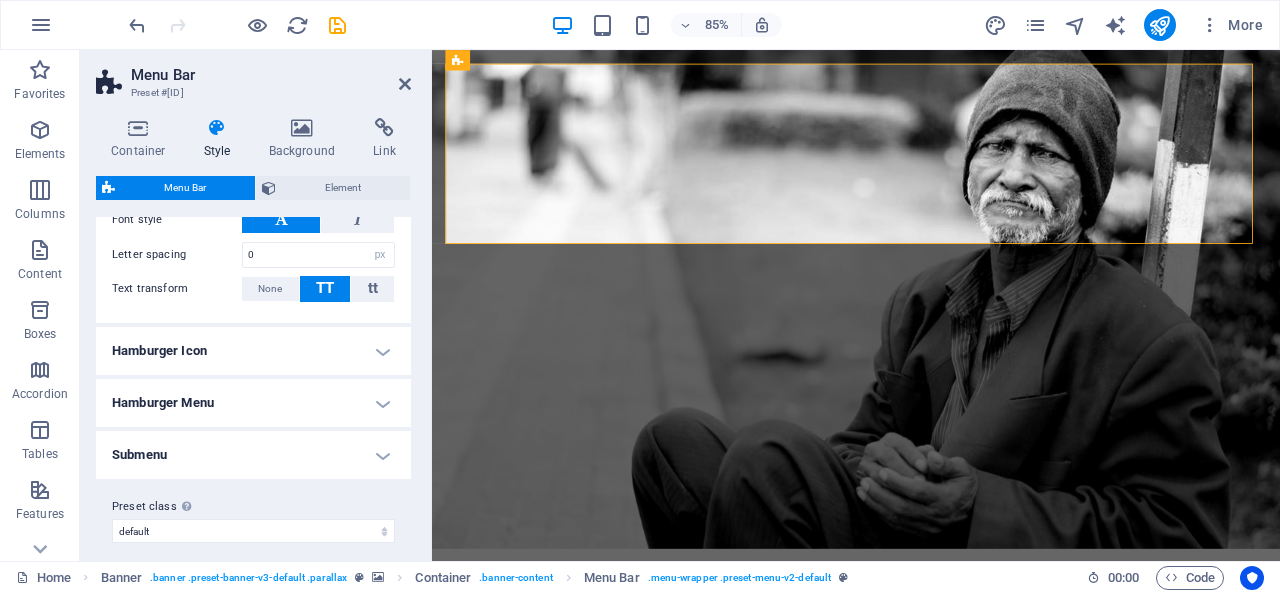 scroll, scrollTop: 1388, scrollLeft: 0, axis: vertical 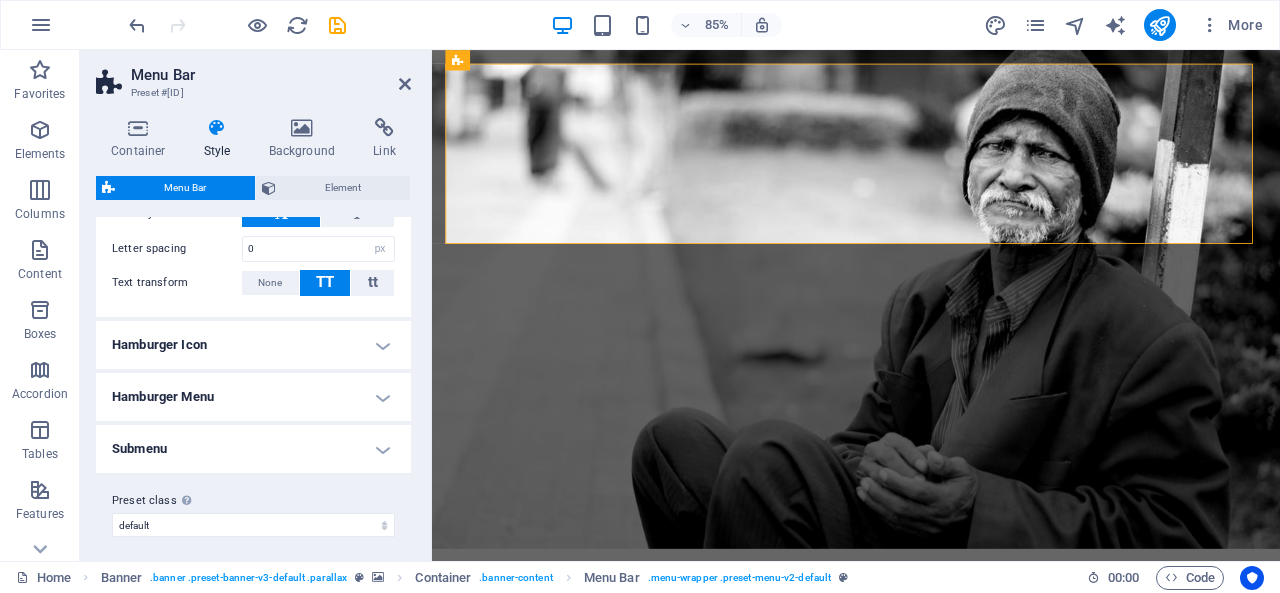 click on "Hamburger Menu" at bounding box center [253, 397] 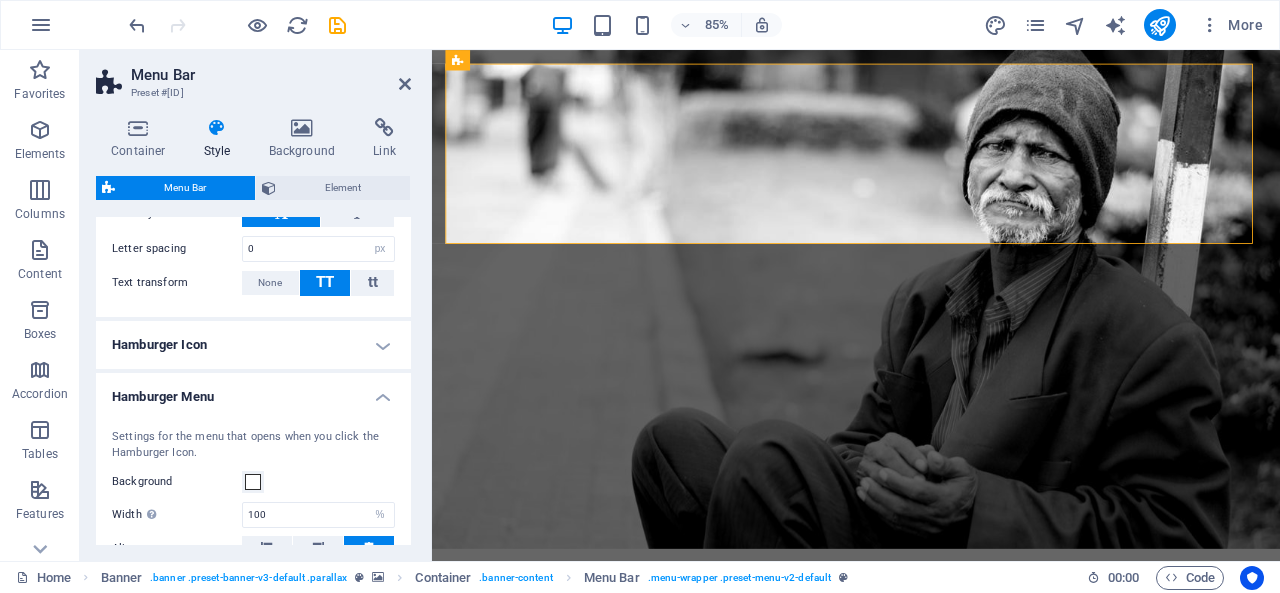 click on "Hamburger Menu" at bounding box center [253, 391] 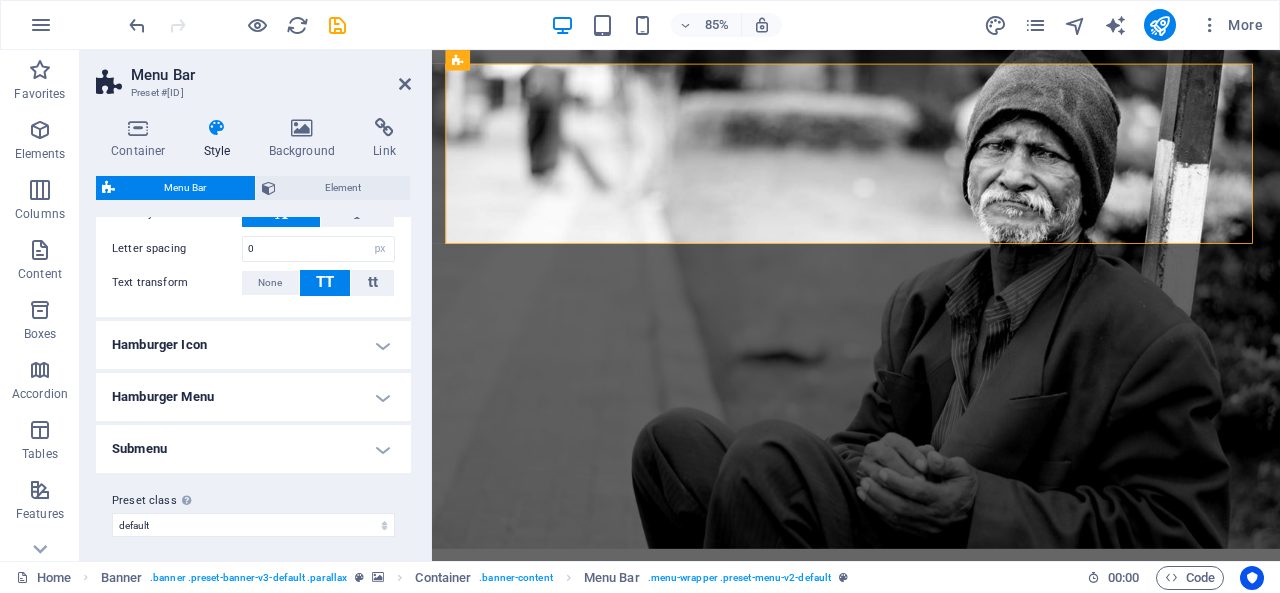 click on "Hamburger Icon" at bounding box center (253, 345) 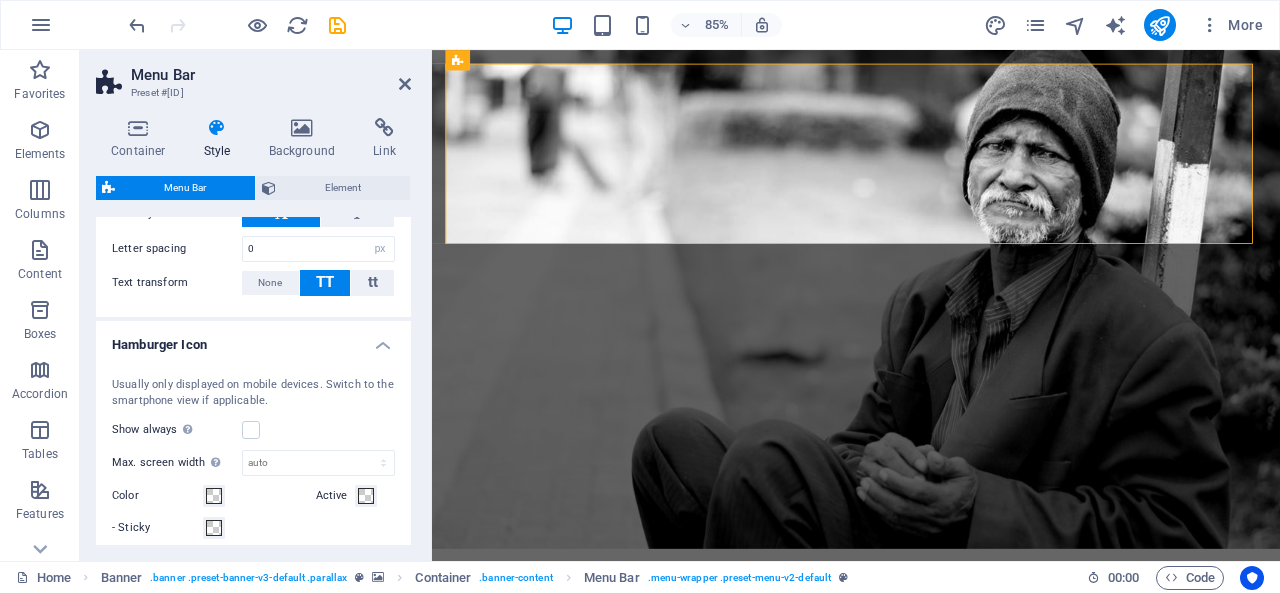 click on "Hamburger Icon" at bounding box center [253, 339] 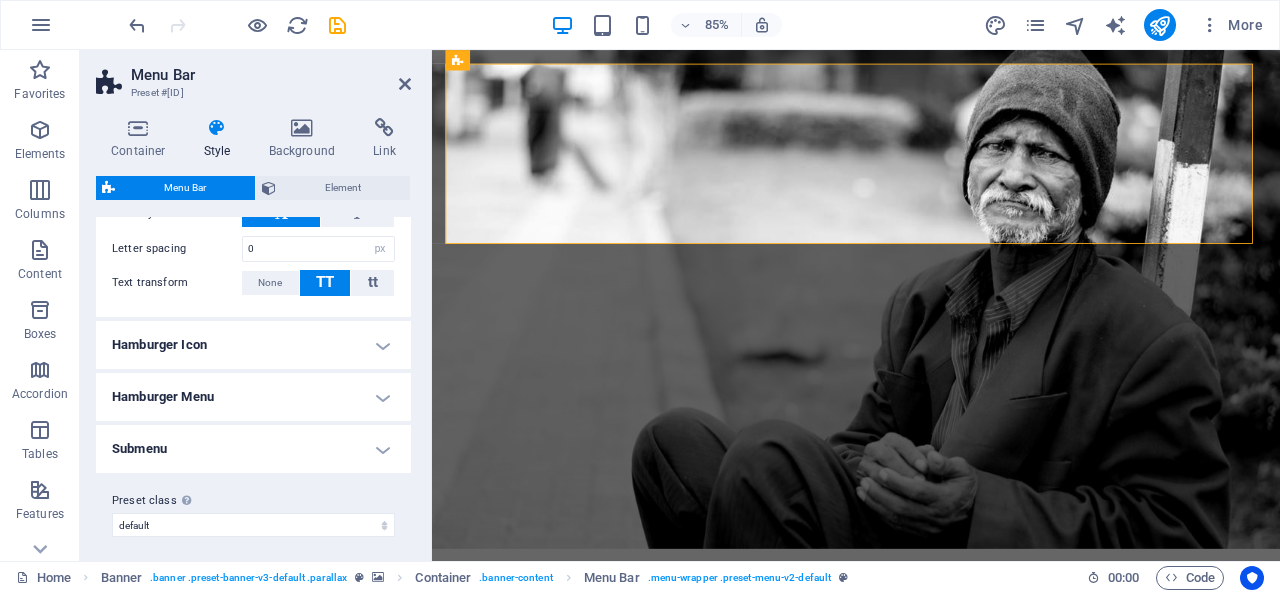 drag, startPoint x: 411, startPoint y: 497, endPoint x: 411, endPoint y: 555, distance: 58 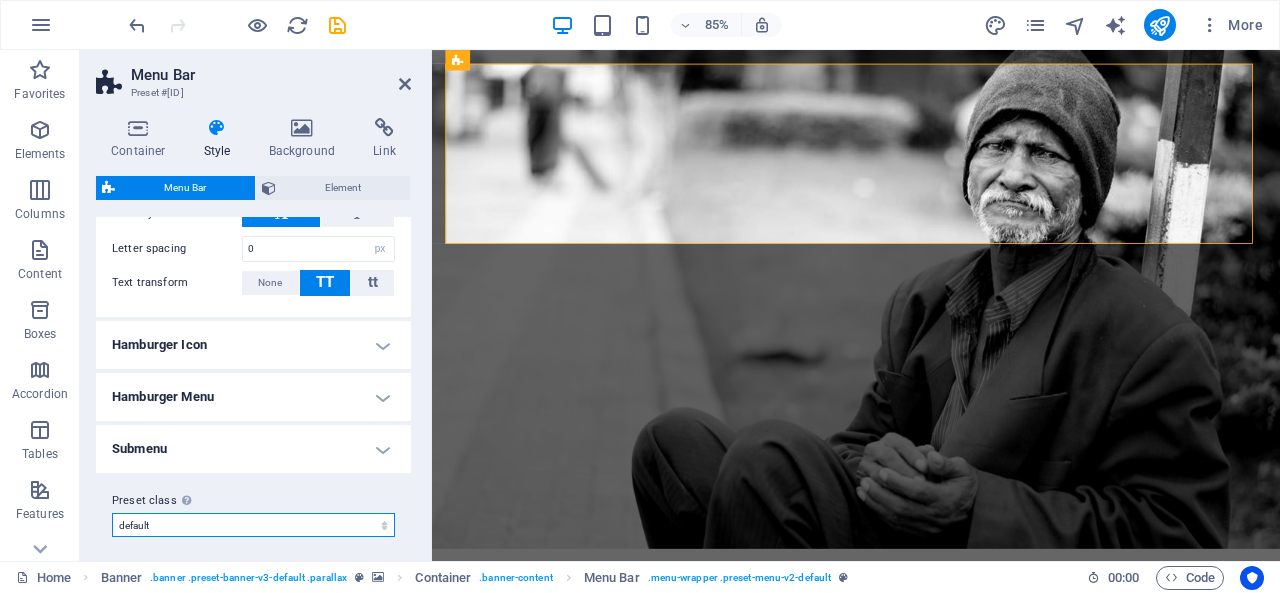 click on "default Add preset class" at bounding box center (253, 525) 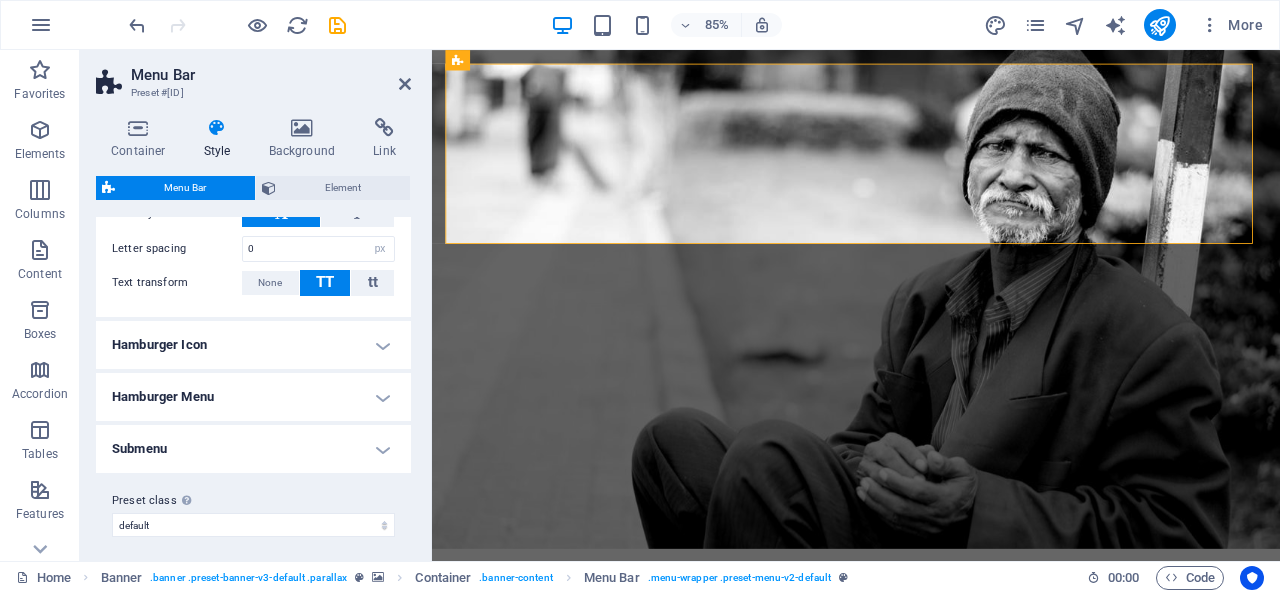 click on "Preset class Above chosen variant and settings affect all elements which carry this preset class. default Add preset class" at bounding box center [253, 513] 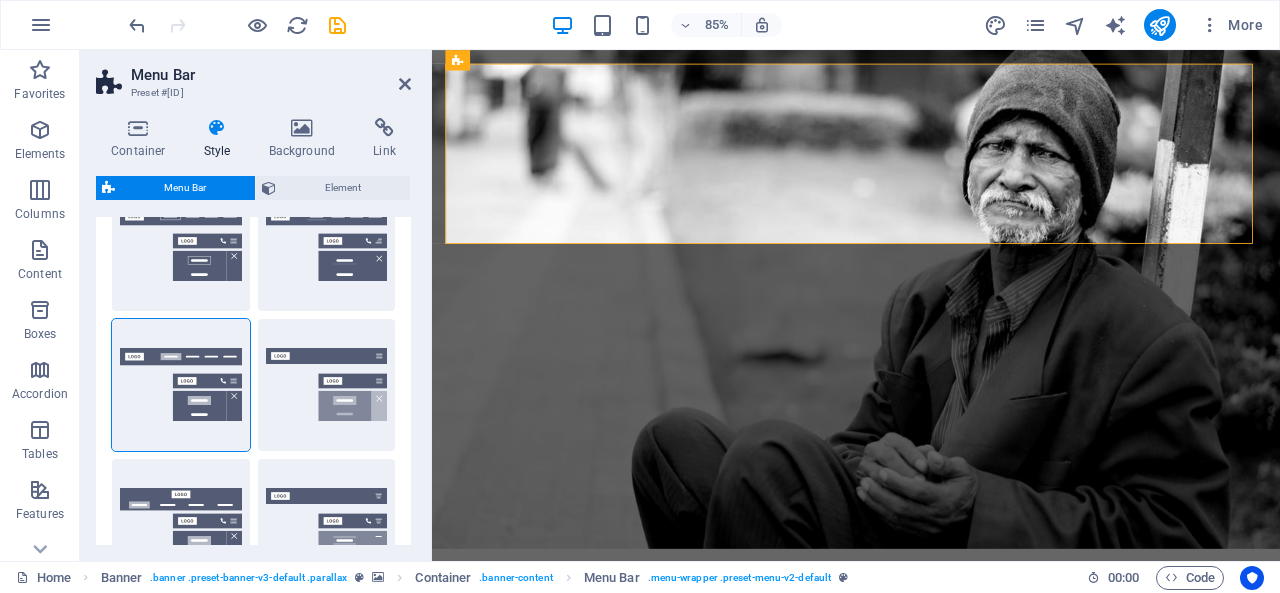 scroll, scrollTop: 0, scrollLeft: 0, axis: both 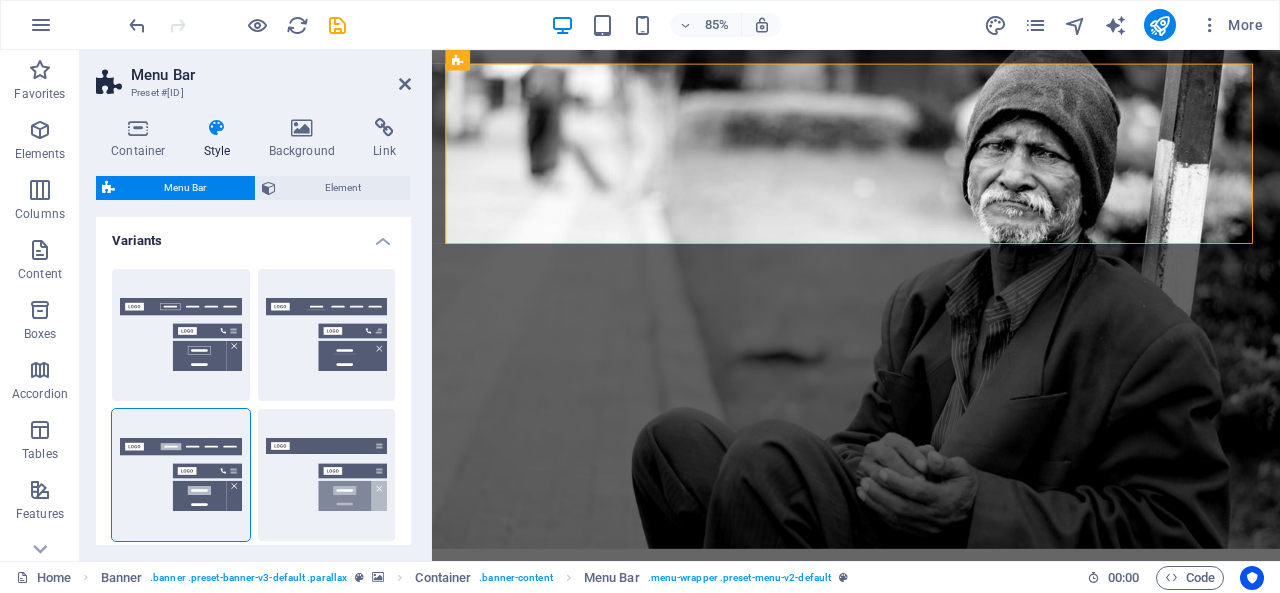 click on "Variants" at bounding box center (253, 235) 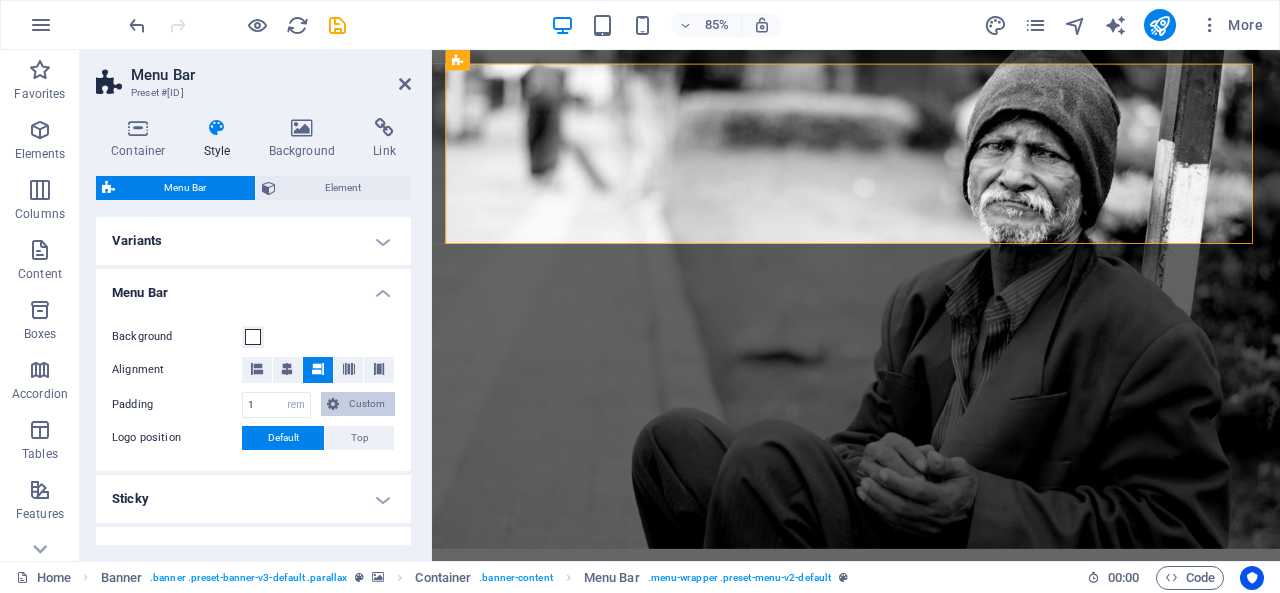 click on "Custom" at bounding box center [367, 404] 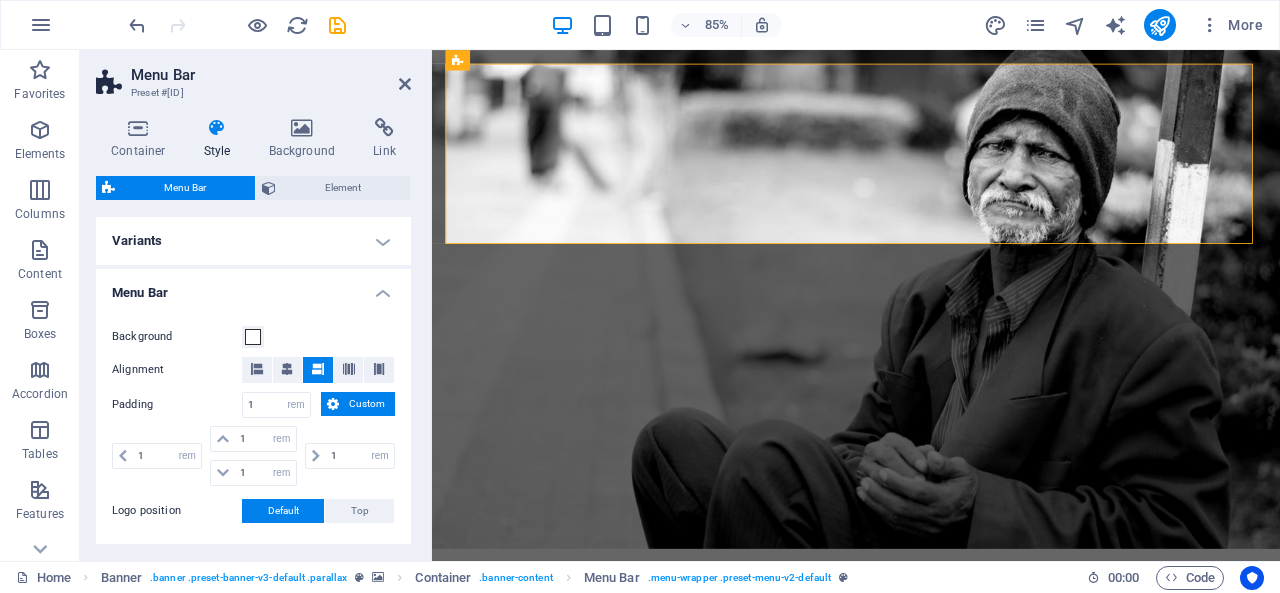 click on "Custom" at bounding box center [367, 404] 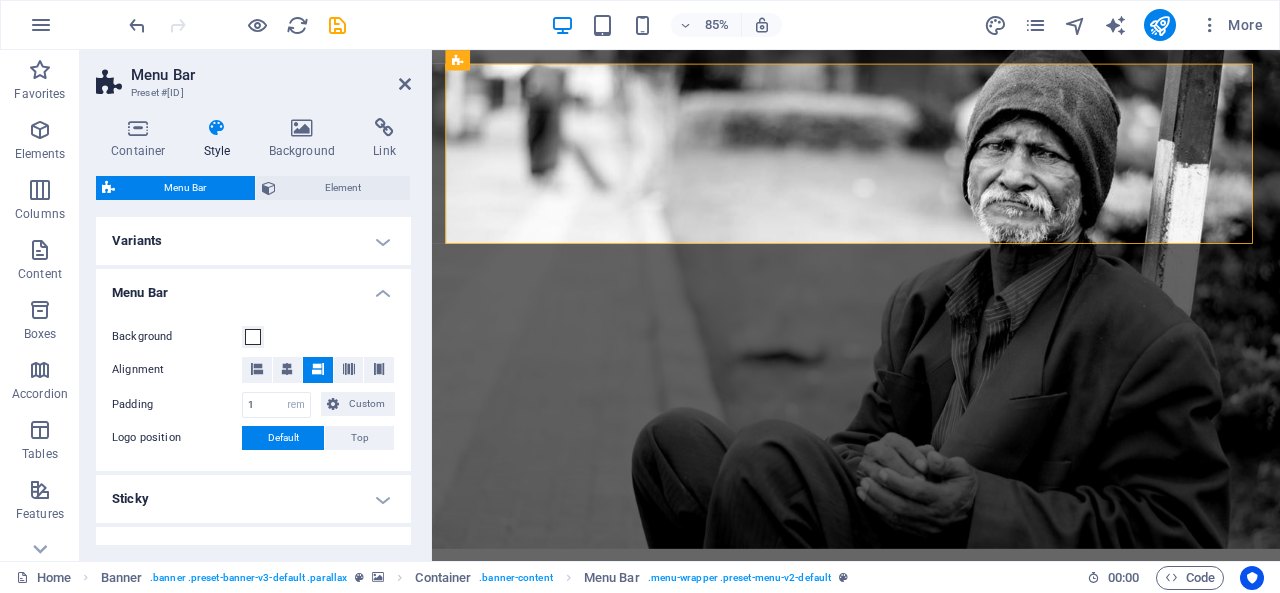 drag, startPoint x: 406, startPoint y: 301, endPoint x: 408, endPoint y: 326, distance: 25.079872 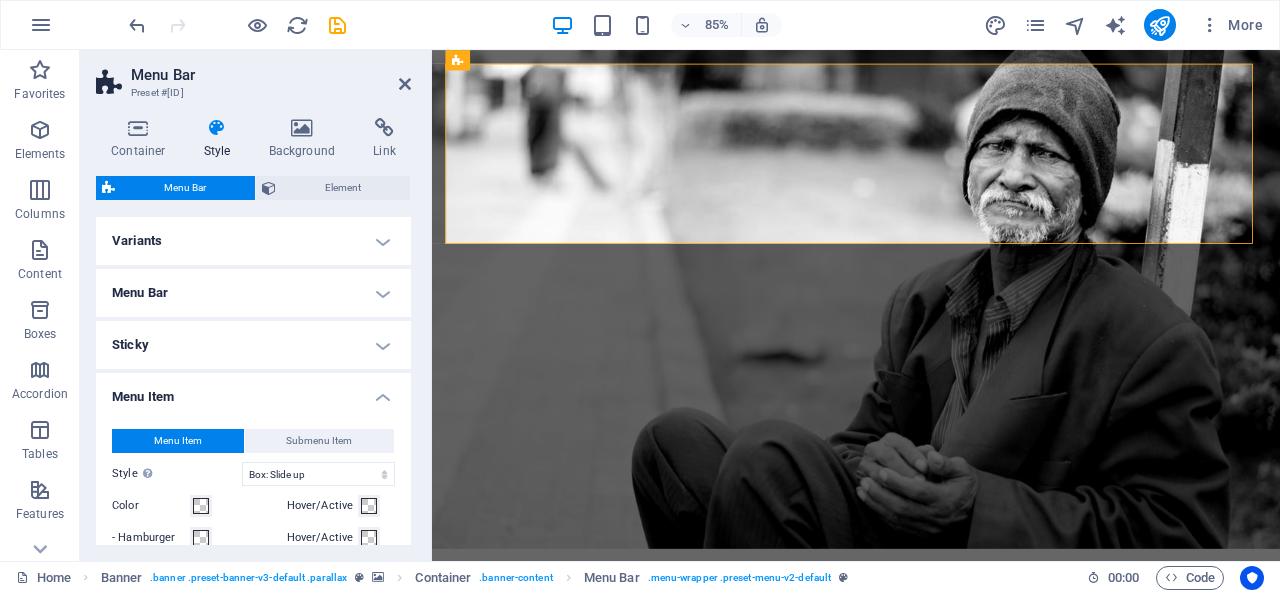 click on "Menu Item" at bounding box center (253, 391) 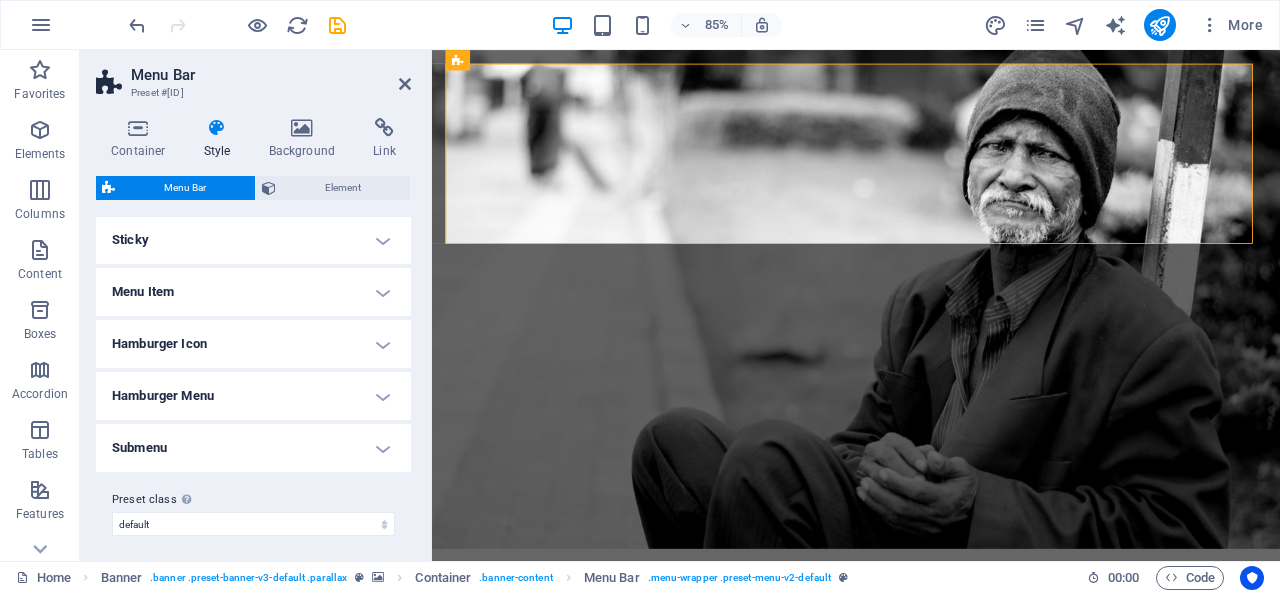 scroll, scrollTop: 111, scrollLeft: 0, axis: vertical 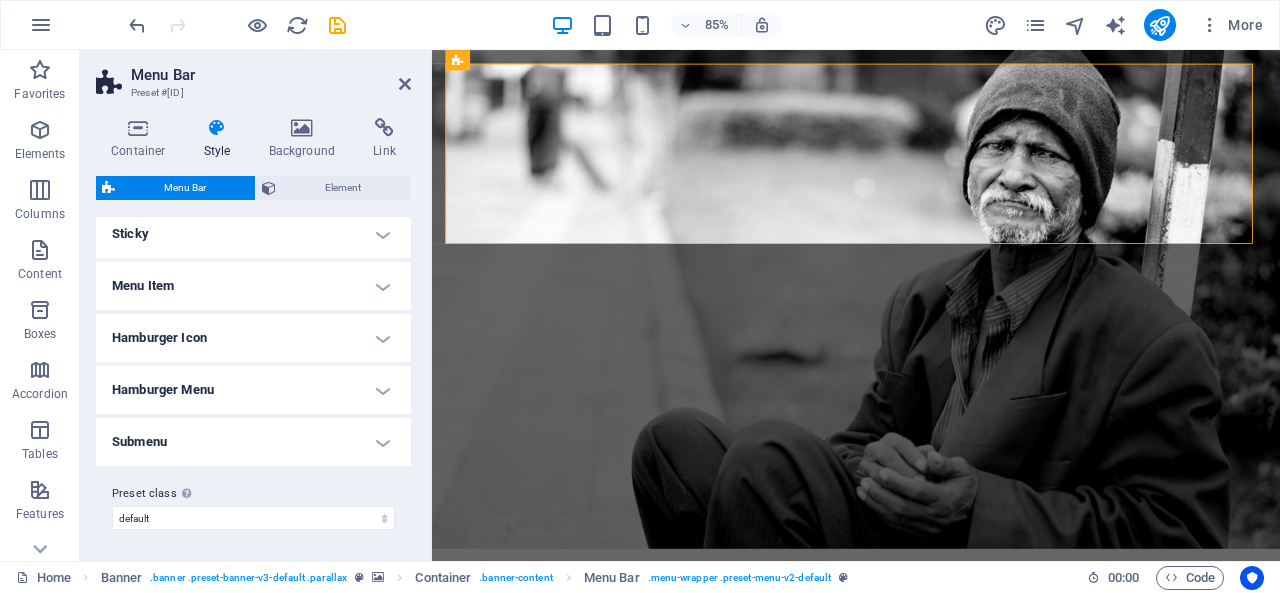 click on "Submenu" at bounding box center (253, 442) 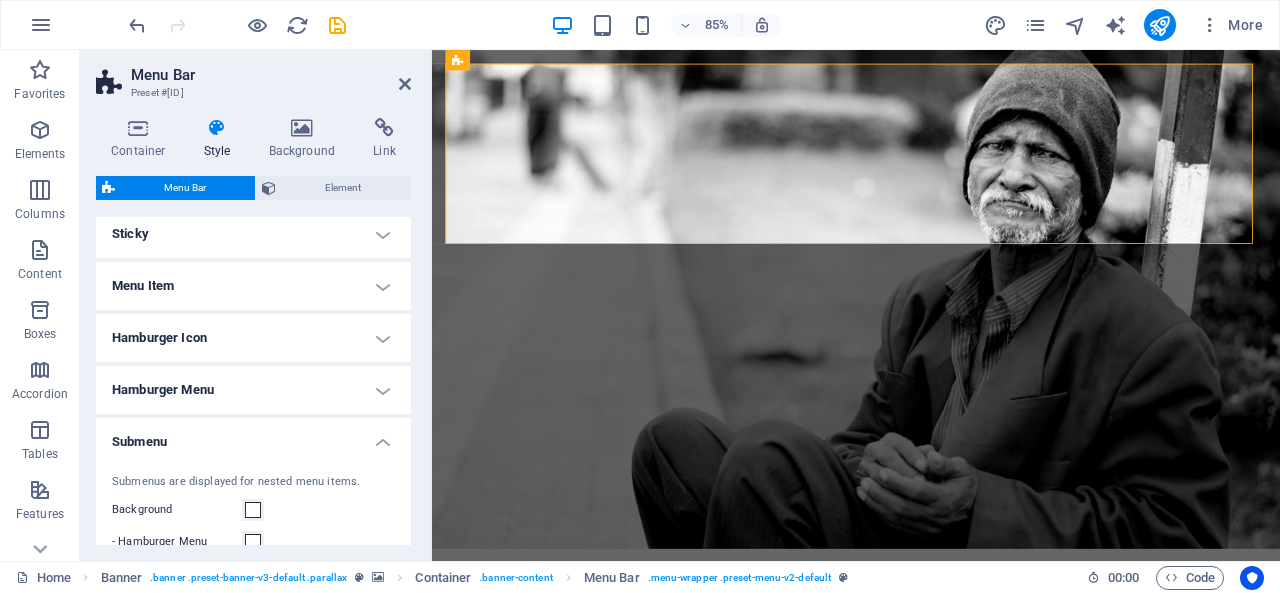 click on "Submenu" at bounding box center (253, 436) 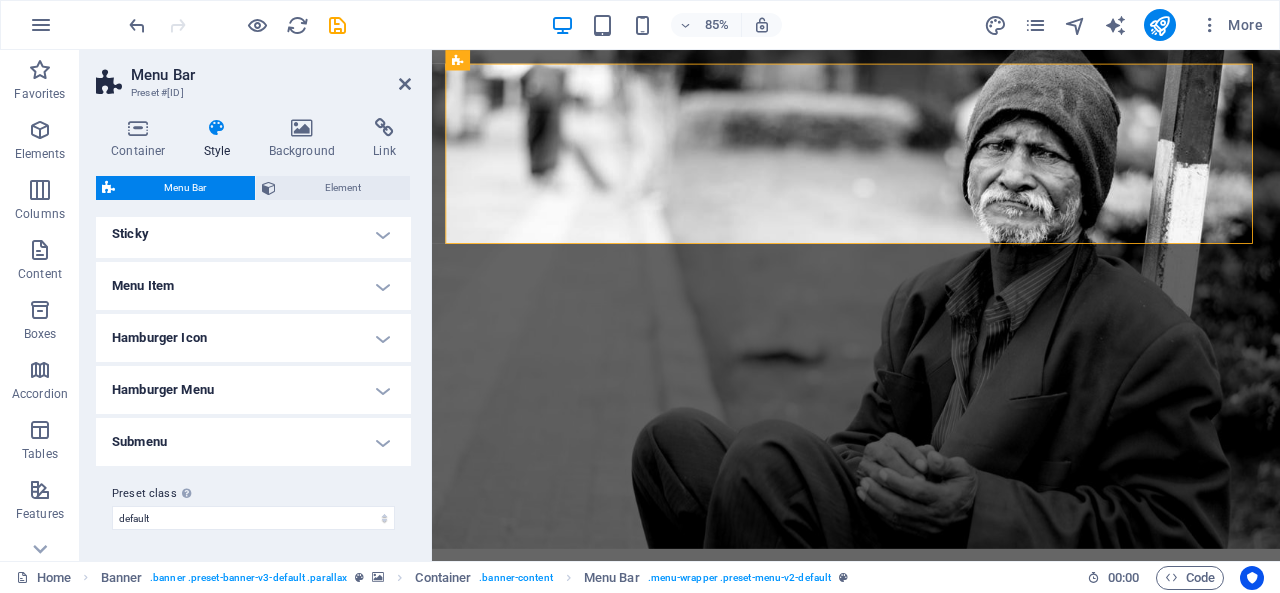 click on "Hamburger Menu" at bounding box center (253, 390) 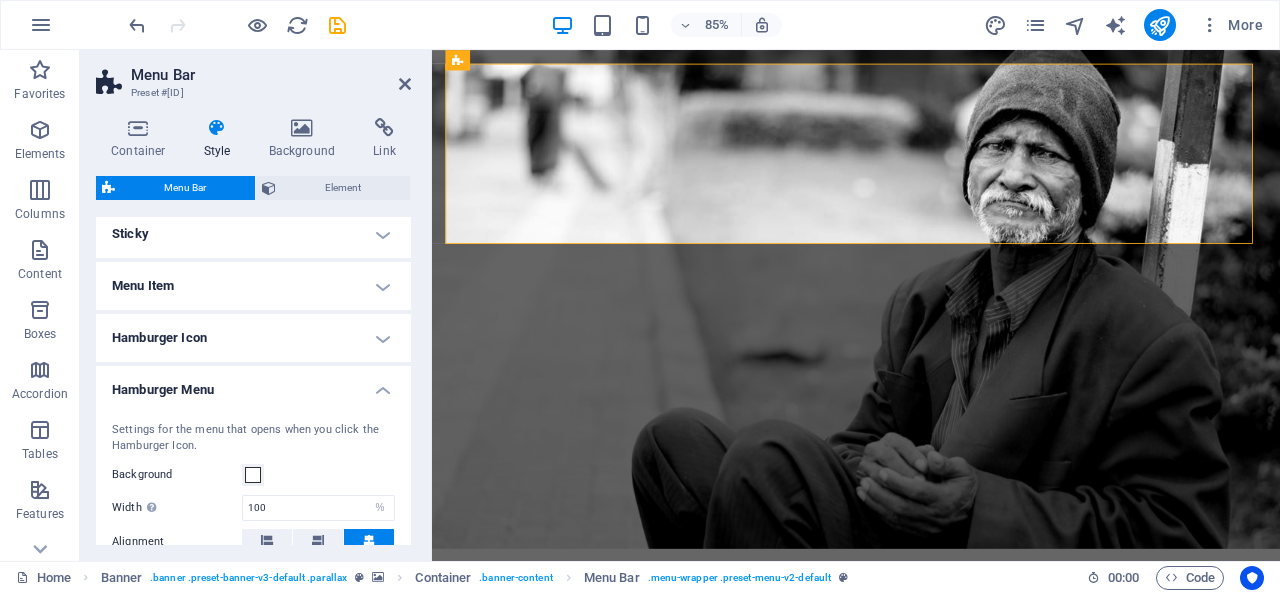 click on "Hamburger Menu" at bounding box center [253, 384] 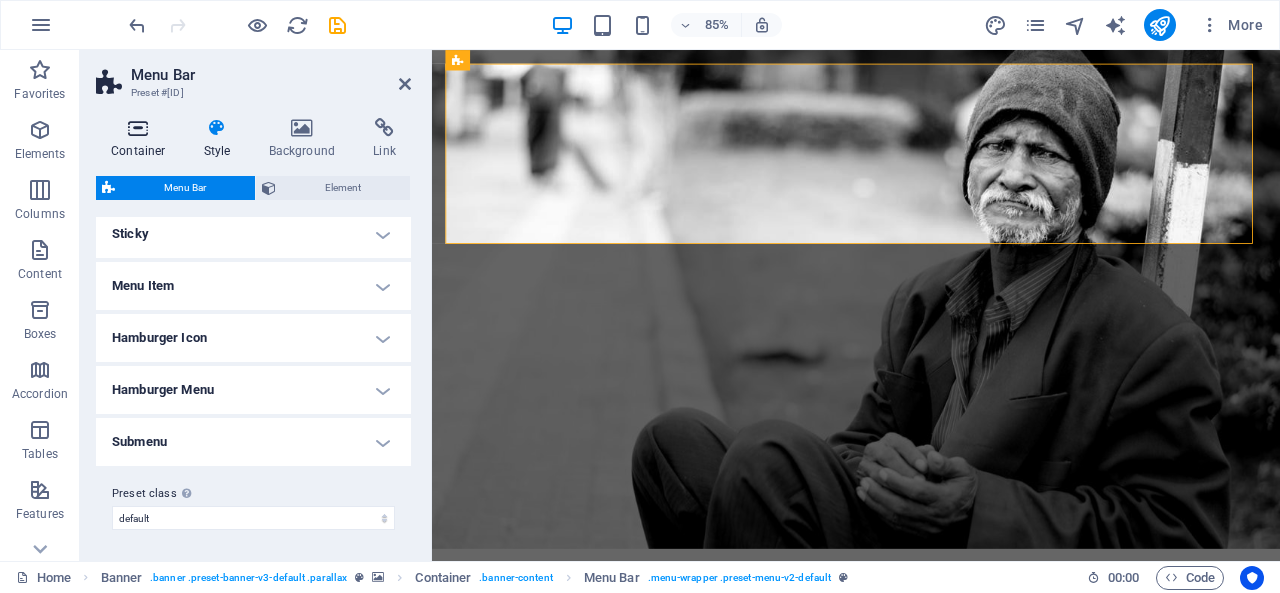 click on "Container" at bounding box center [142, 139] 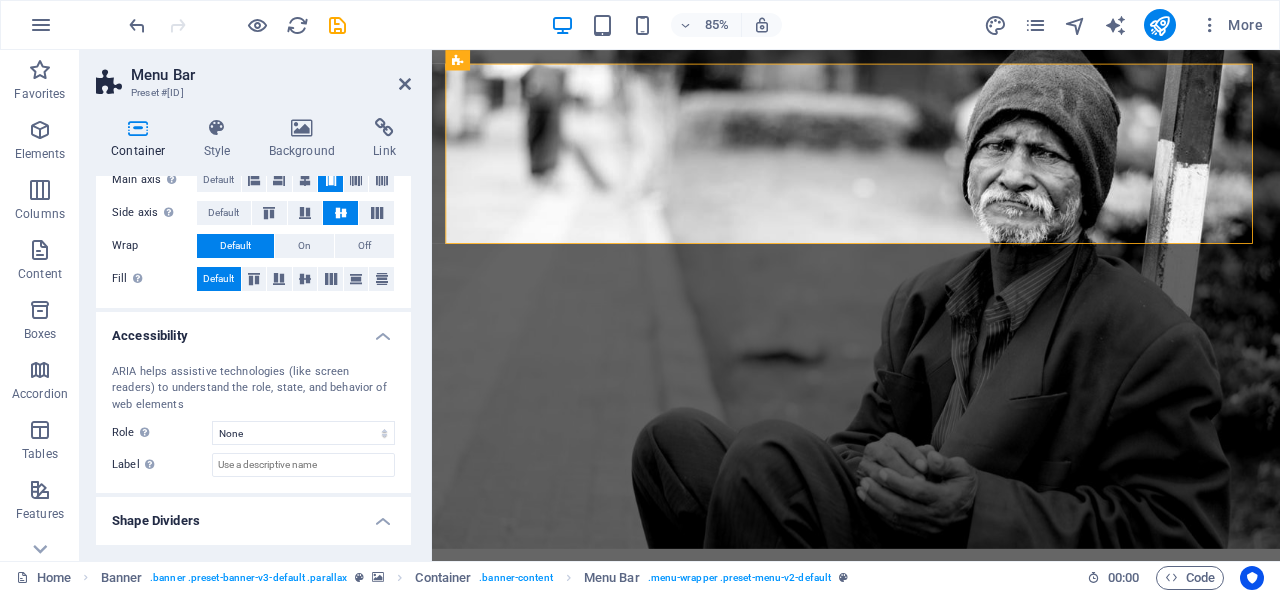 scroll, scrollTop: 404, scrollLeft: 0, axis: vertical 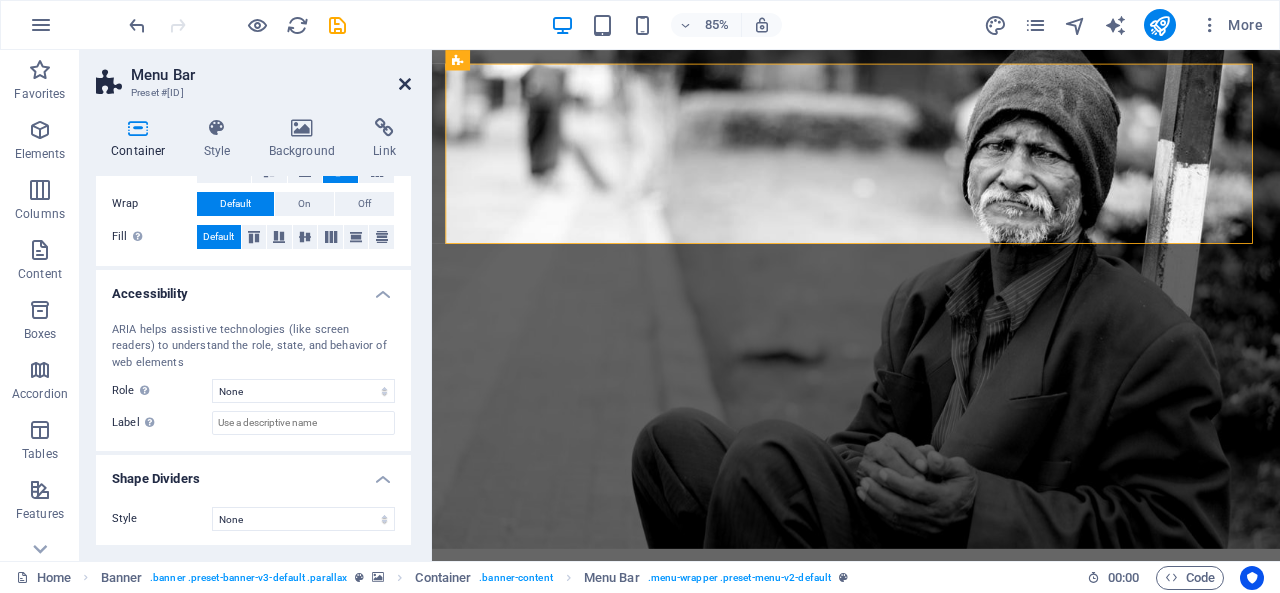 click at bounding box center [405, 84] 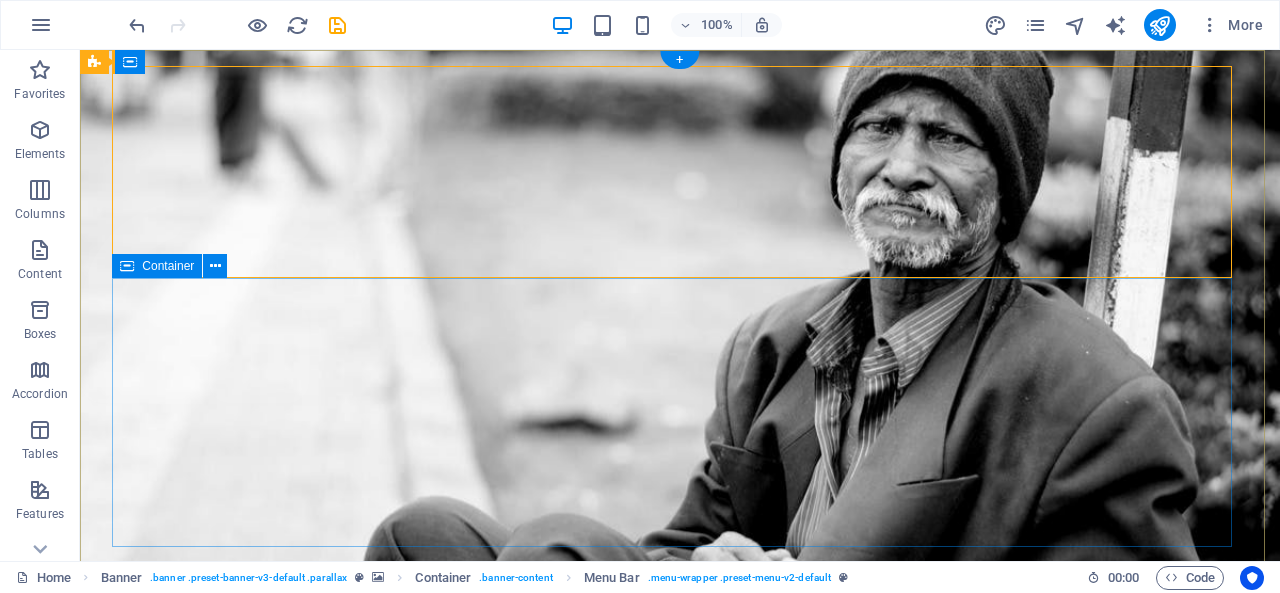 click on "Donate   and Help those in need. Let's build a better world together! Learn more" at bounding box center [680, 1048] 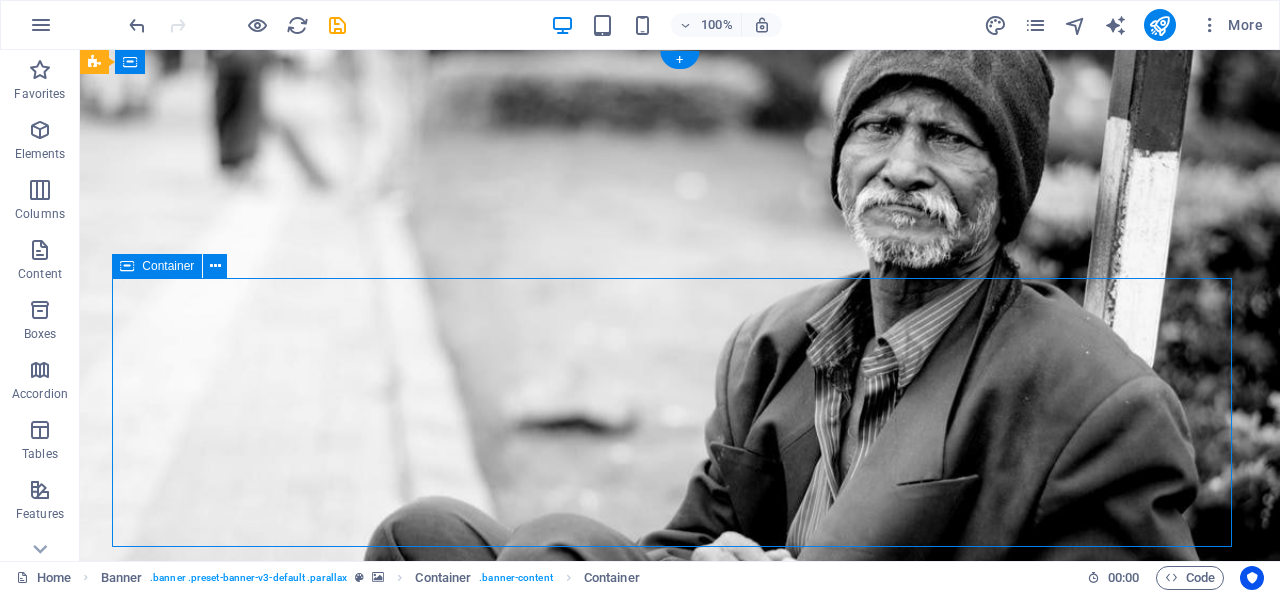 click on "Donate   and Help those in need. Let's build a better world together! Learn more" at bounding box center (680, 1048) 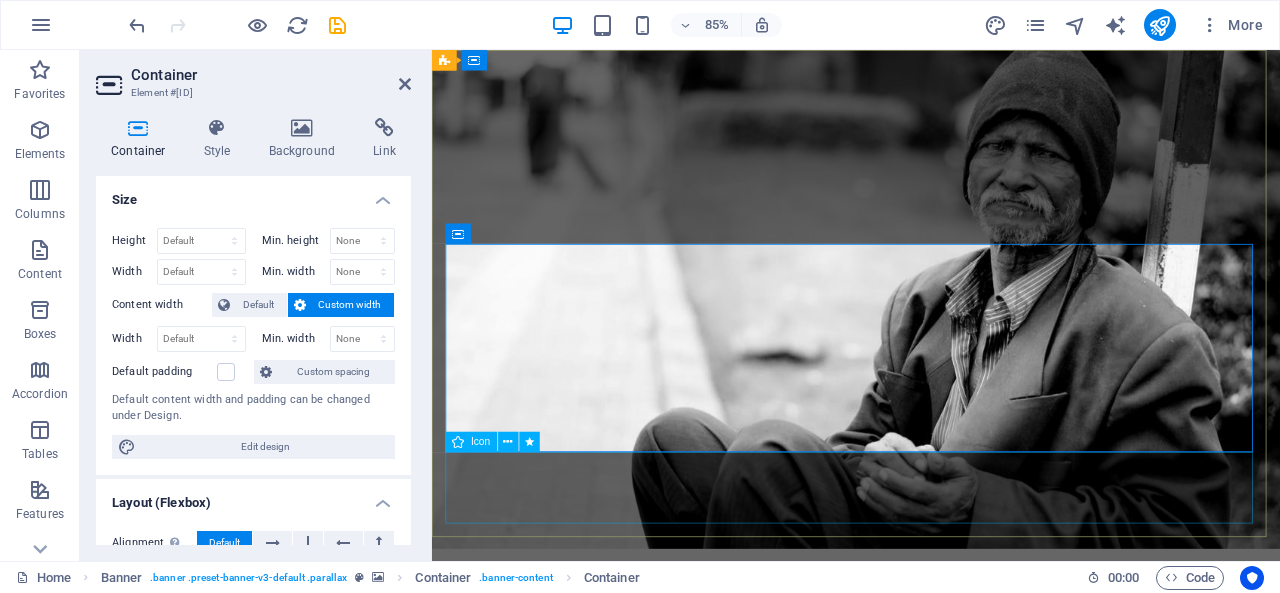 click at bounding box center (931, 1205) 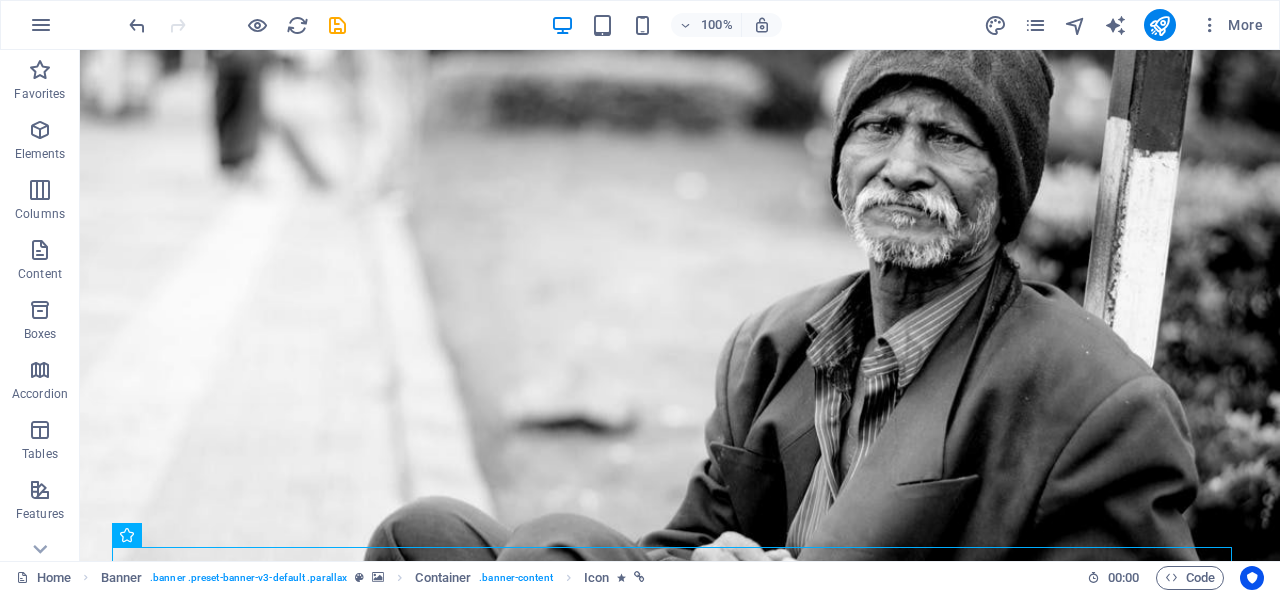 click on "Home About us What we do Projects Volunteers Donate Donate   and Help those in need. Let's build a better world together! Learn more" at bounding box center [680, 962] 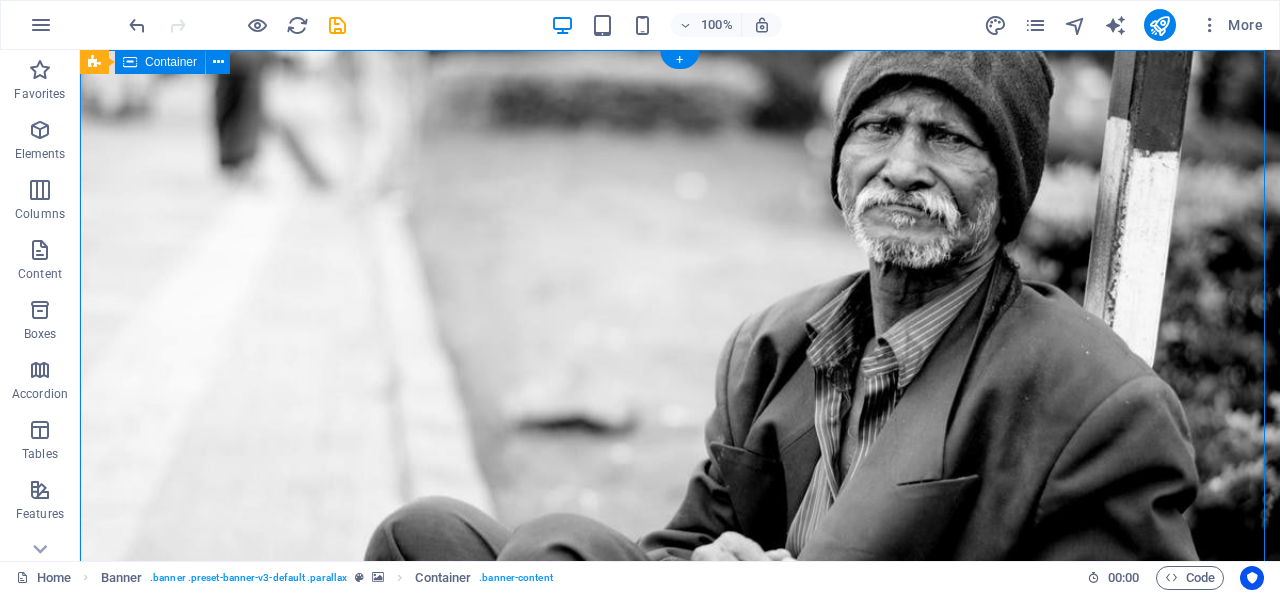 click on "Home About us What we do Projects Volunteers Donate Donate   and Help those in need. Let's build a better world together! Learn more" at bounding box center (680, 962) 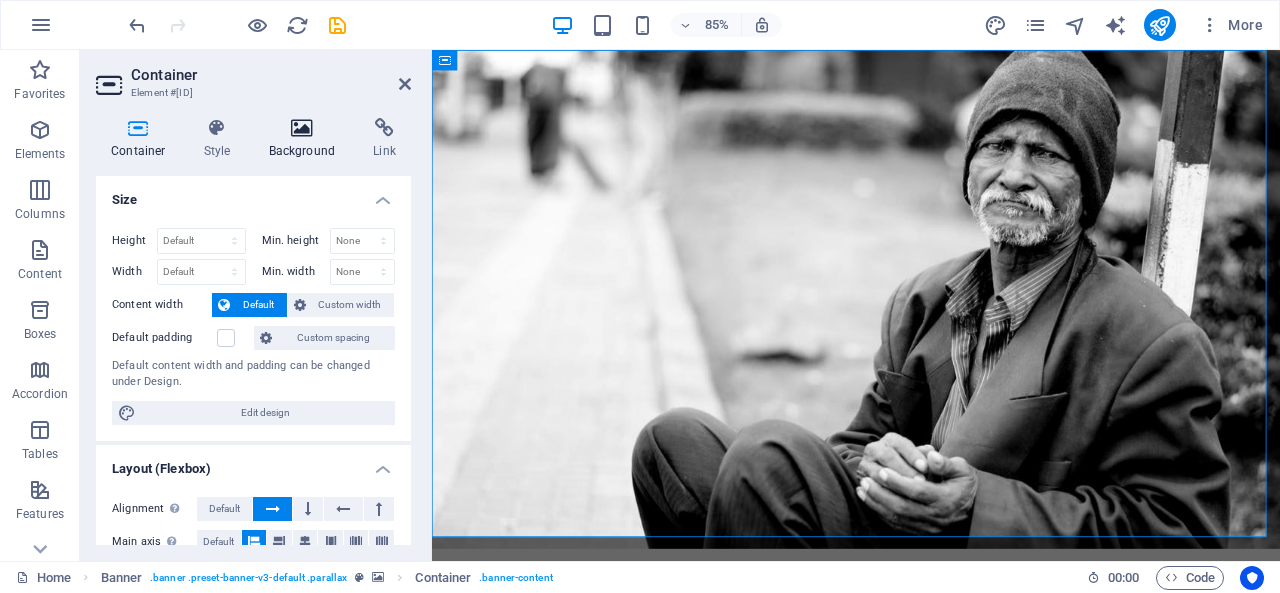 click on "Background" at bounding box center [306, 139] 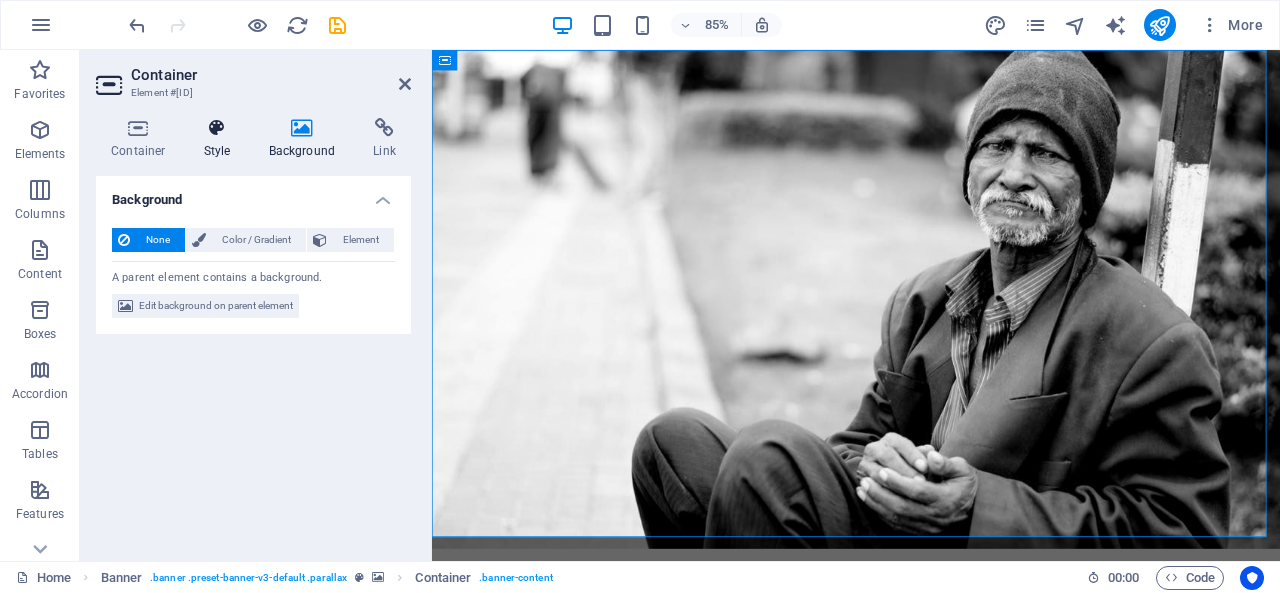 click on "Style" at bounding box center (221, 139) 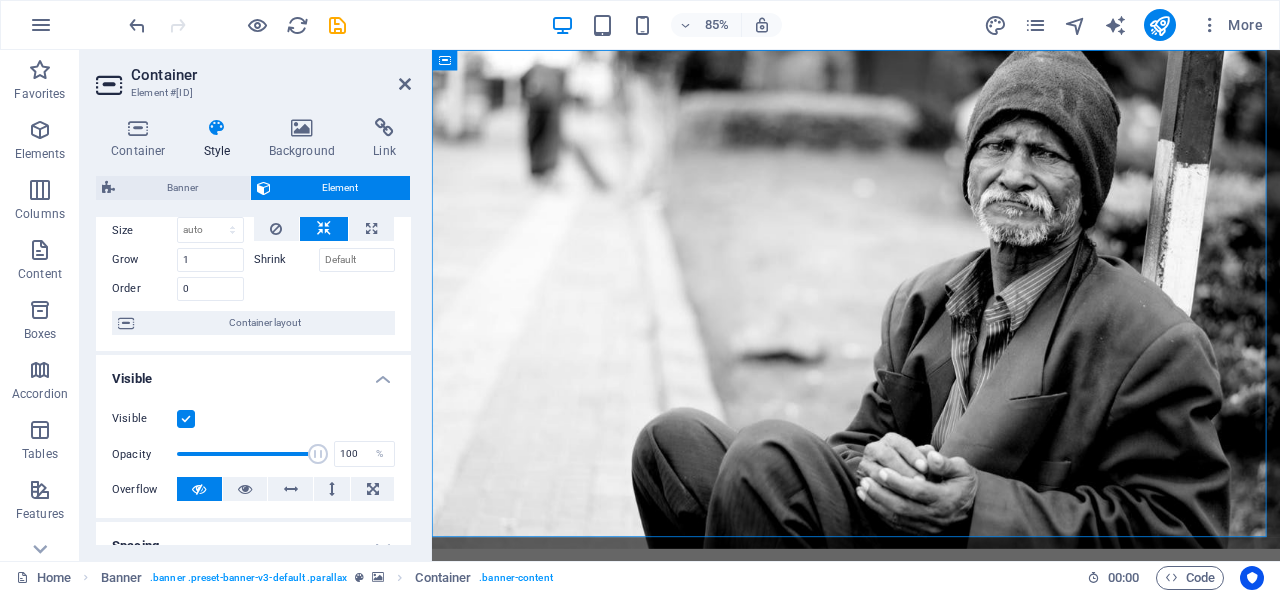 scroll, scrollTop: 0, scrollLeft: 0, axis: both 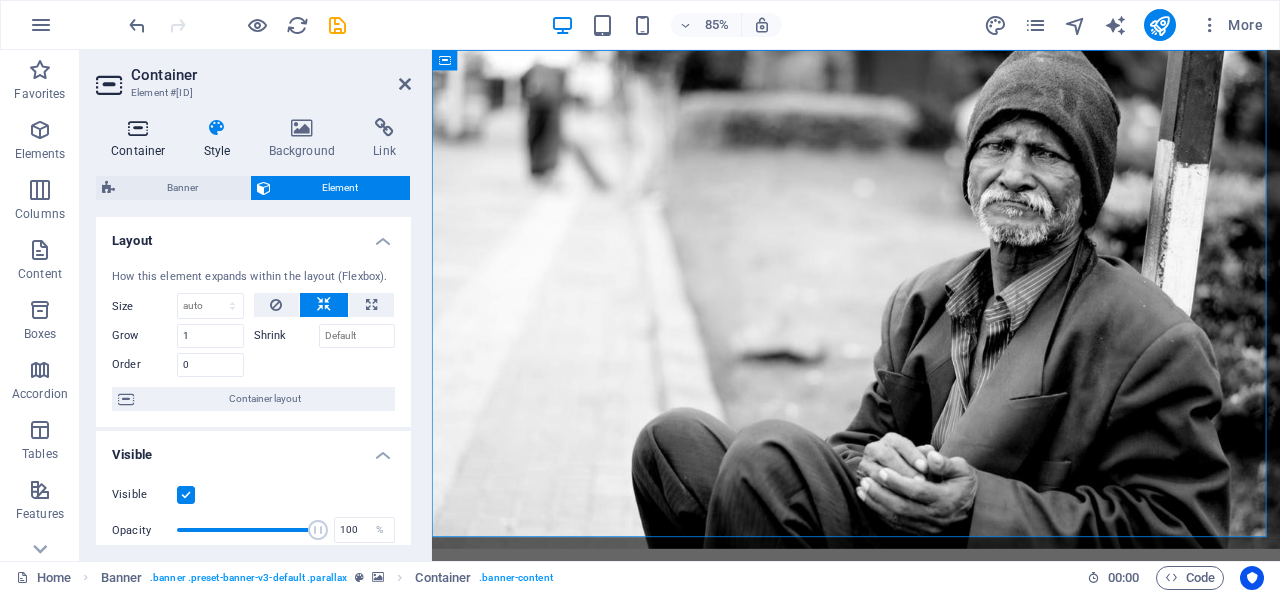 click on "Container" at bounding box center [142, 139] 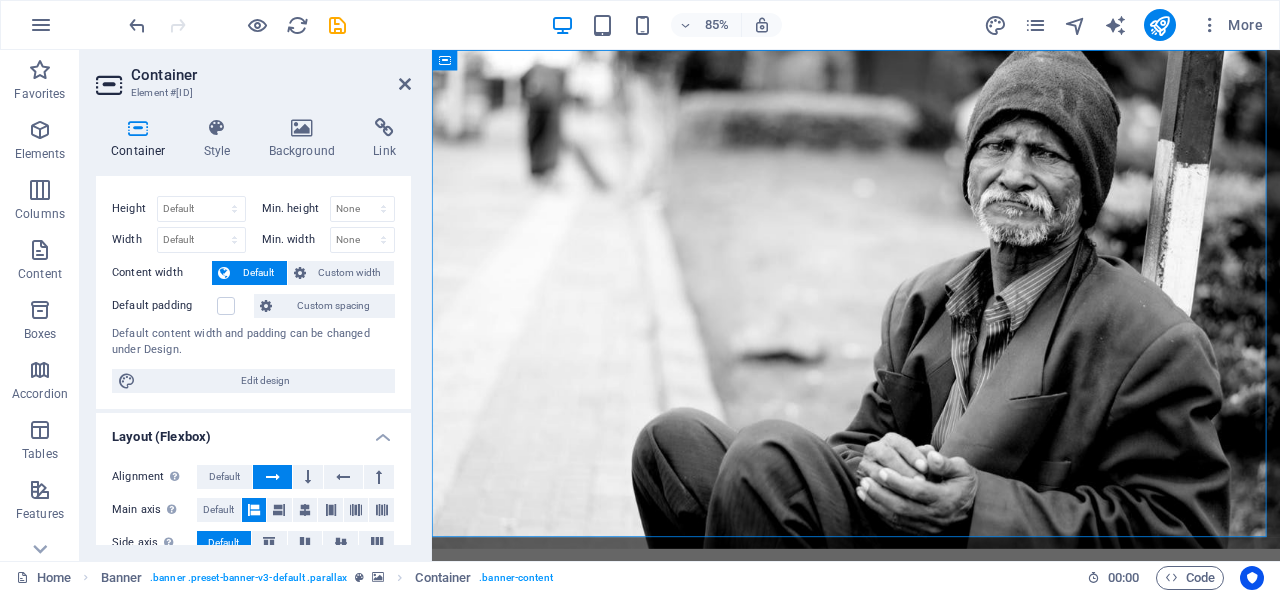 scroll, scrollTop: 0, scrollLeft: 0, axis: both 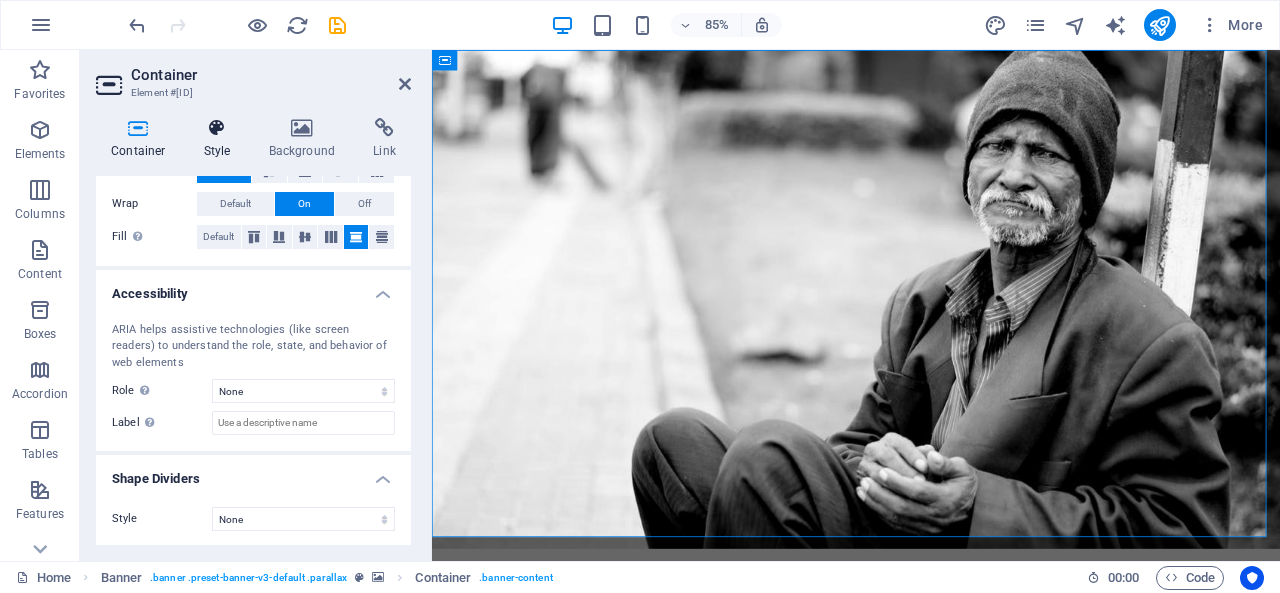 click at bounding box center [217, 128] 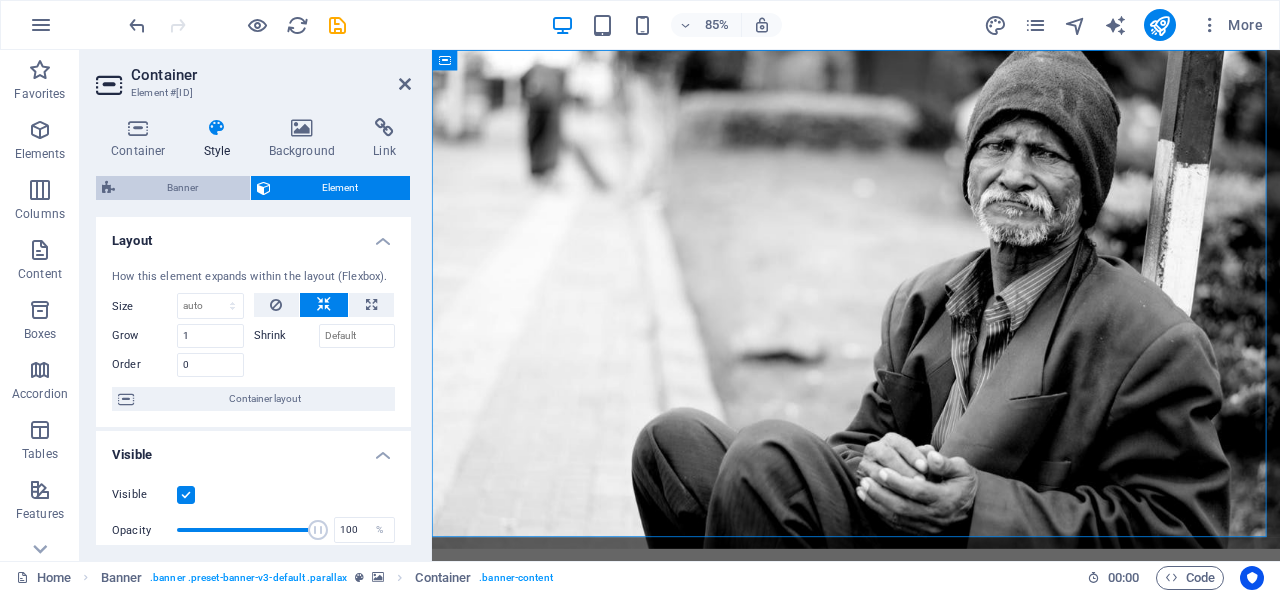 click on "Banner" at bounding box center (182, 188) 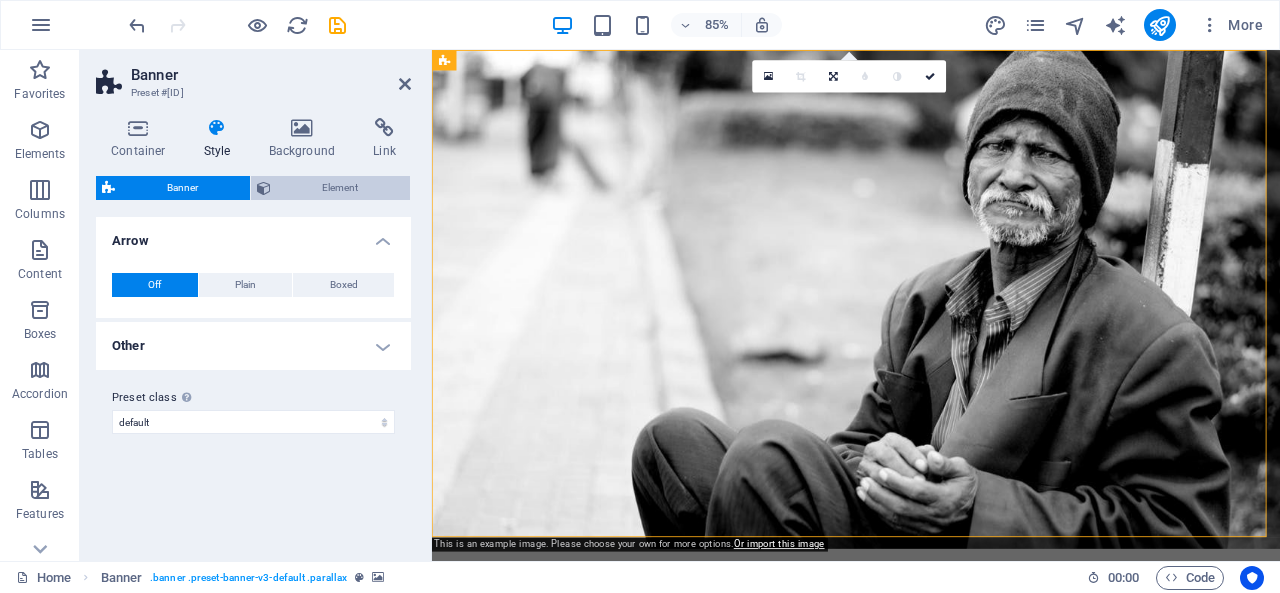 click on "Element" at bounding box center (341, 188) 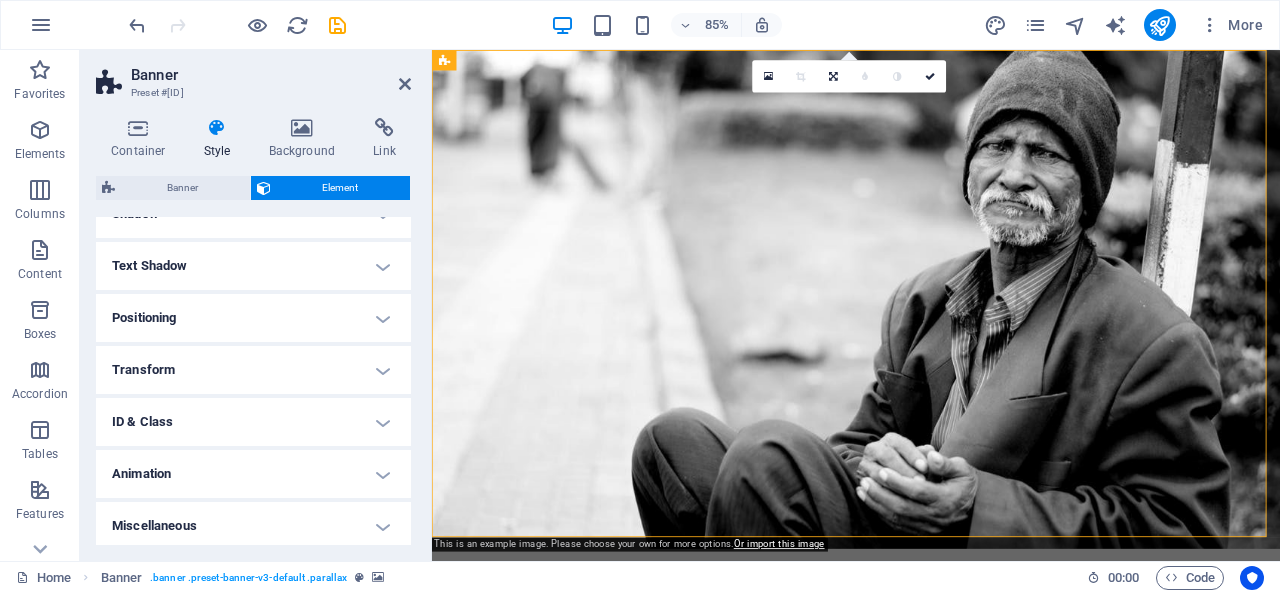 scroll, scrollTop: 302, scrollLeft: 0, axis: vertical 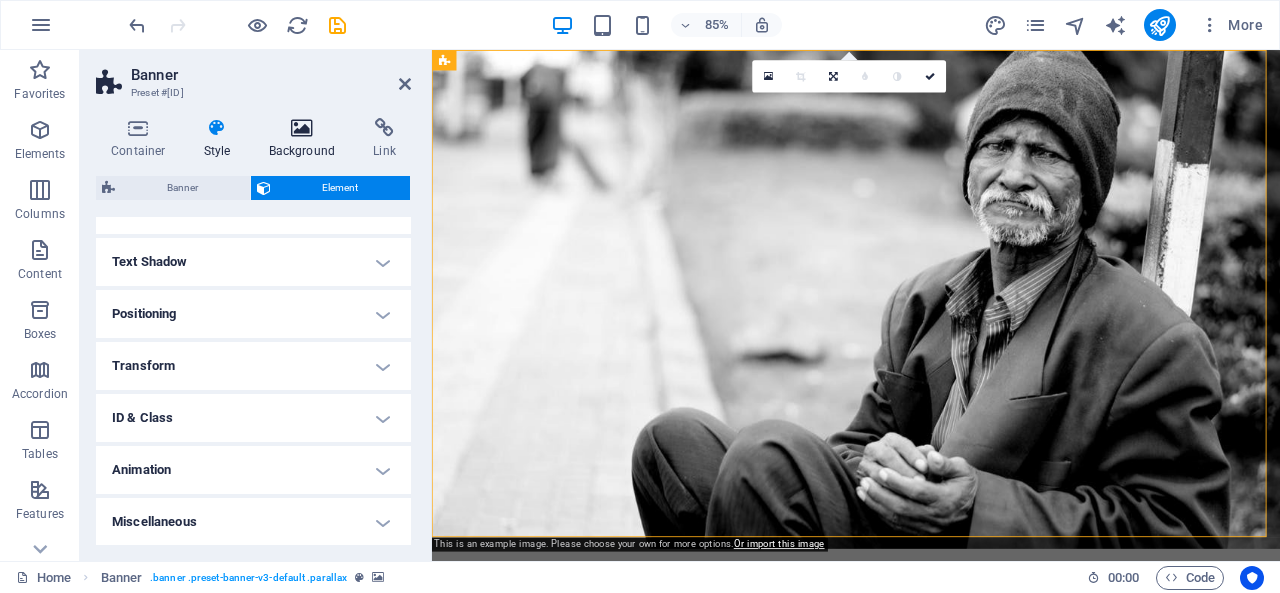 click on "Background" at bounding box center (306, 139) 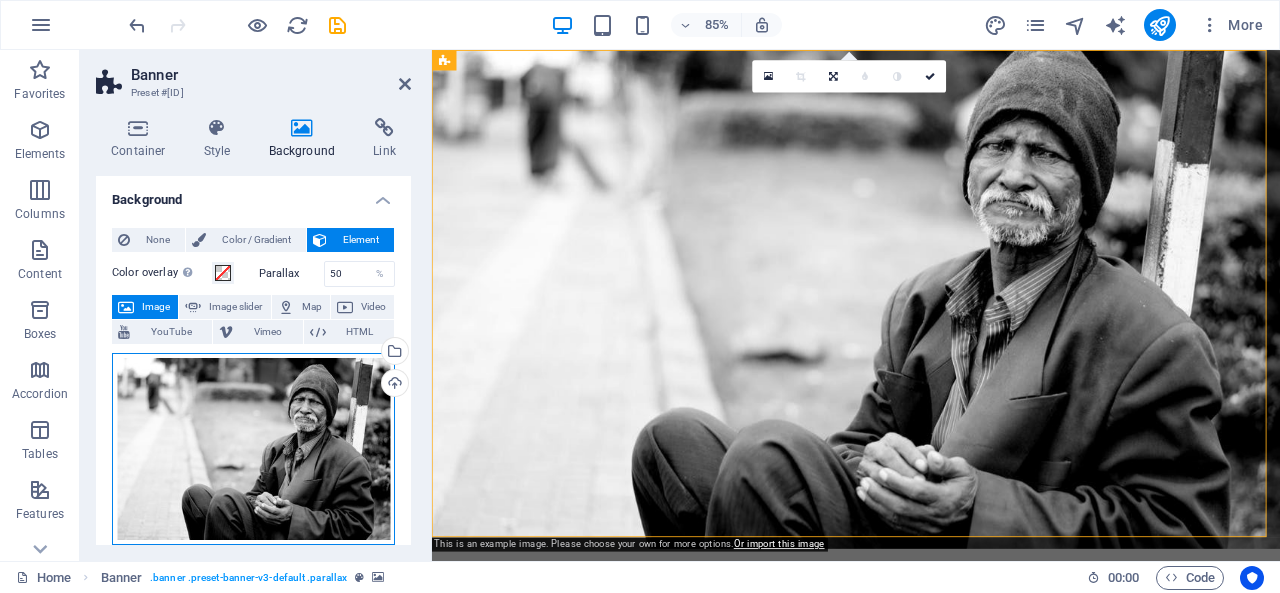 click on "Drag files here, click to choose files or select files from Files or our free stock photos & videos" at bounding box center (253, 449) 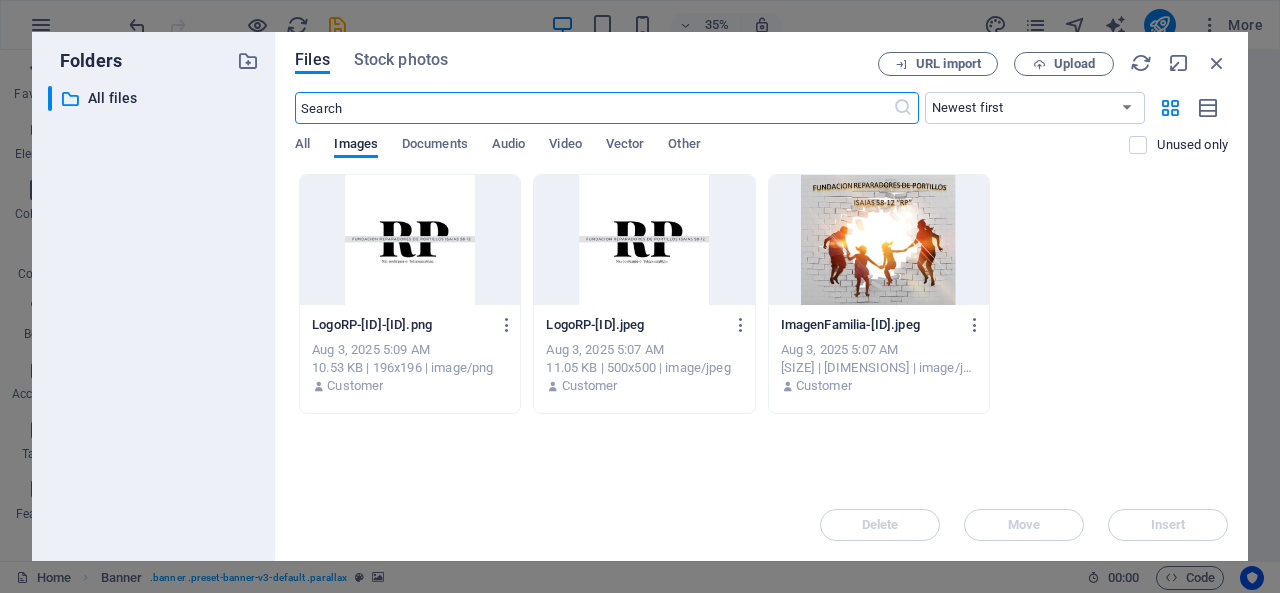 click at bounding box center [879, 240] 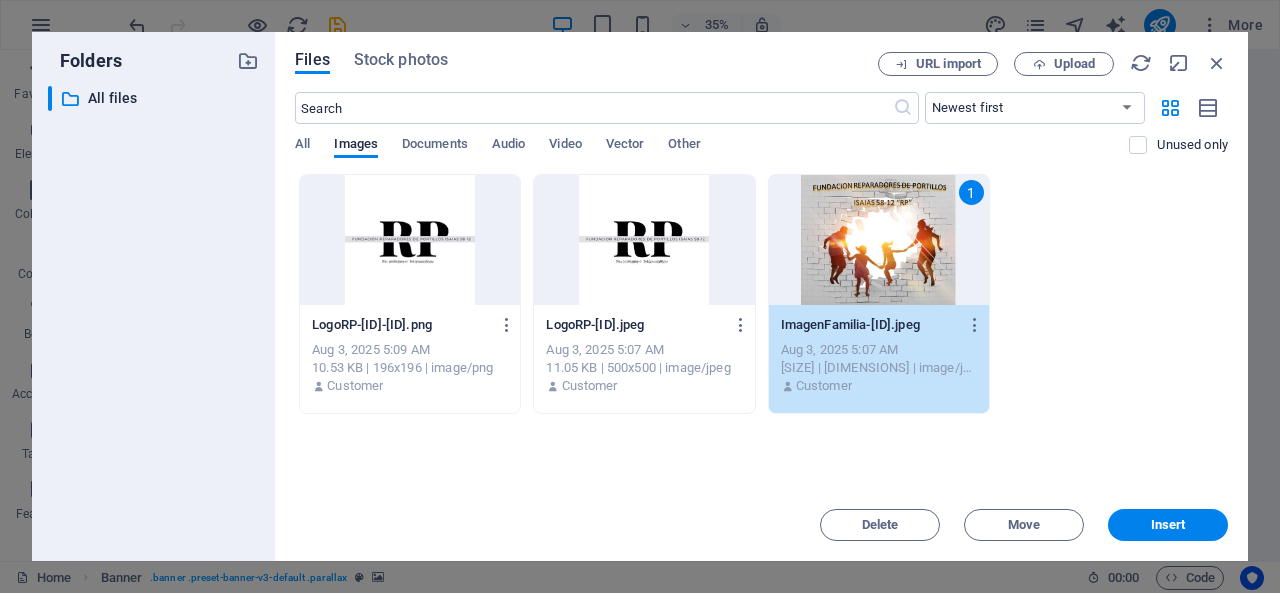 click on "1" at bounding box center (879, 240) 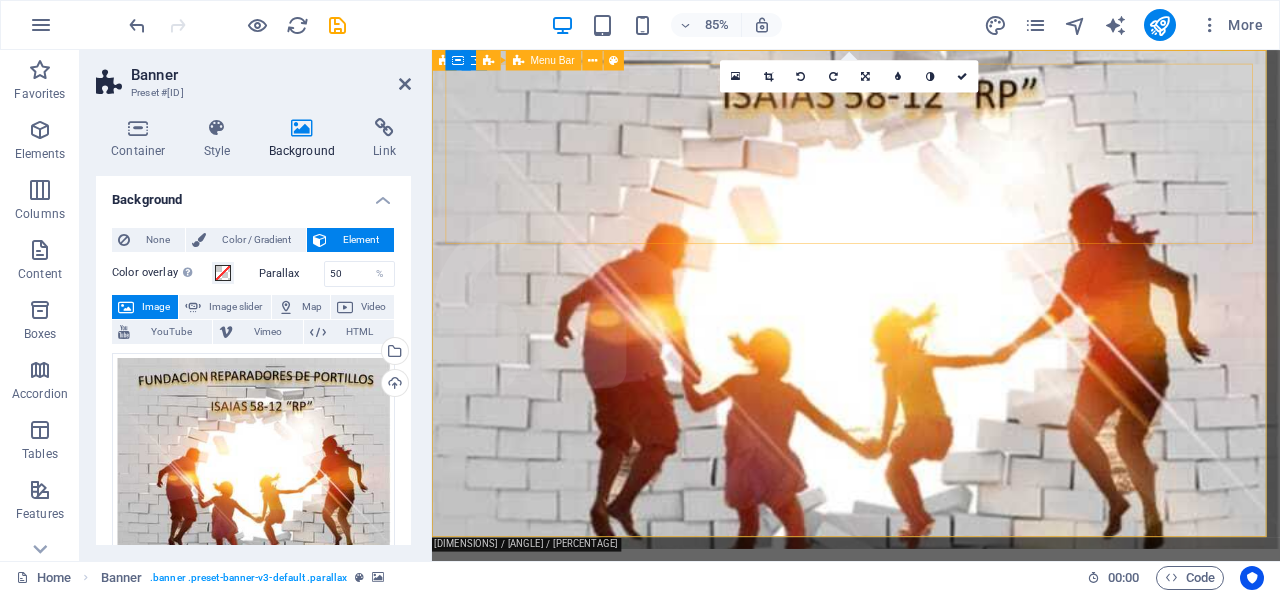 click on "Home About us What we do Projects Volunteers Donate" at bounding box center (931, 784) 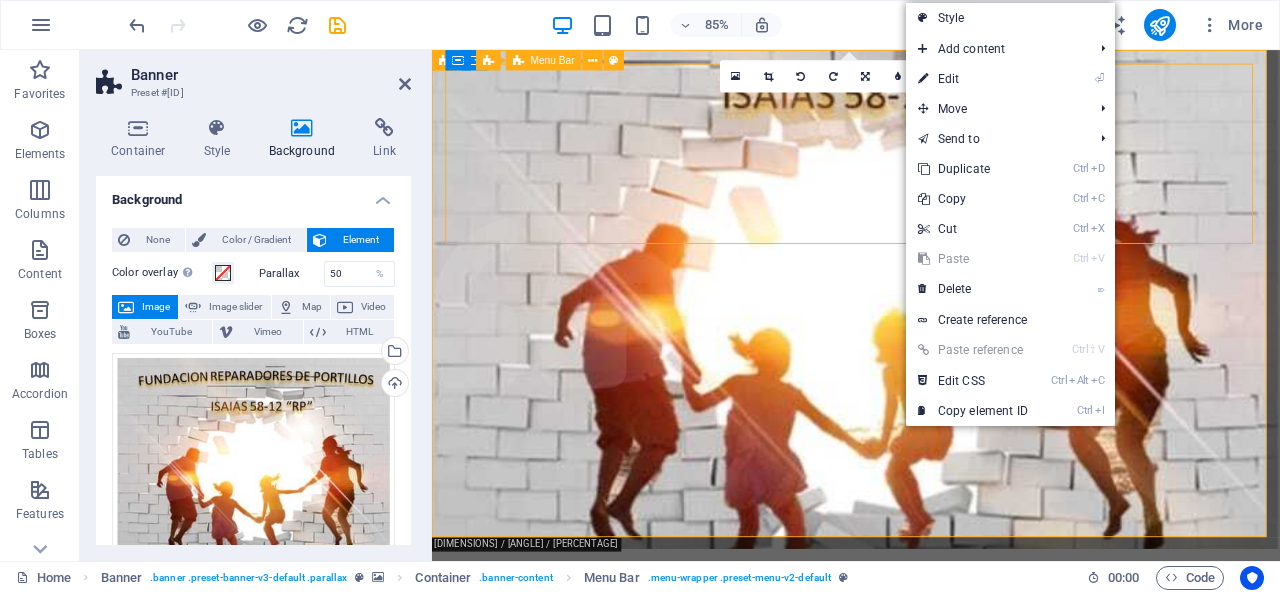 click on "Home About us What we do Projects Volunteers Donate" at bounding box center [931, 784] 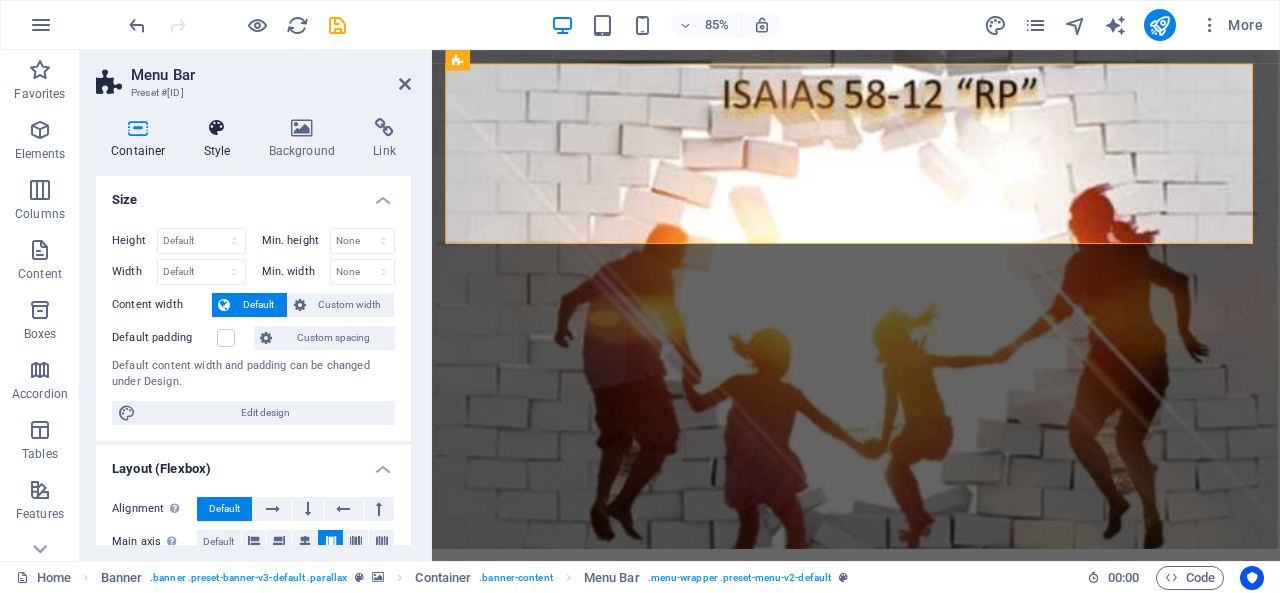 click on "Style" at bounding box center (221, 139) 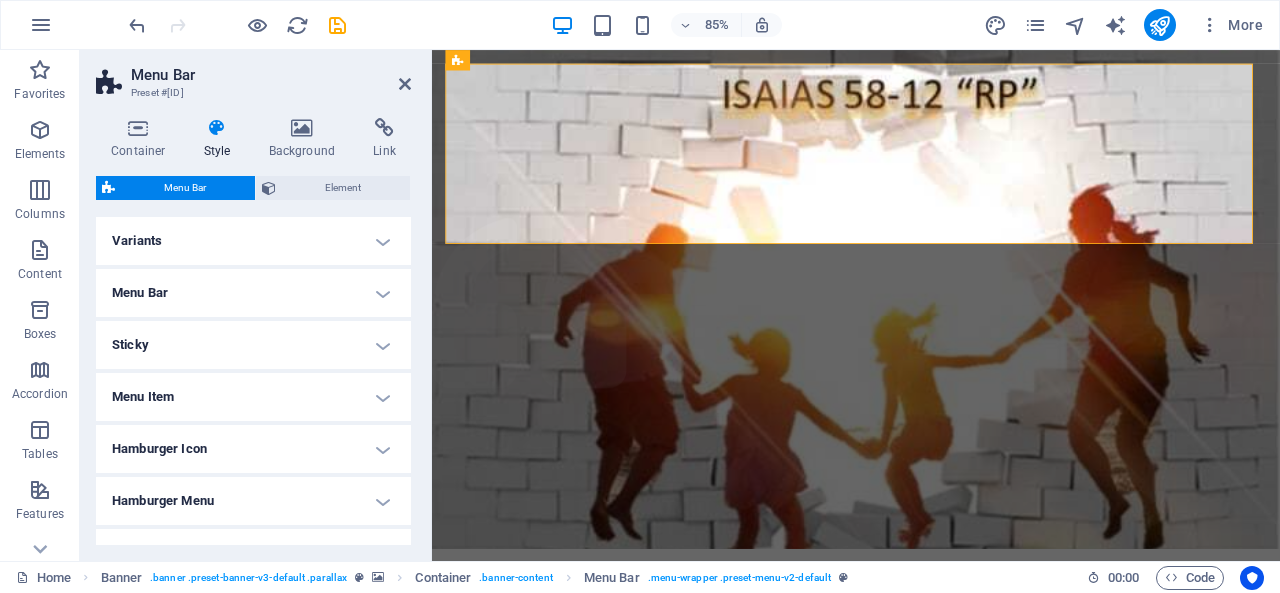 drag, startPoint x: 412, startPoint y: 231, endPoint x: 414, endPoint y: 319, distance: 88.02273 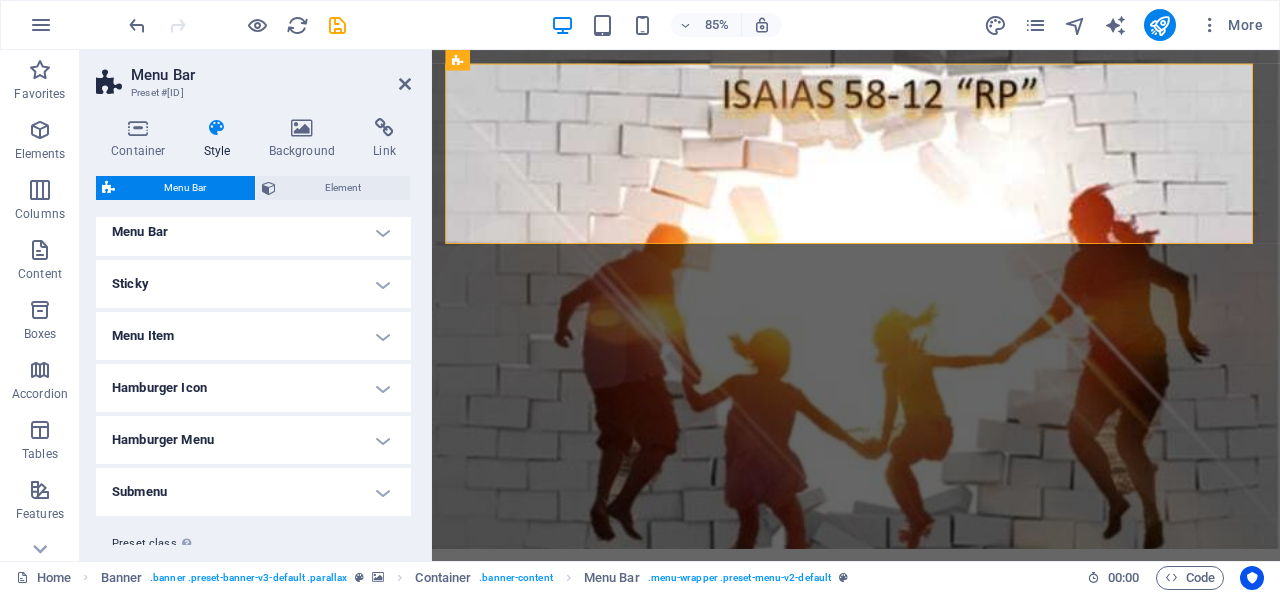 scroll, scrollTop: 0, scrollLeft: 0, axis: both 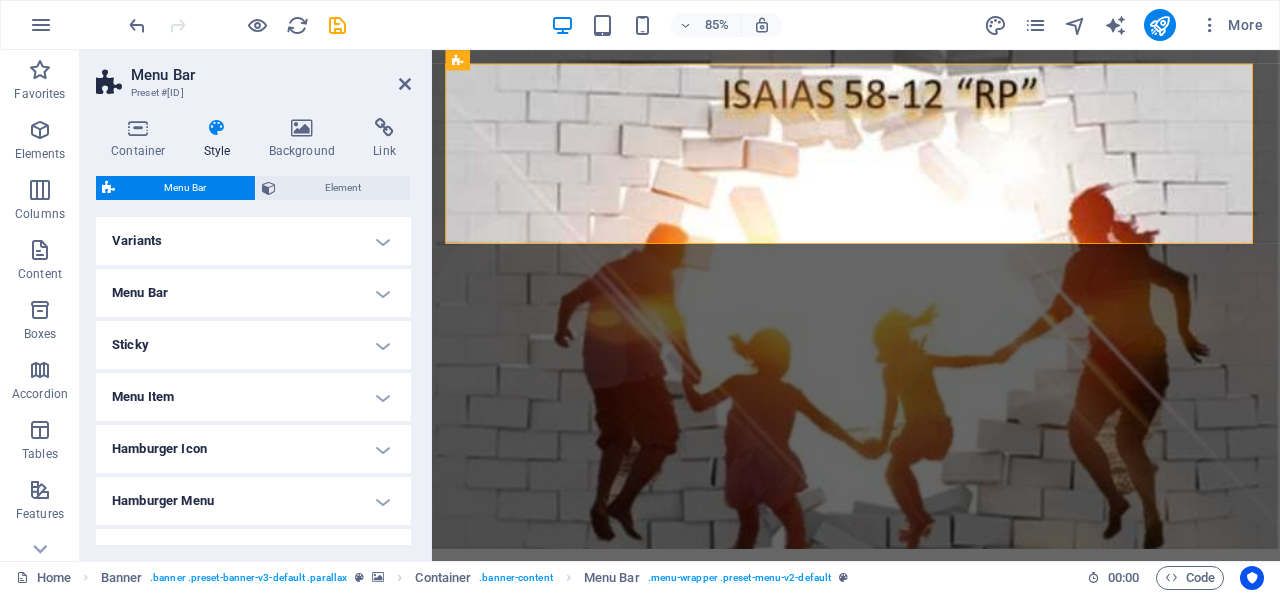 click on "Variants" at bounding box center (253, 241) 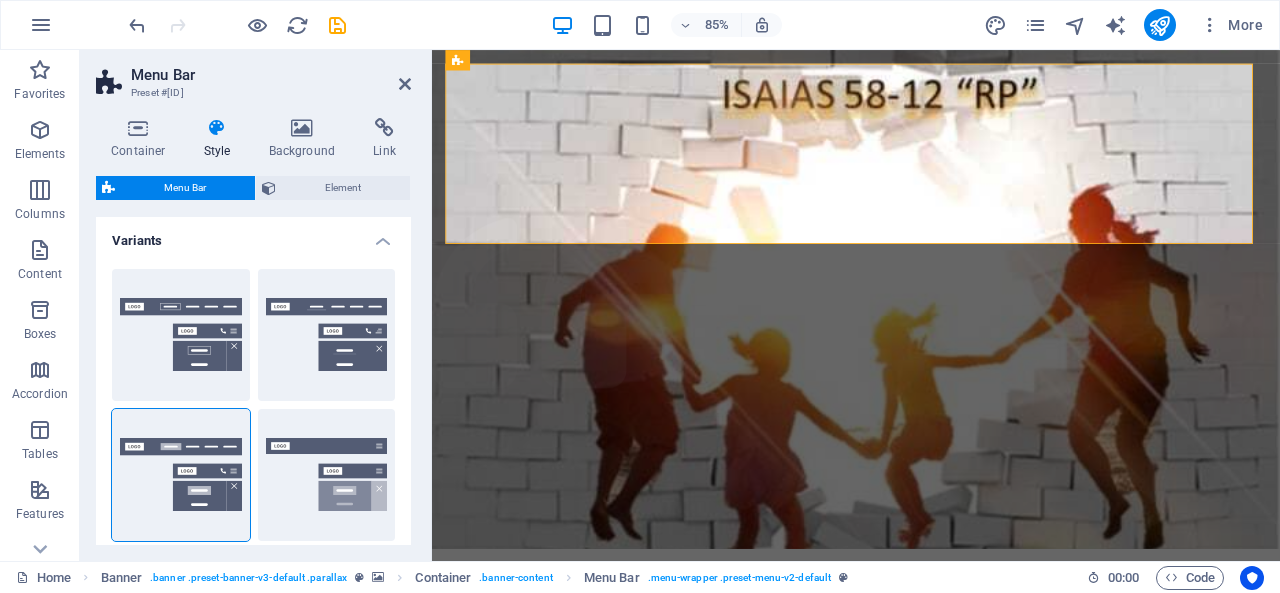 click on "Variants" at bounding box center (253, 235) 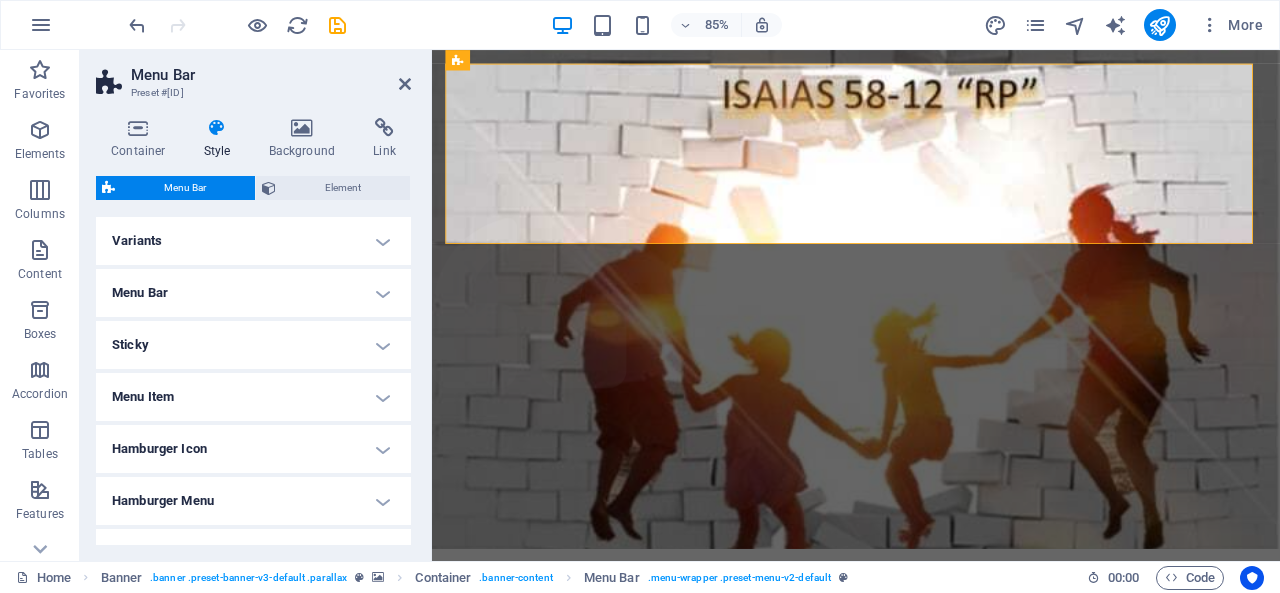 click on "Menu Bar" at bounding box center [253, 293] 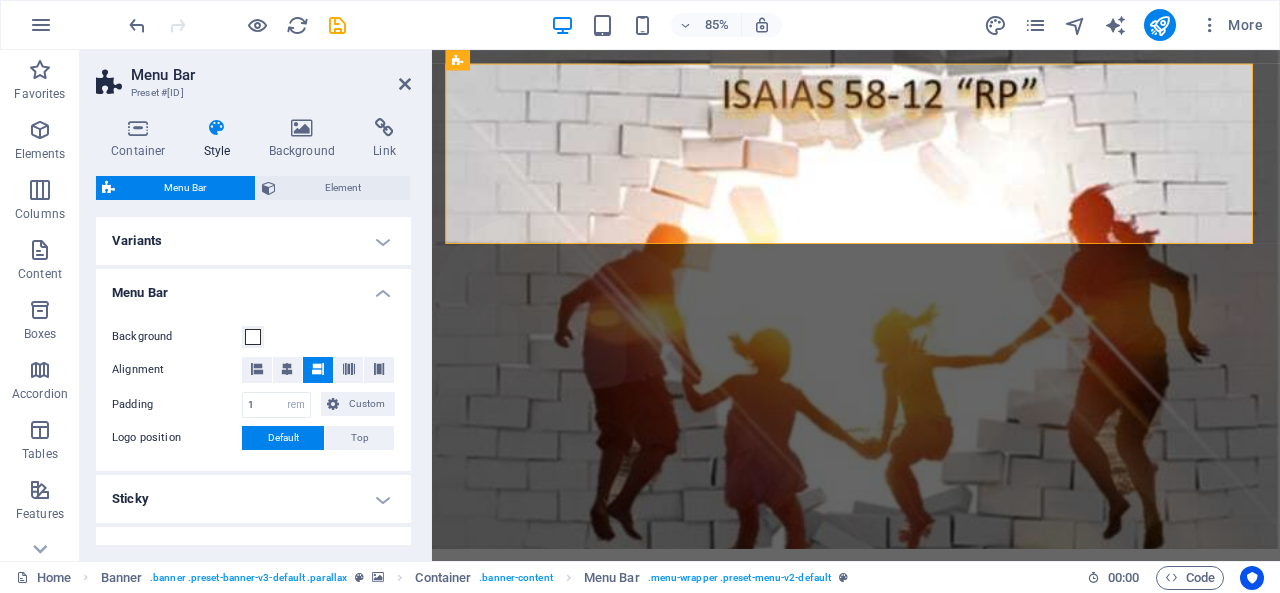 click on "Default" at bounding box center (283, 438) 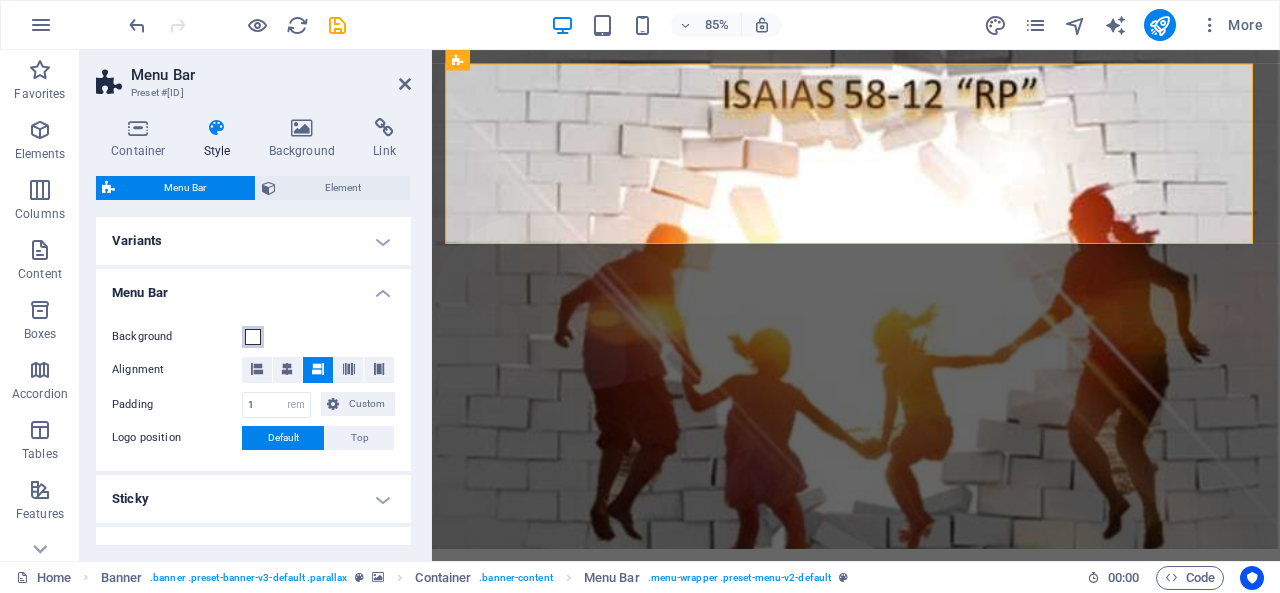 click at bounding box center (253, 337) 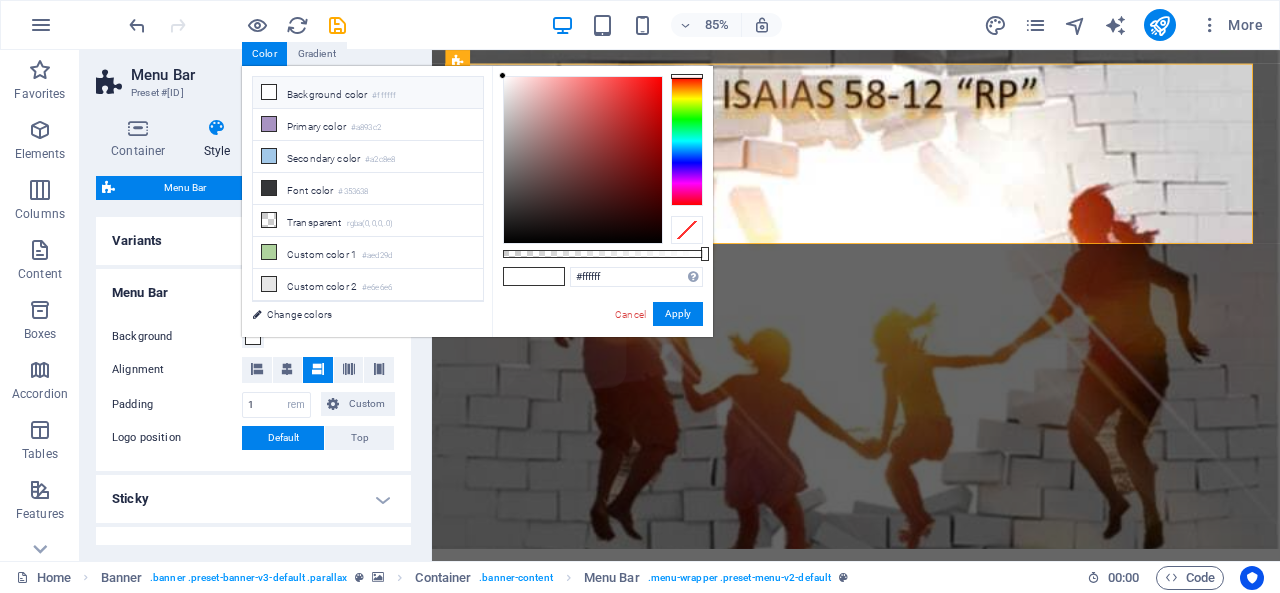click at bounding box center [687, 230] 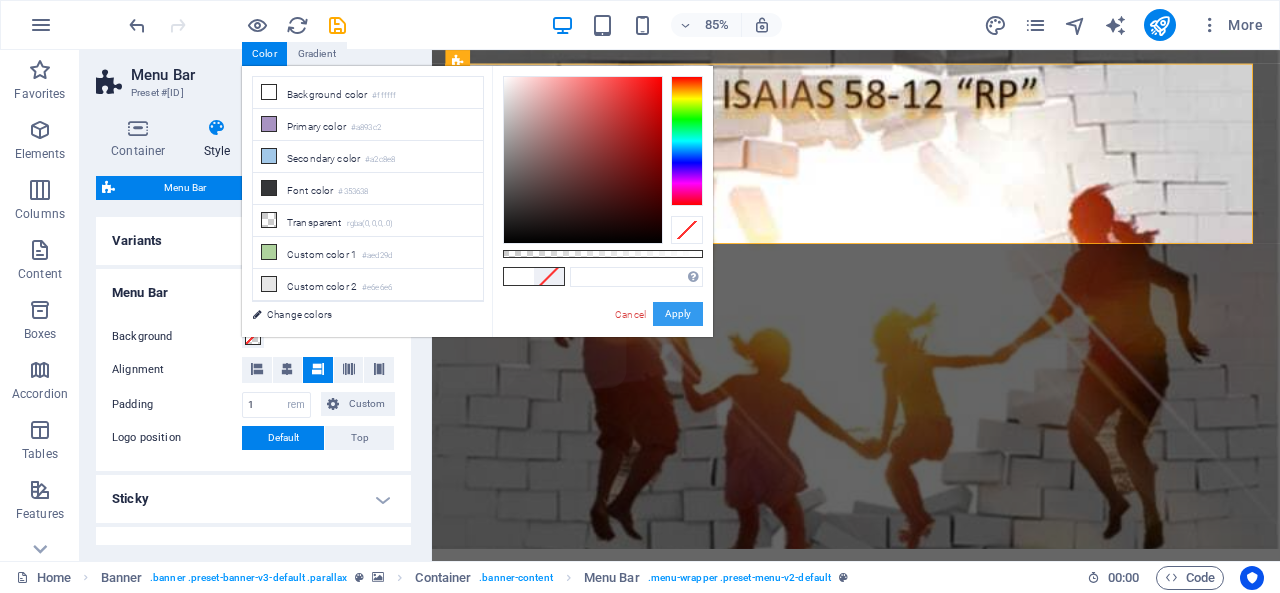 click on "Apply" at bounding box center [678, 314] 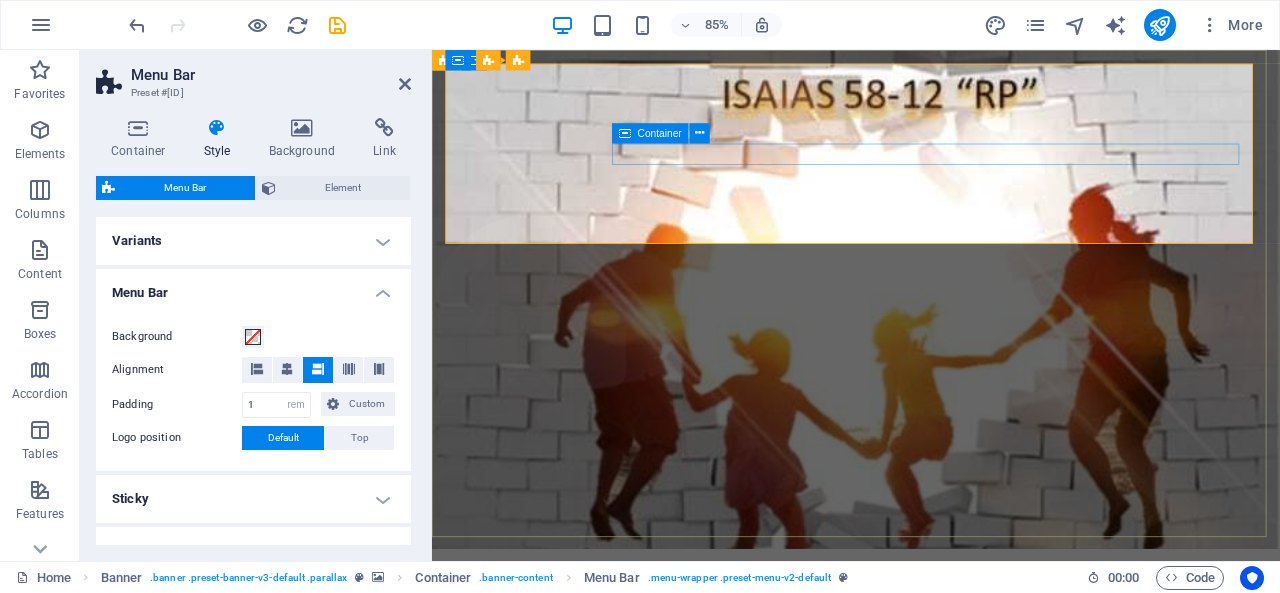click on "Home About us What we do Projects Volunteers Donate" at bounding box center [931, 784] 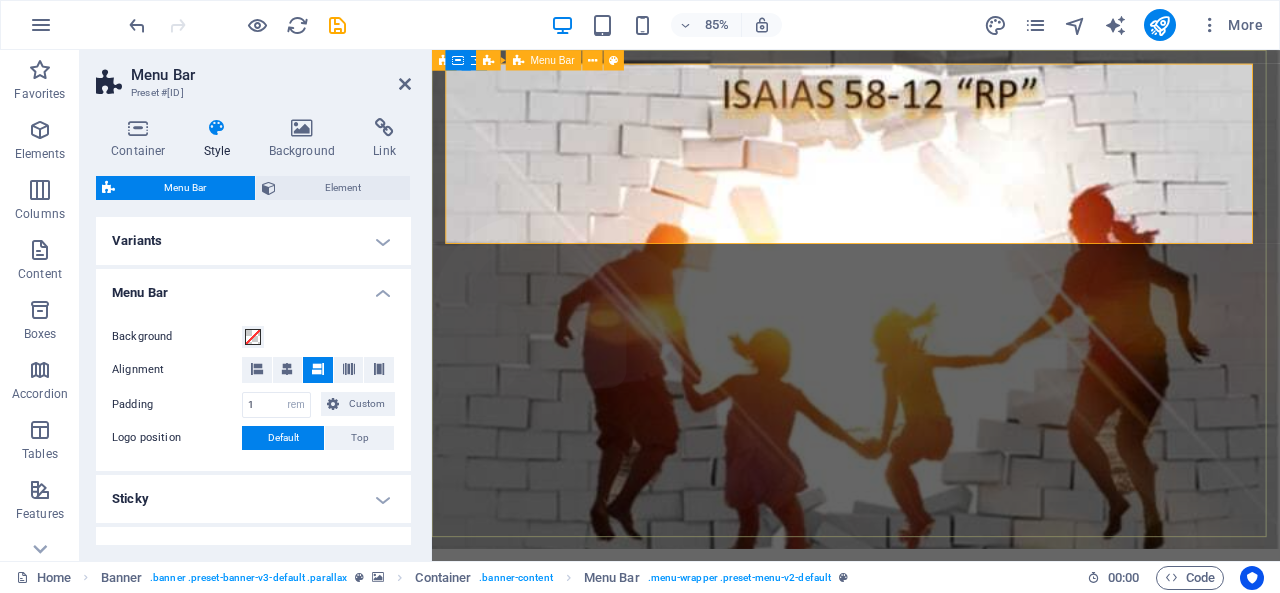 click on "Home About us What we do Projects Volunteers Donate" at bounding box center (931, 784) 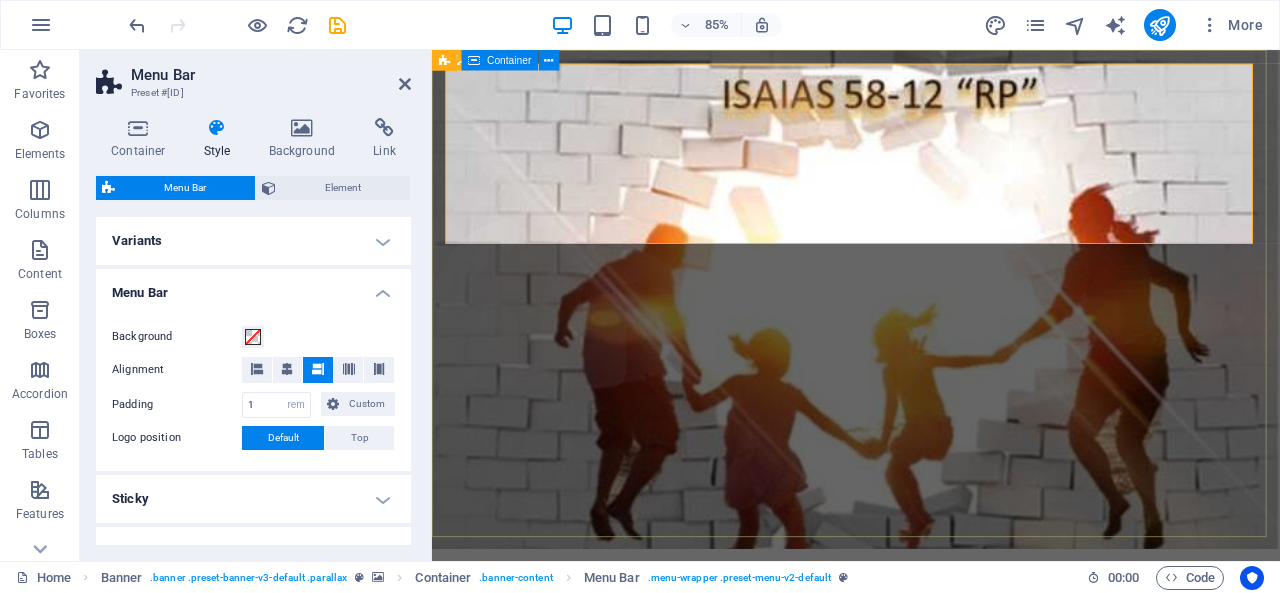 click on "Home About us What we do Projects Volunteers Donate Donate   and Help those in need. Let's build a better world together! Learn more" at bounding box center [931, 951] 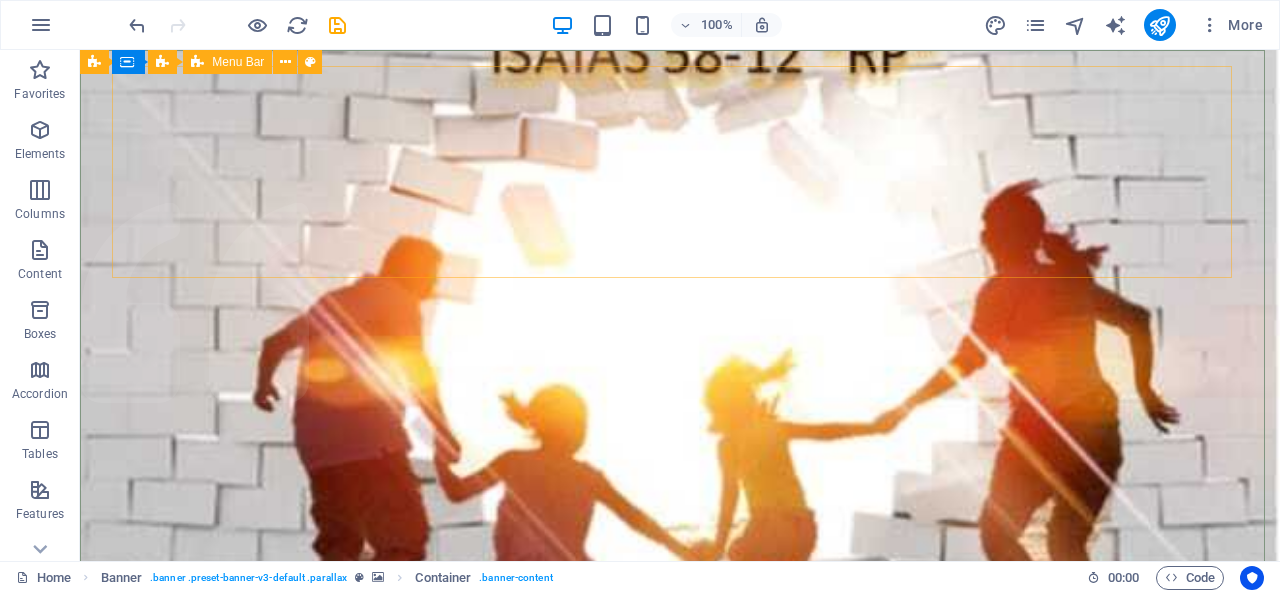 click on "Home About us What we do Projects Volunteers Donate" at bounding box center (680, 783) 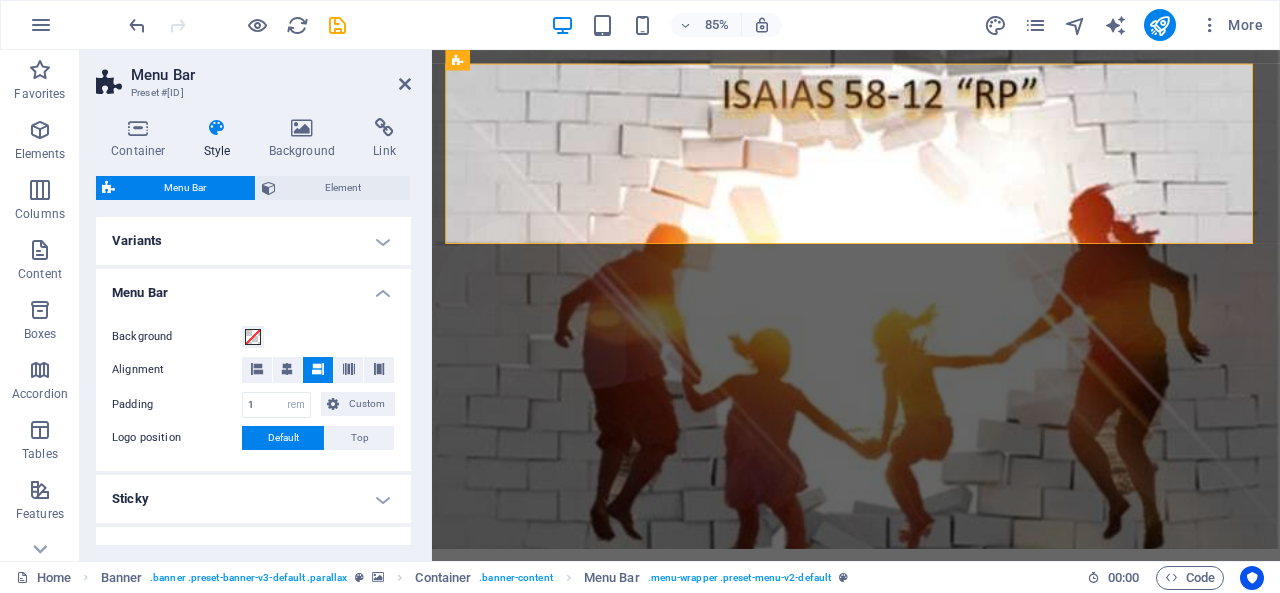 click on "Menu Bar Preset #[ID]
Container Style Background Link Size Height Default px rem % vh vw Min. height None px rem % vh vw Width Default px rem % em vh vw Min. width None px rem % vh vw Content width Default Custom width Width Default px rem % em vh vw Min. width None px rem % vh vw Default padding Custom spacing Default content width and padding can be changed under Design. Edit design Layout (Flexbox) Alignment Determines the flex direction. Default Main axis Determine how elements should behave along the main axis inside this container (justify content). Default Side axis Control the vertical direction of the element inside of the container (align items). Default Wrap Default On Off Fill Controls the distances and direction of elements on the y-axis across several lines (align content). Default Accessibility ARIA helps assistive technologies (like screen readers) to understand the role, state, and behavior of web elements Role The ARIA role defines the purpose of an element.  None %" at bounding box center (256, 305) 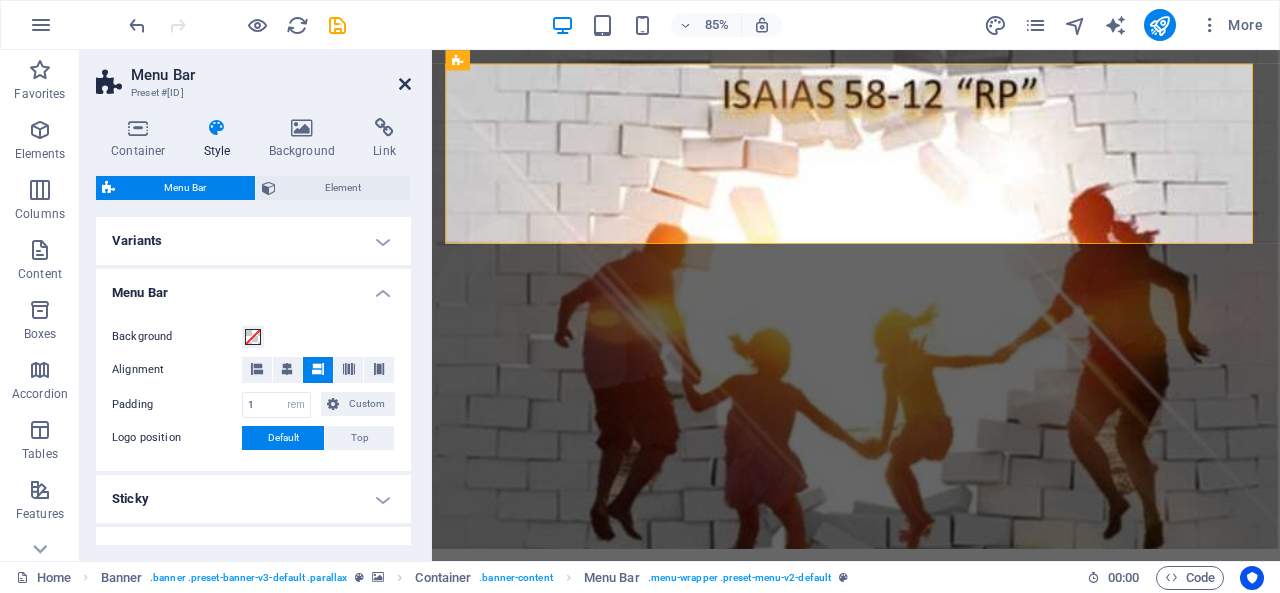 click on "Menu Bar Preset #[ID]
Container Style Background Link Size Height Default px rem % vh vw Min. height None px rem % vh vw Width Default px rem % em vh vw Min. width None px rem % vh vw Content width Default Custom width Width Default px rem % em vh vw Min. width None px rem % vh vw Default padding Custom spacing Default content width and padding can be changed under Design. Edit design Layout (Flexbox) Alignment Determines the flex direction. Default Main axis Determine how elements should behave along the main axis inside this container (justify content). Default Side axis Control the vertical direction of the element inside of the container (align items). Default Wrap Default On Off Fill Controls the distances and direction of elements on the y-axis across several lines (align content). Default Accessibility ARIA helps assistive technologies (like screen readers) to understand the role, state, and behavior of web elements Role The ARIA role defines the purpose of an element.  None %" at bounding box center [256, 305] 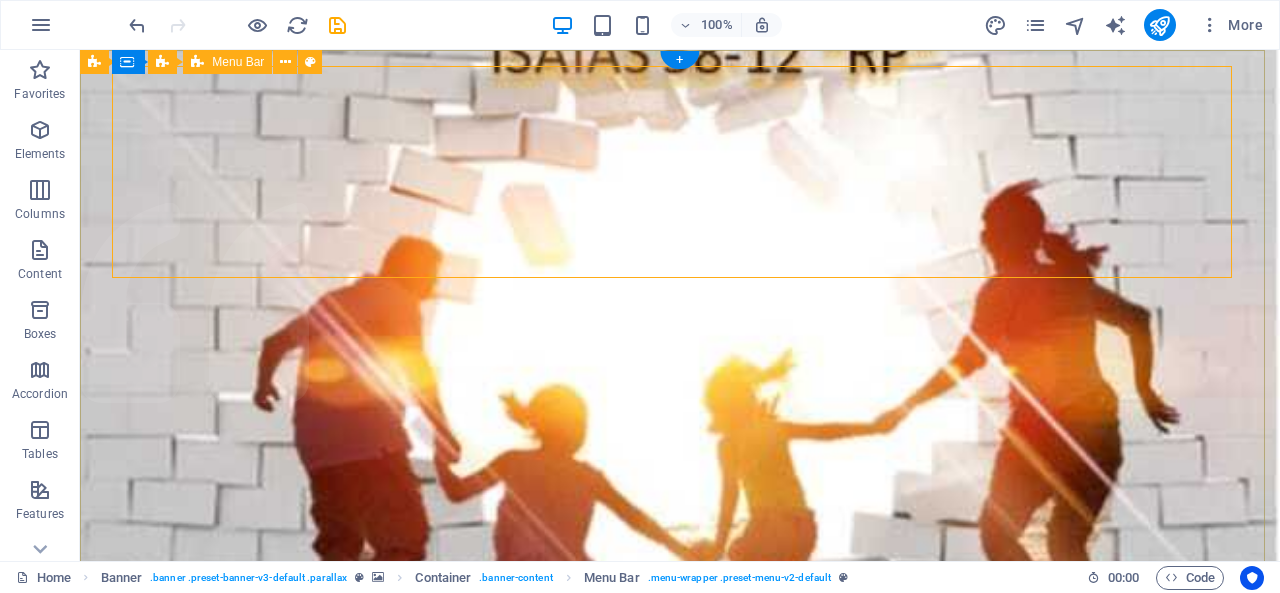 click on "Home About us What we do Projects Volunteers Donate" at bounding box center (680, 783) 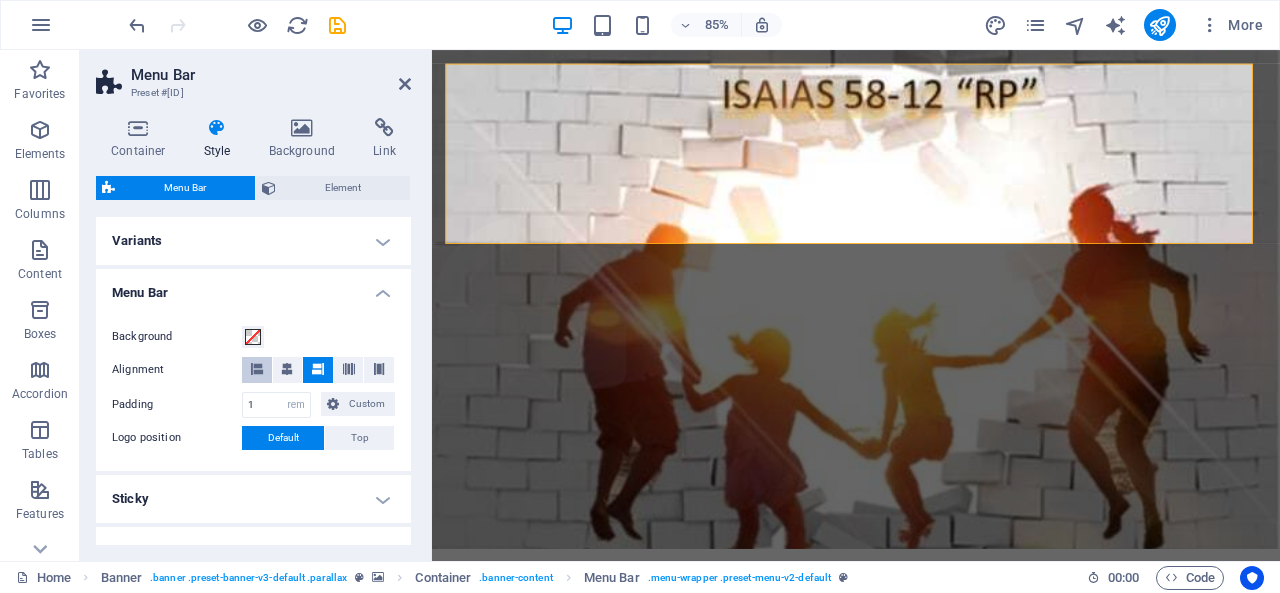click at bounding box center (257, 369) 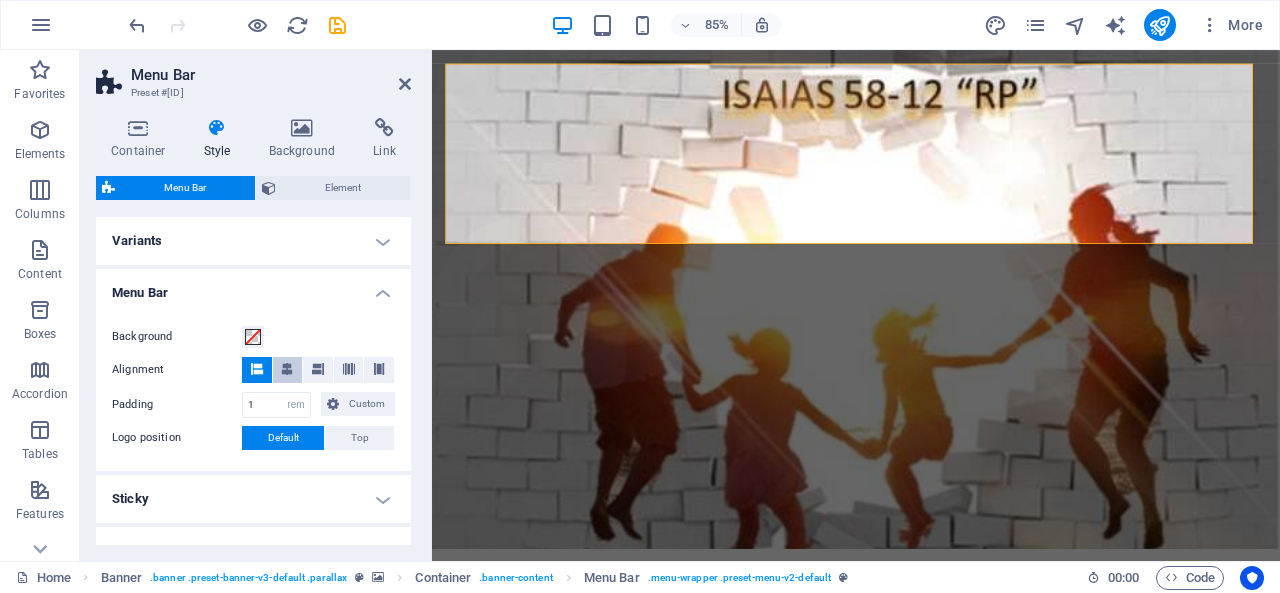 click at bounding box center (287, 369) 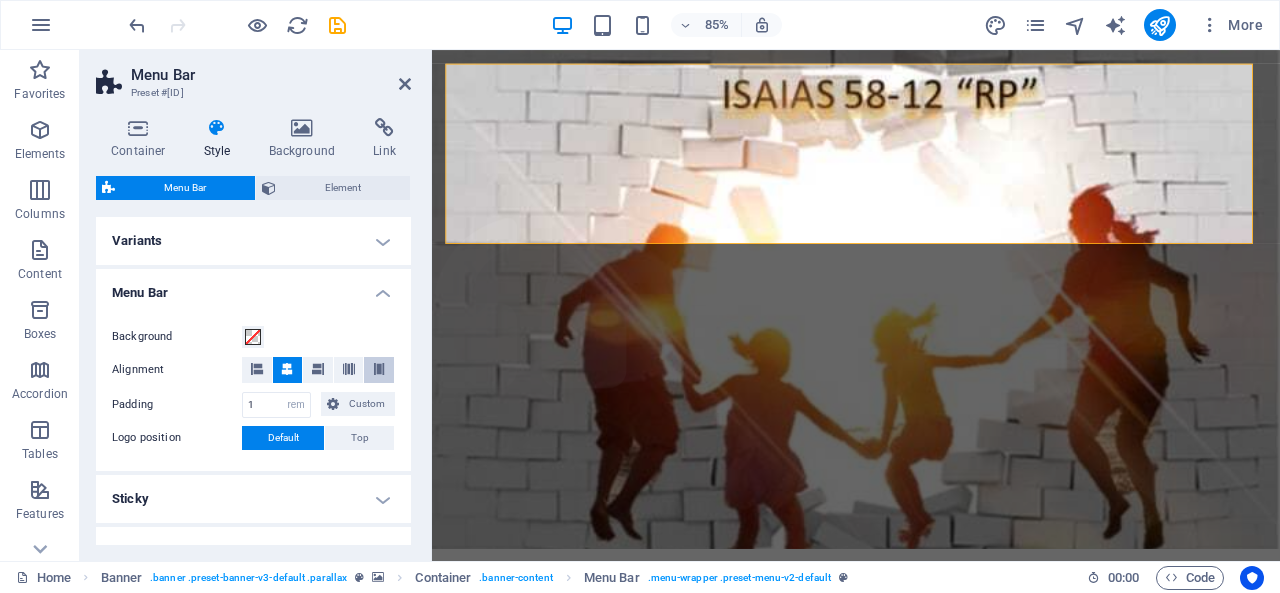 click at bounding box center (379, 370) 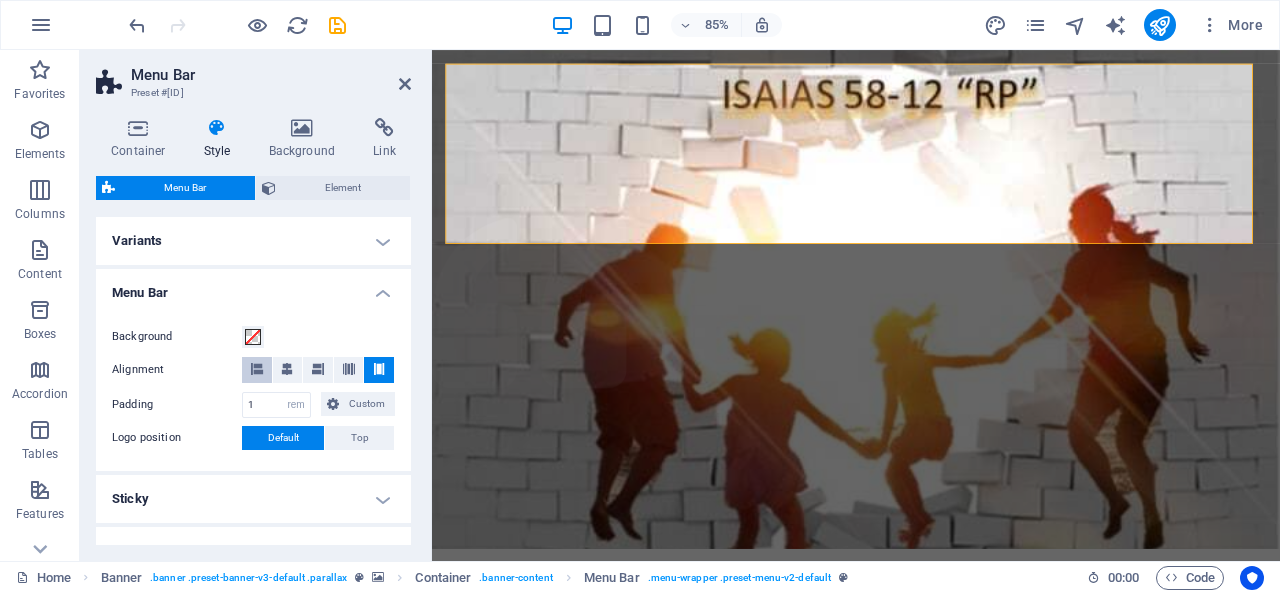 click at bounding box center (257, 370) 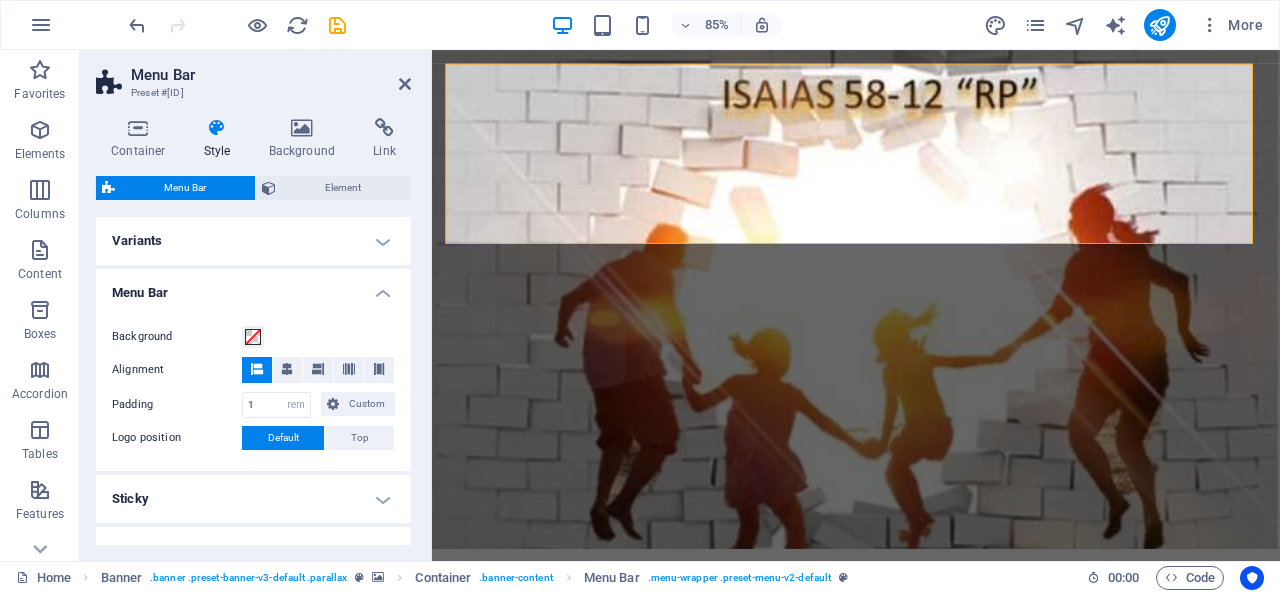click on "Default" at bounding box center [283, 438] 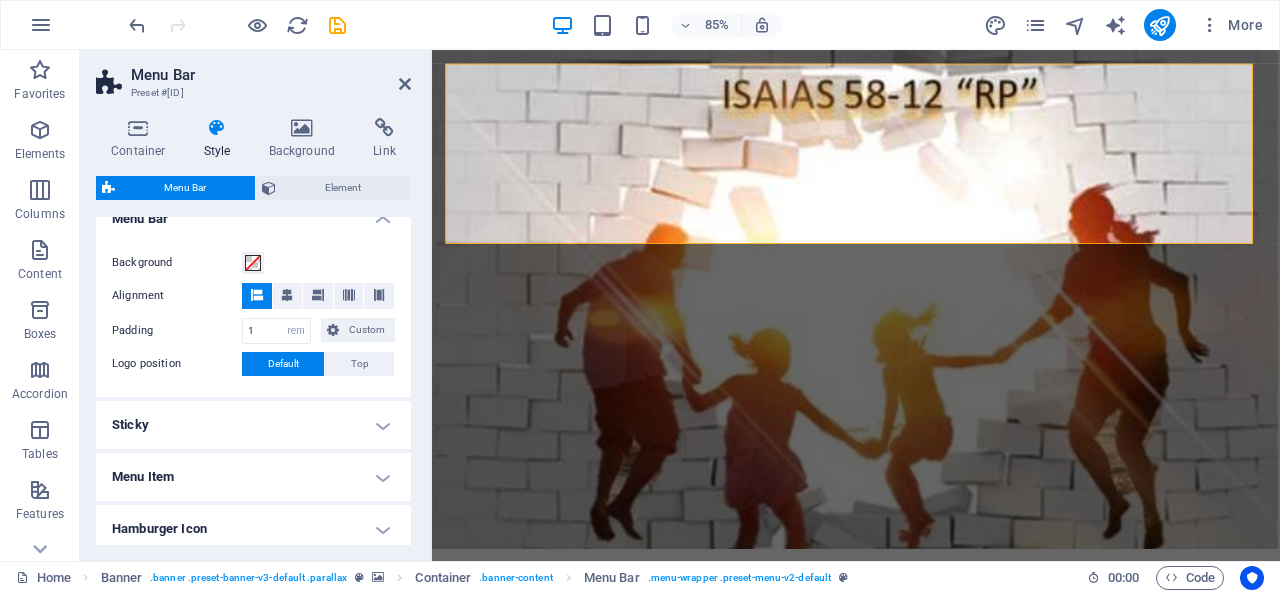 scroll, scrollTop: 0, scrollLeft: 0, axis: both 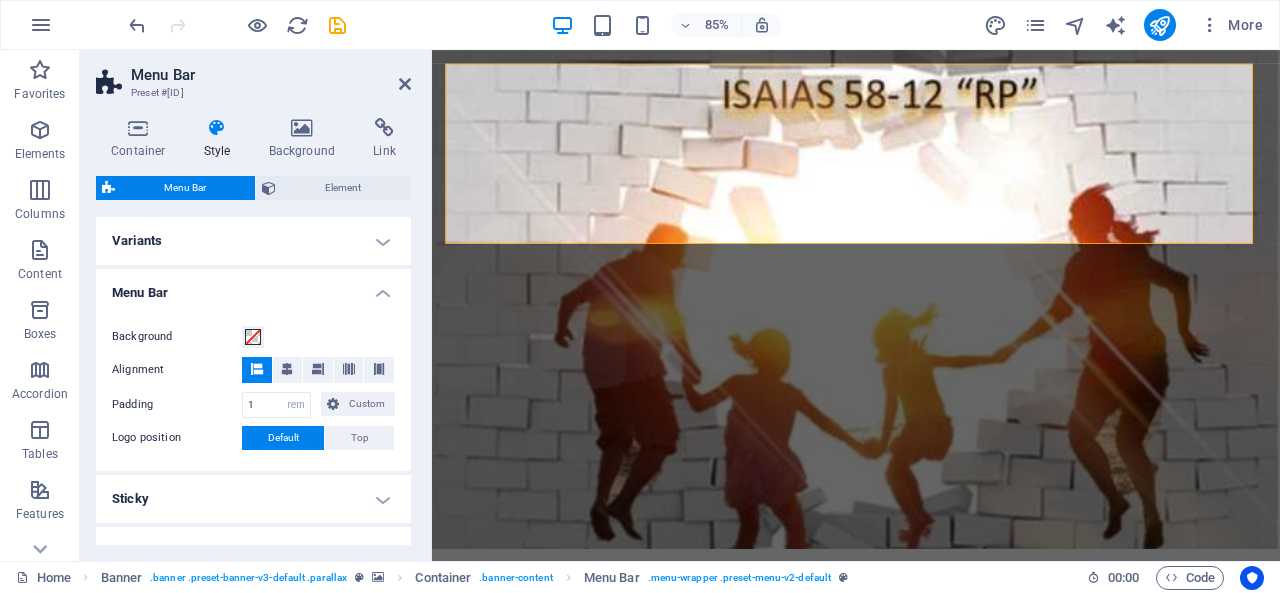 click on "Menu Bar" at bounding box center [253, 287] 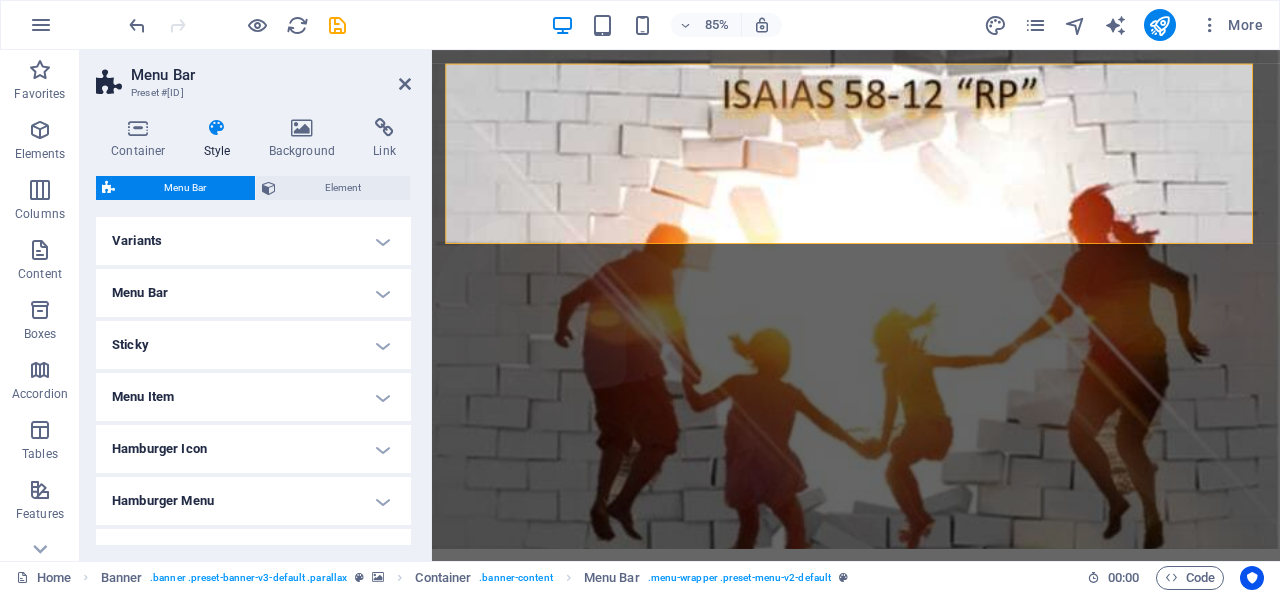 click on "Sticky" at bounding box center [253, 345] 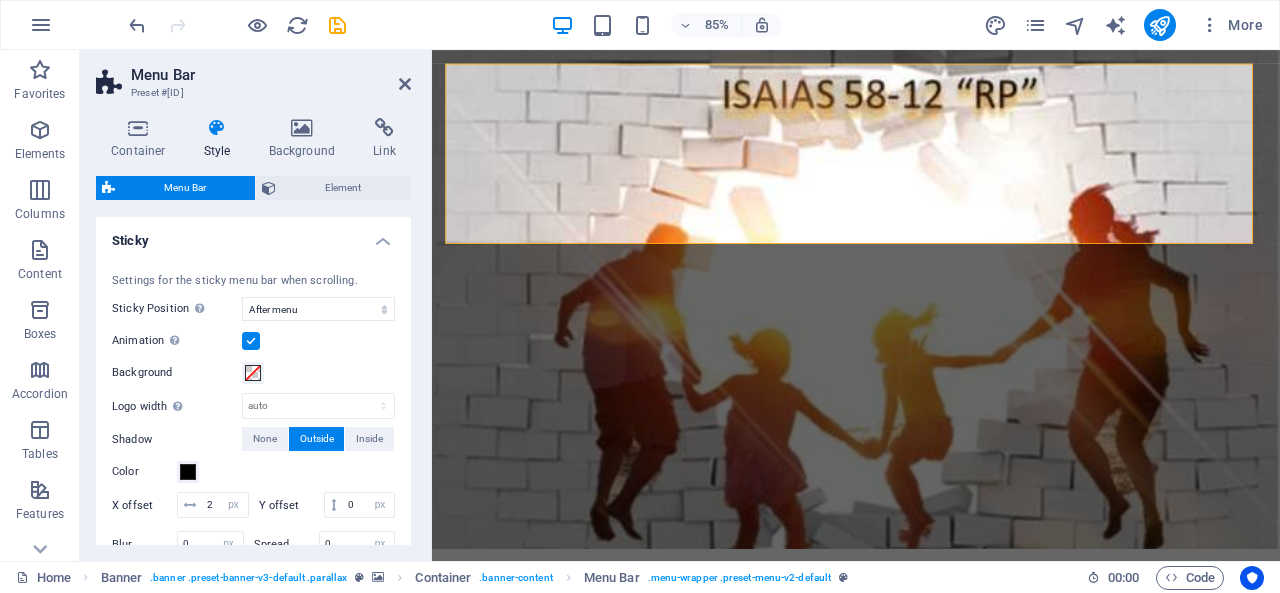 scroll, scrollTop: 128, scrollLeft: 0, axis: vertical 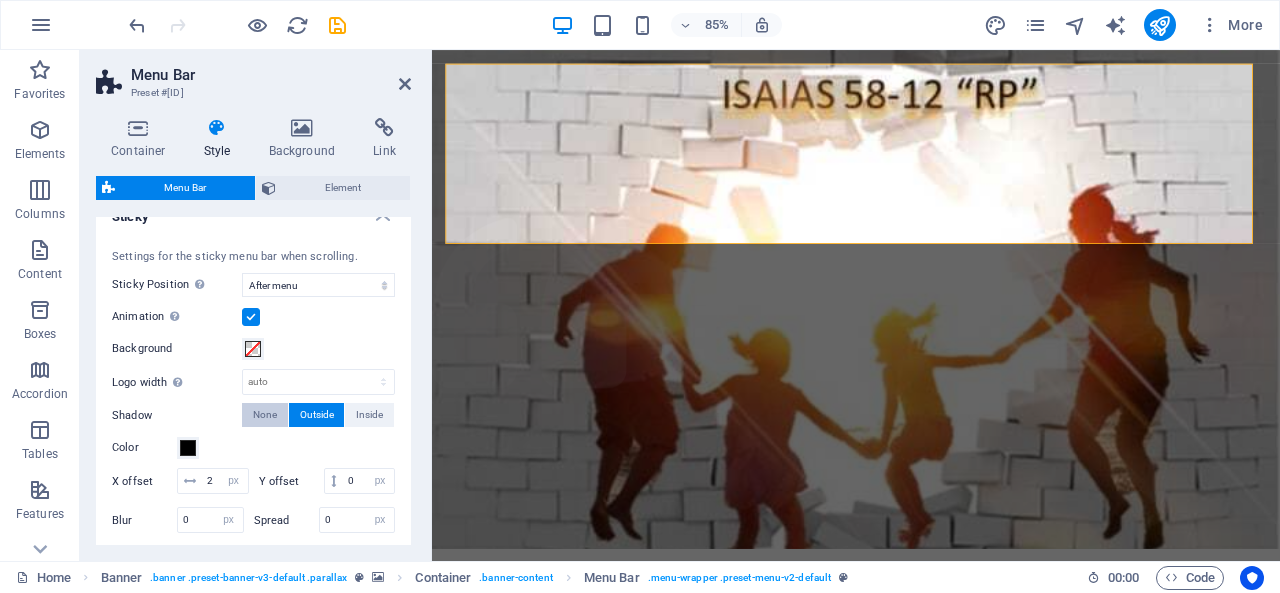 click on "None" at bounding box center (265, 415) 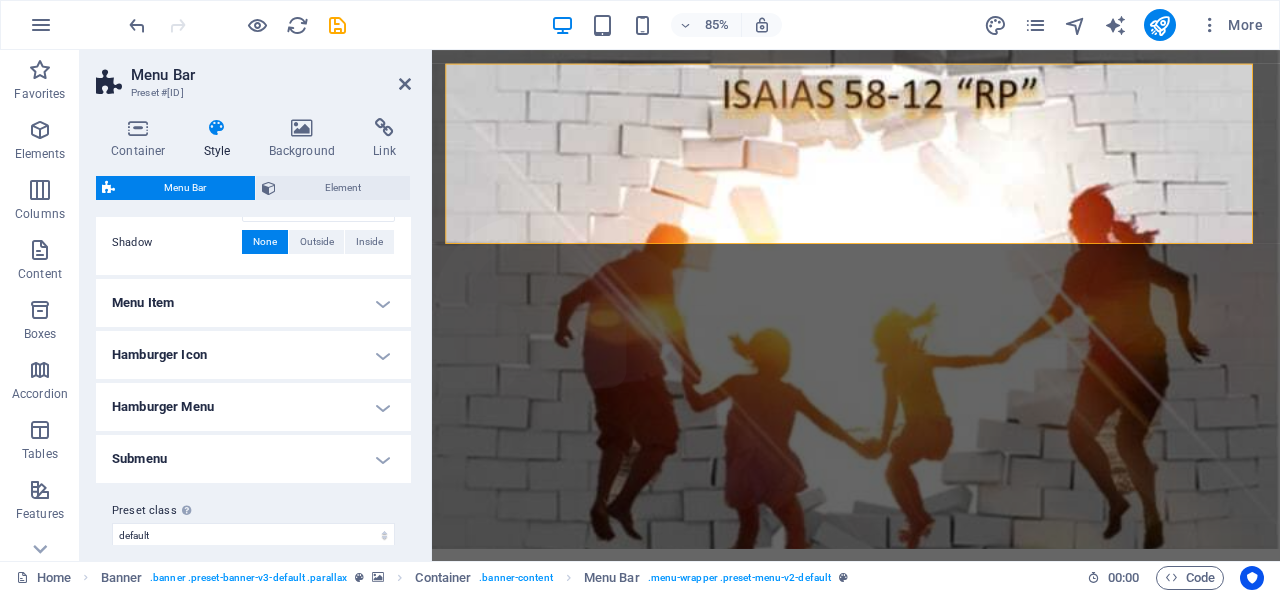 scroll, scrollTop: 303, scrollLeft: 0, axis: vertical 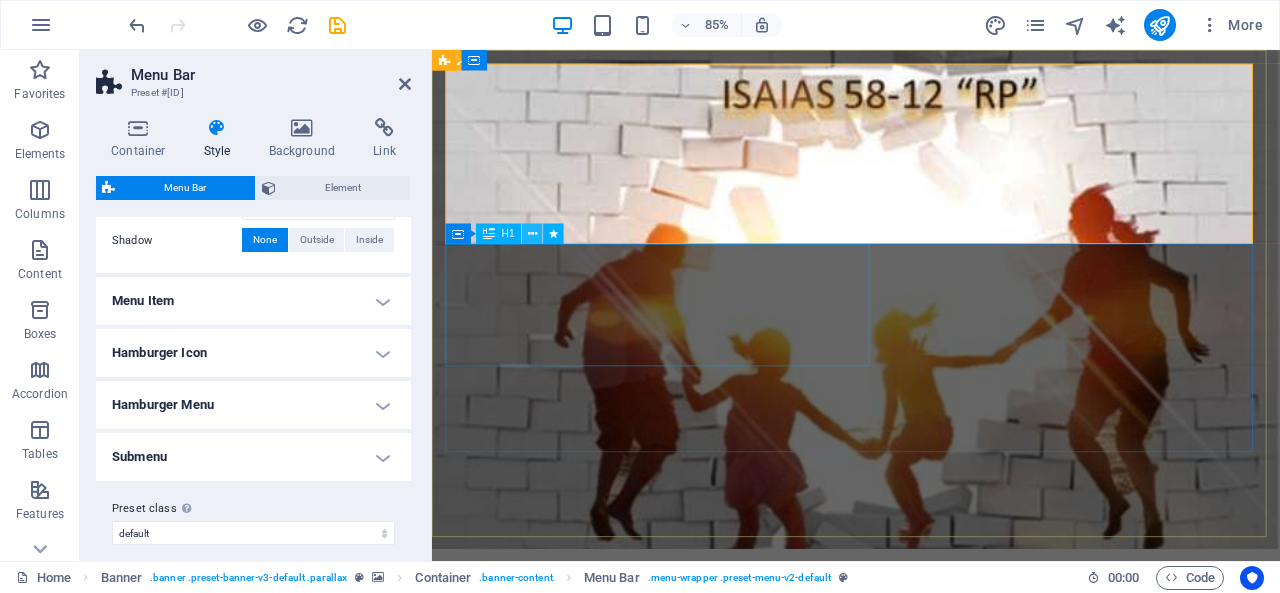 click at bounding box center (532, 234) 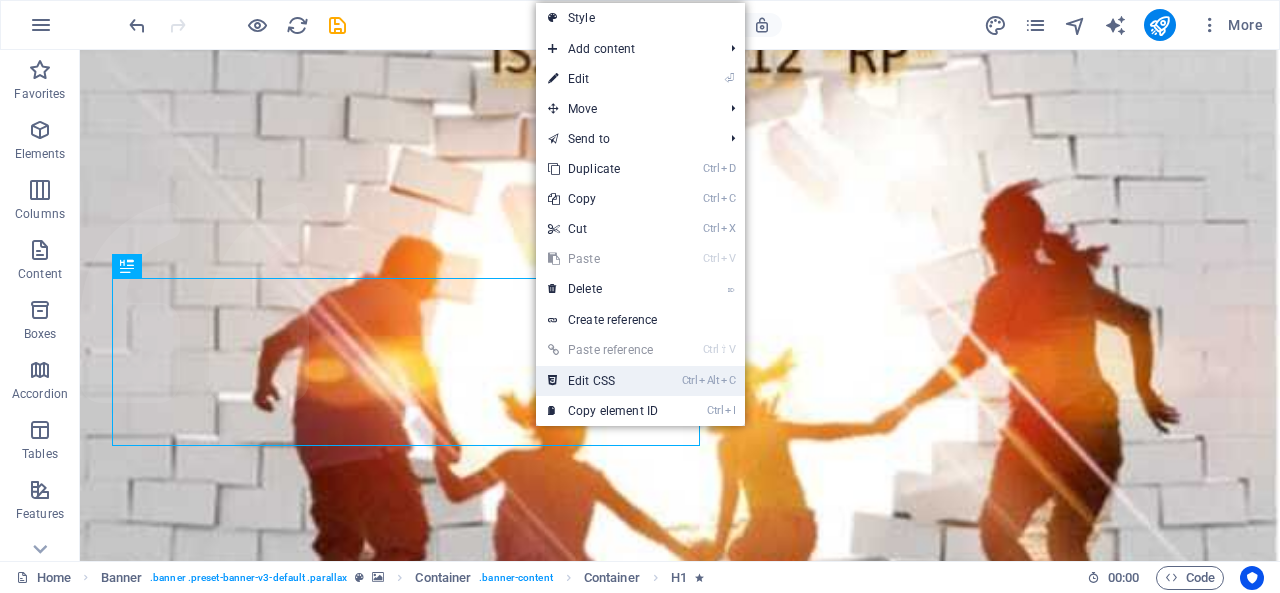 click on "Ctrl Alt C  Edit CSS" at bounding box center (603, 381) 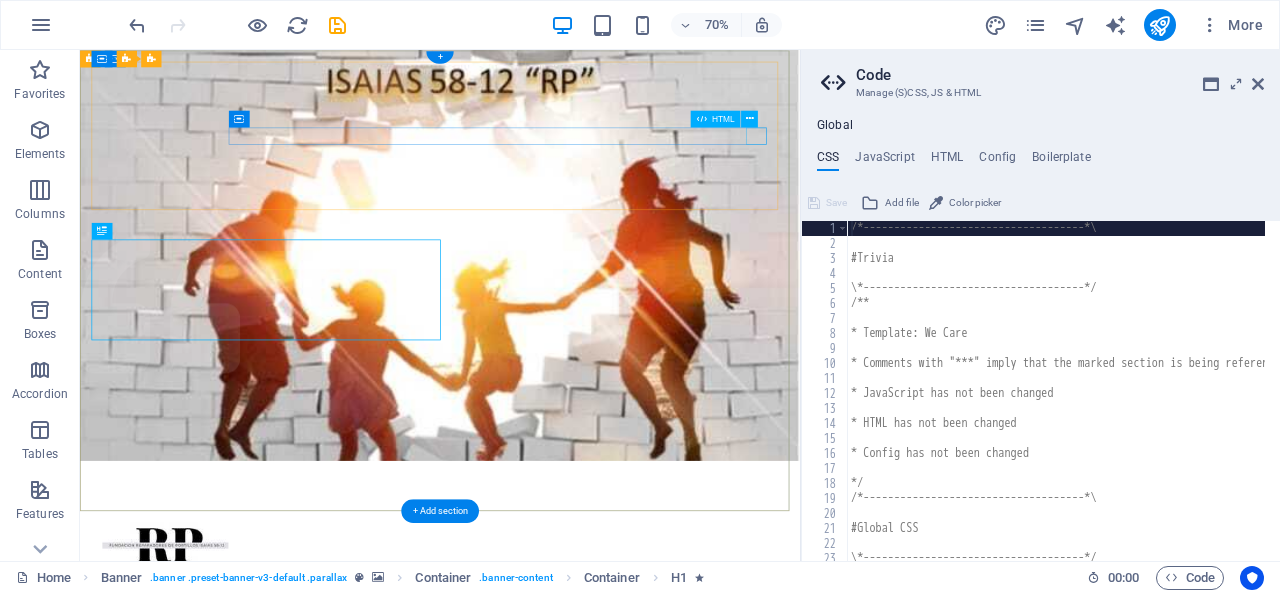 click at bounding box center (594, 886) 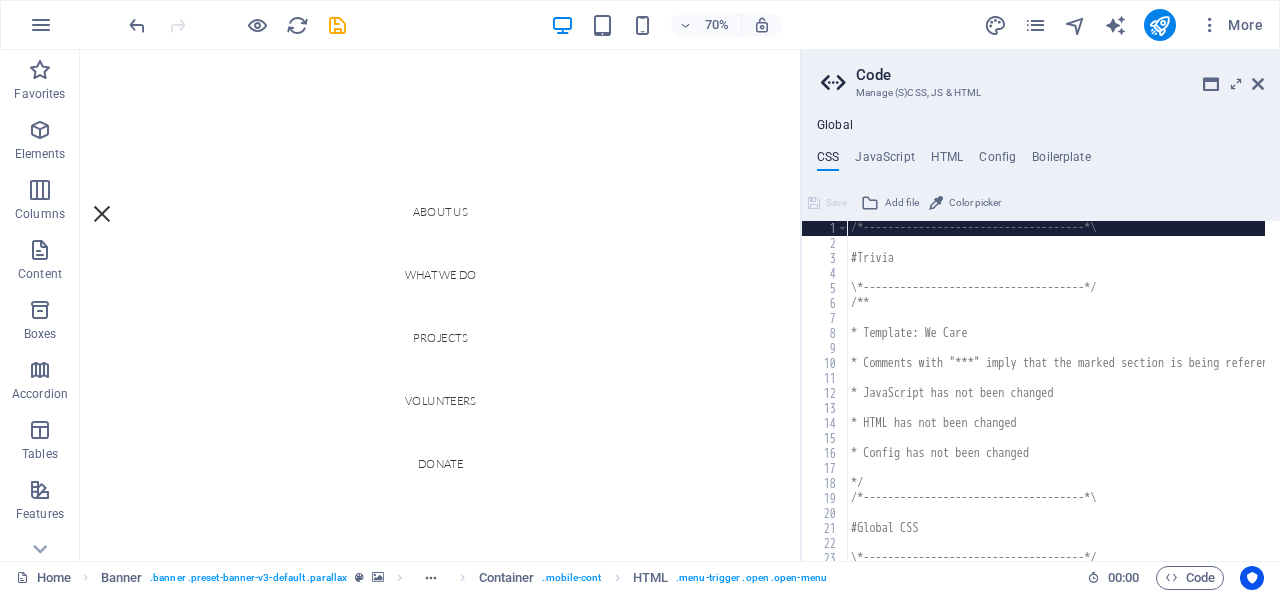 scroll, scrollTop: 607, scrollLeft: 0, axis: vertical 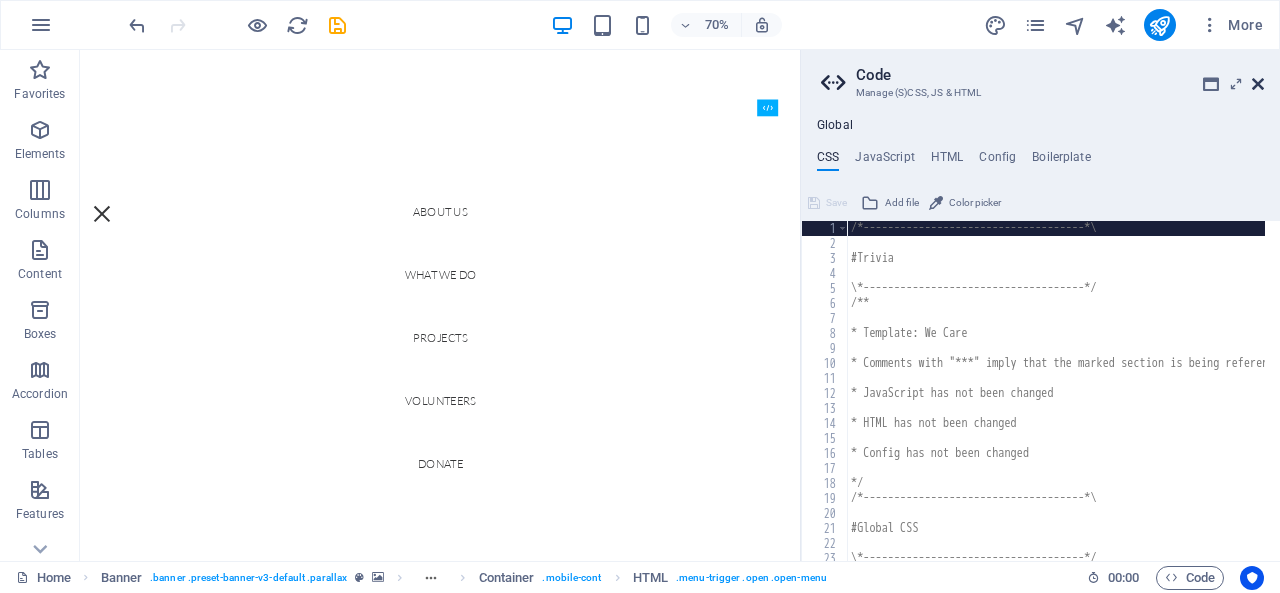click at bounding box center [1258, 84] 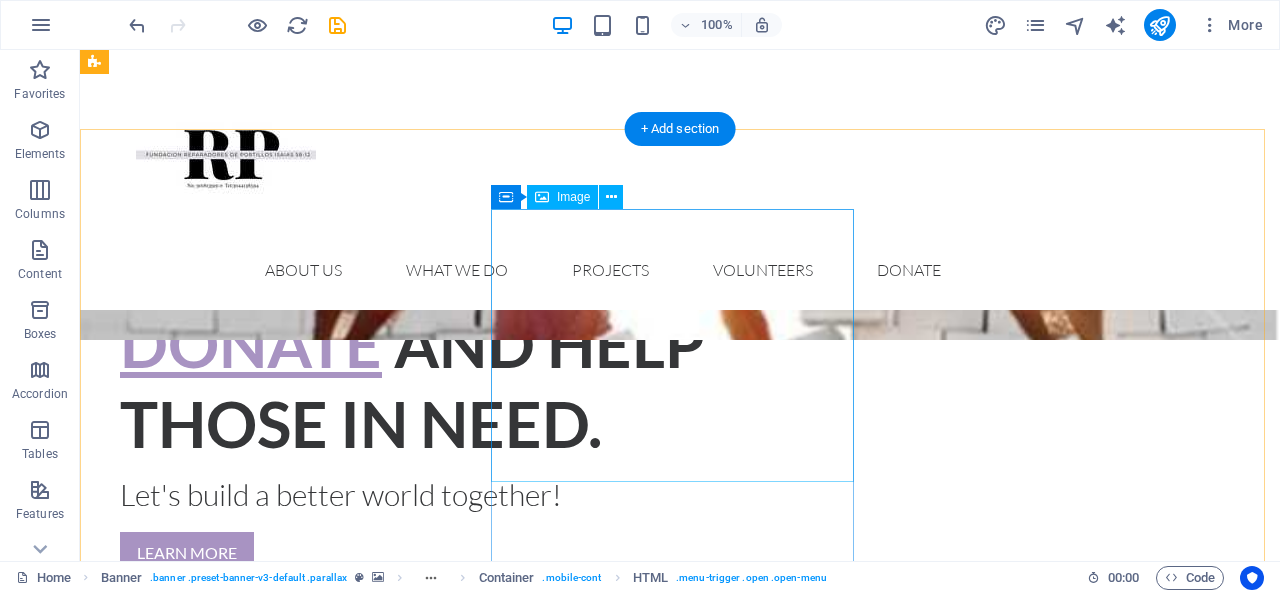 scroll, scrollTop: 507, scrollLeft: 0, axis: vertical 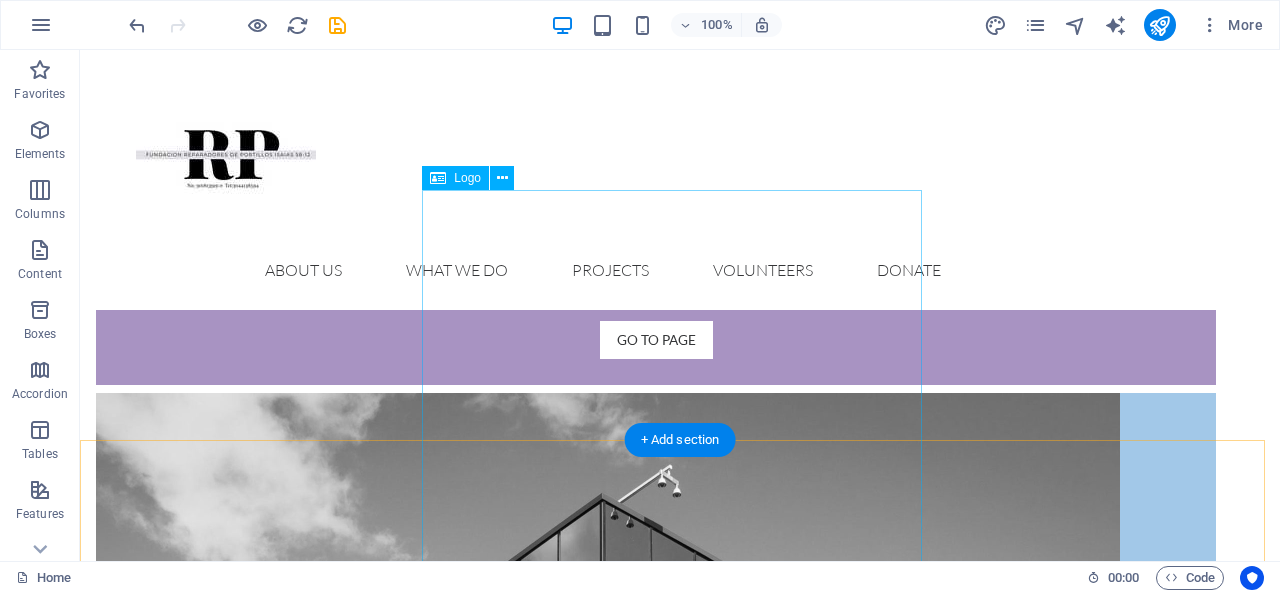 click at bounding box center [680, 4620] 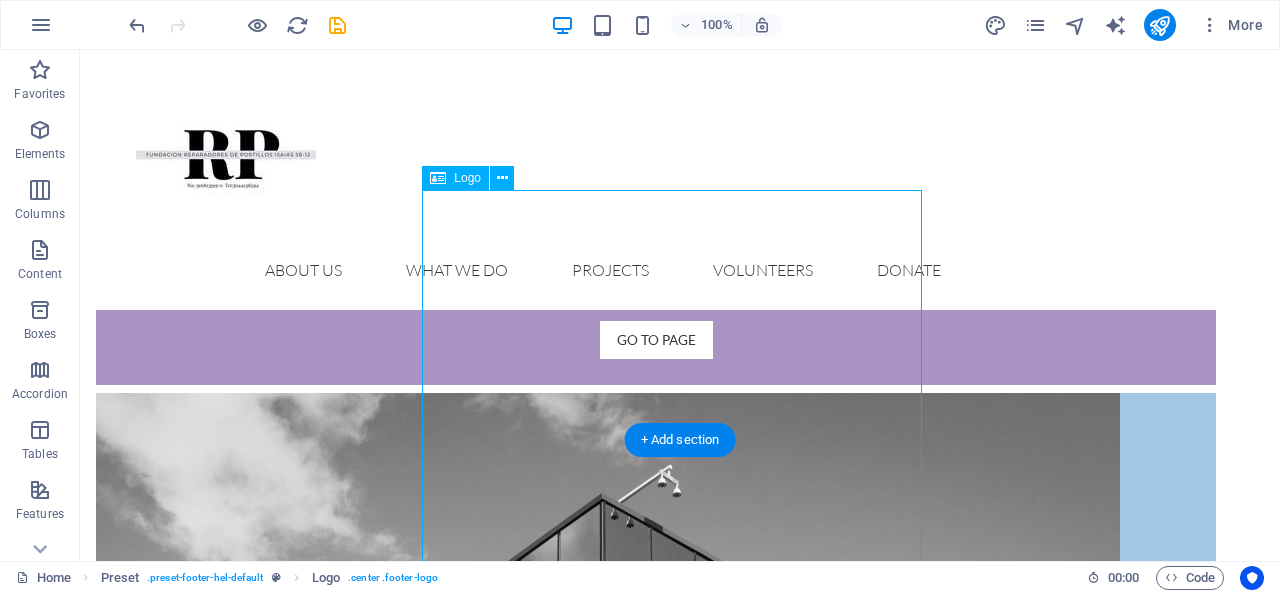 click at bounding box center [680, 4620] 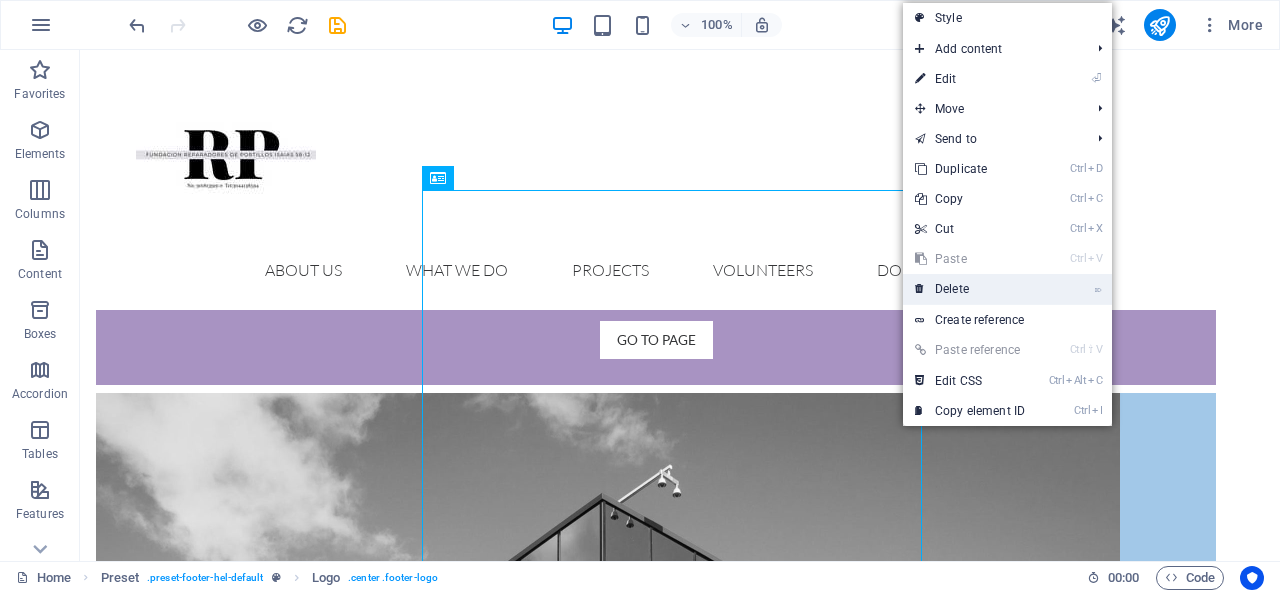 click on "⌦  Delete" at bounding box center (970, 289) 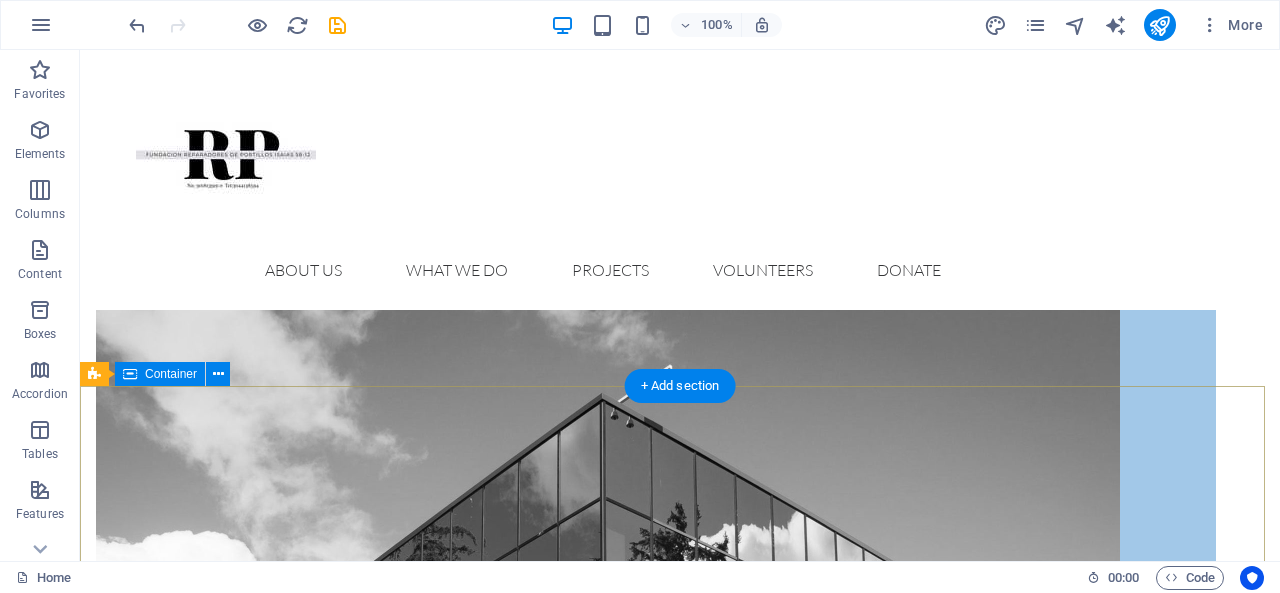scroll, scrollTop: 1823, scrollLeft: 0, axis: vertical 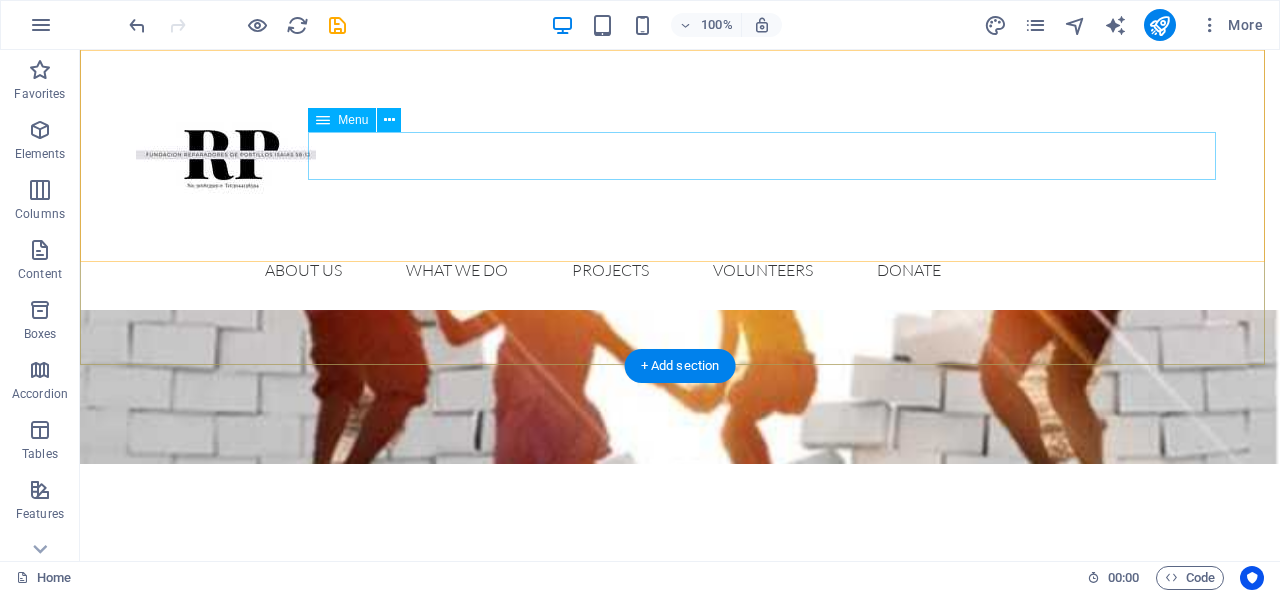 click on "Home About us What we do Projects Volunteers Donate" at bounding box center [680, 270] 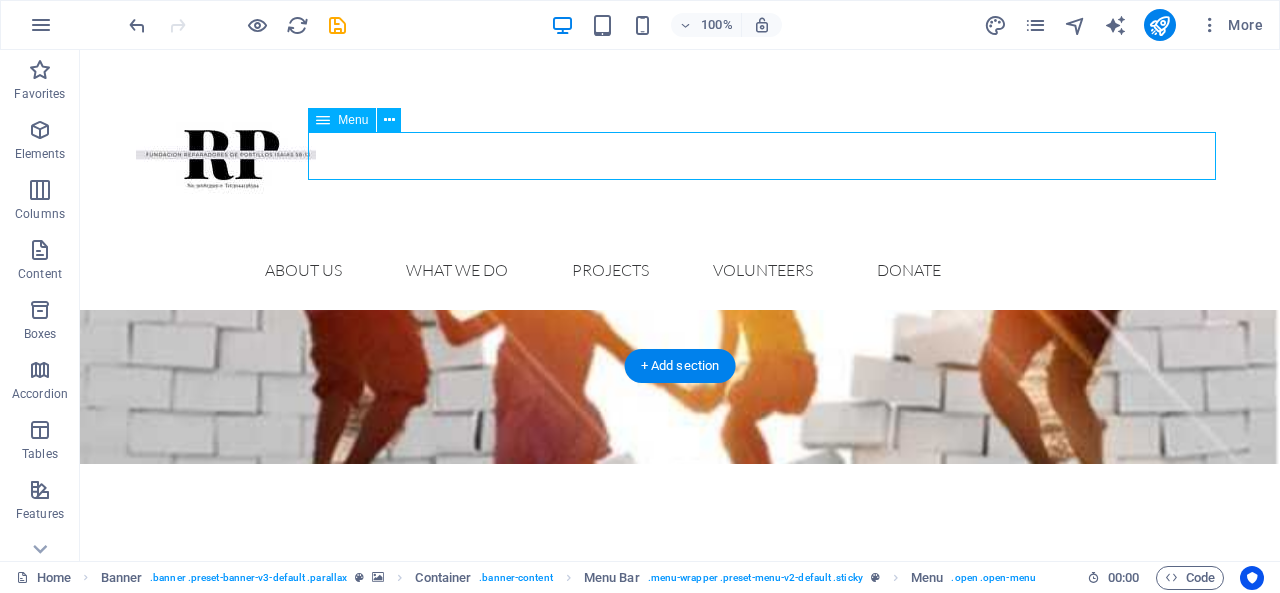 click on "Home About us What we do Projects Volunteers Donate" at bounding box center [680, 270] 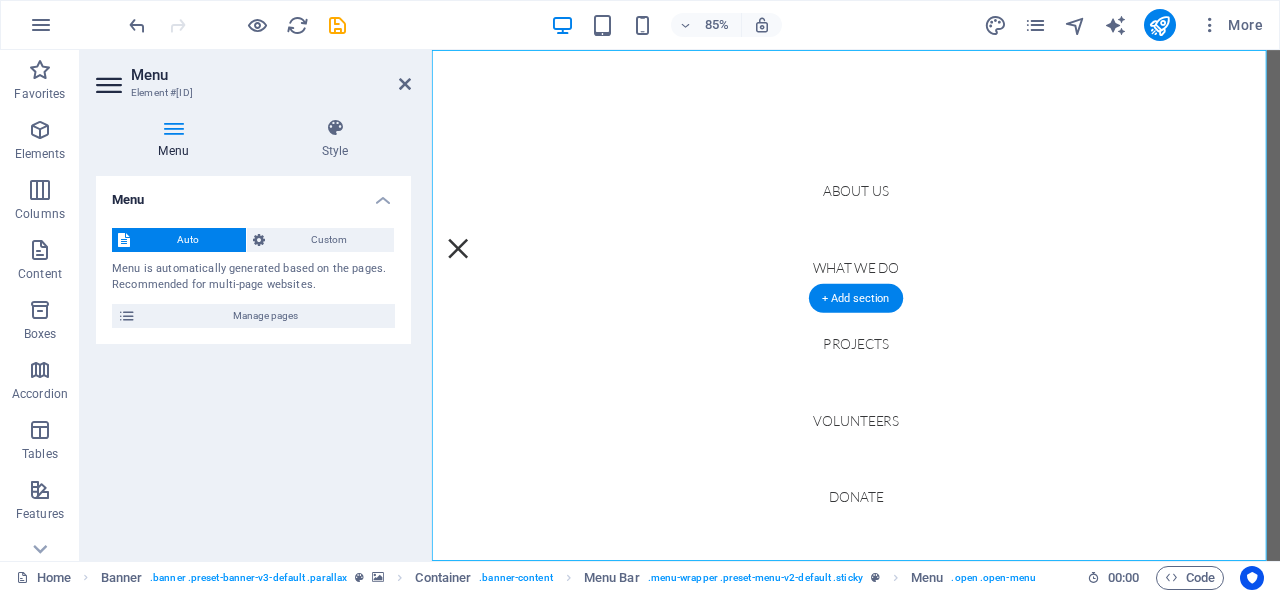 click on "Home About us What we do Projects Volunteers Donate" at bounding box center (931, 350) 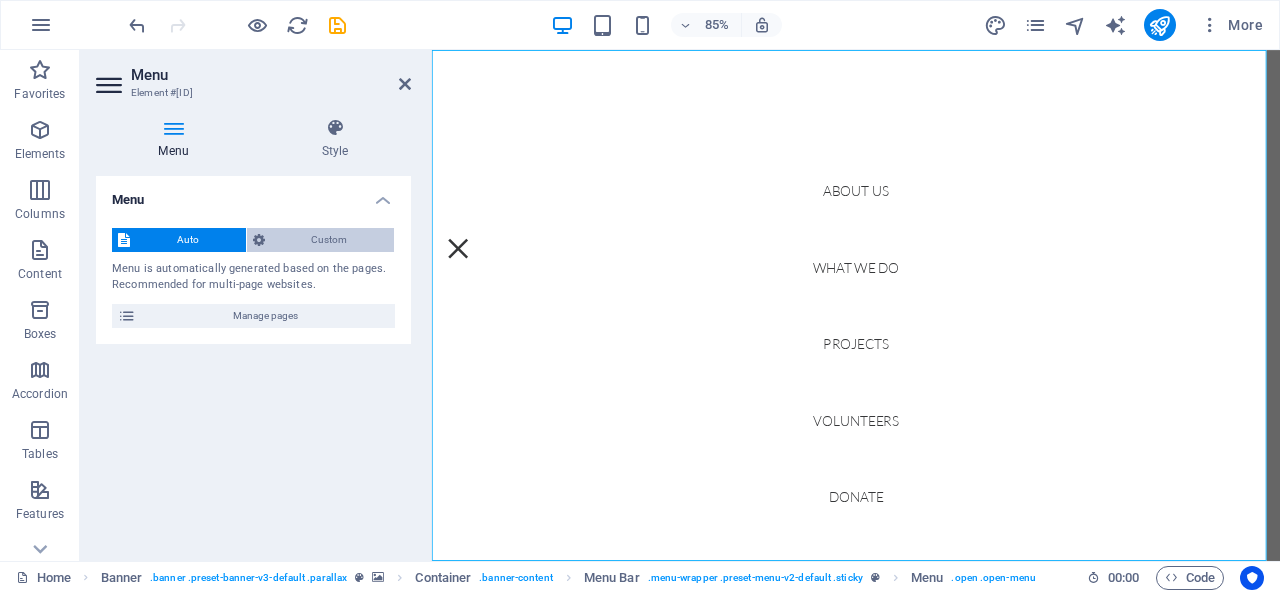 click on "Custom" at bounding box center (330, 240) 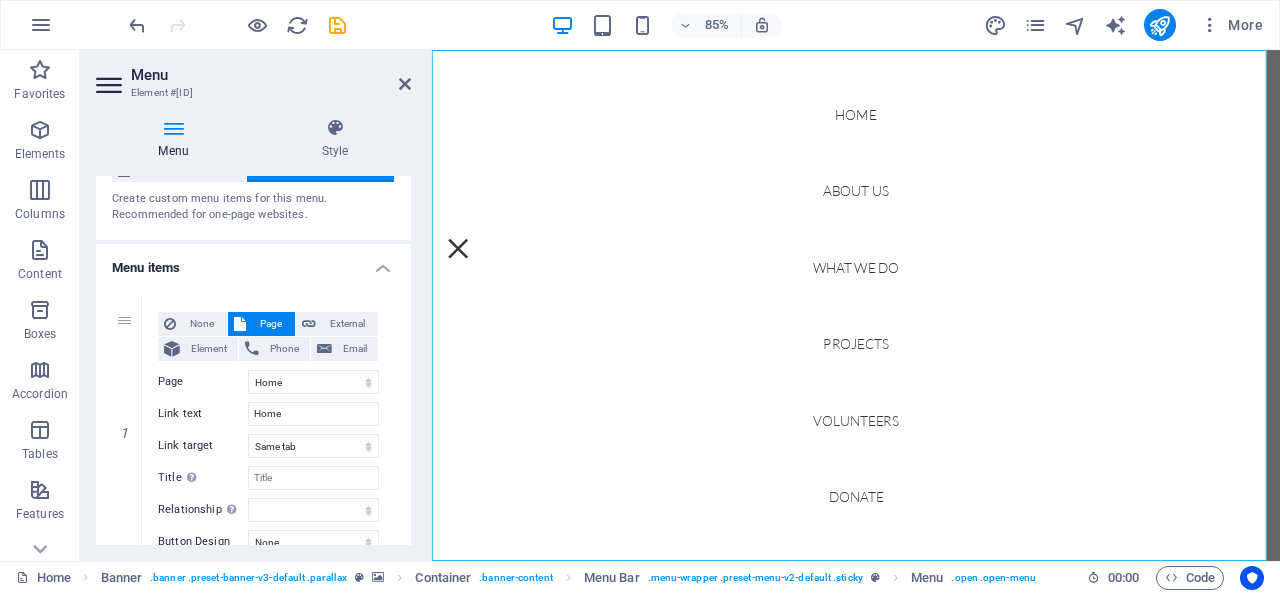 scroll, scrollTop: 100, scrollLeft: 0, axis: vertical 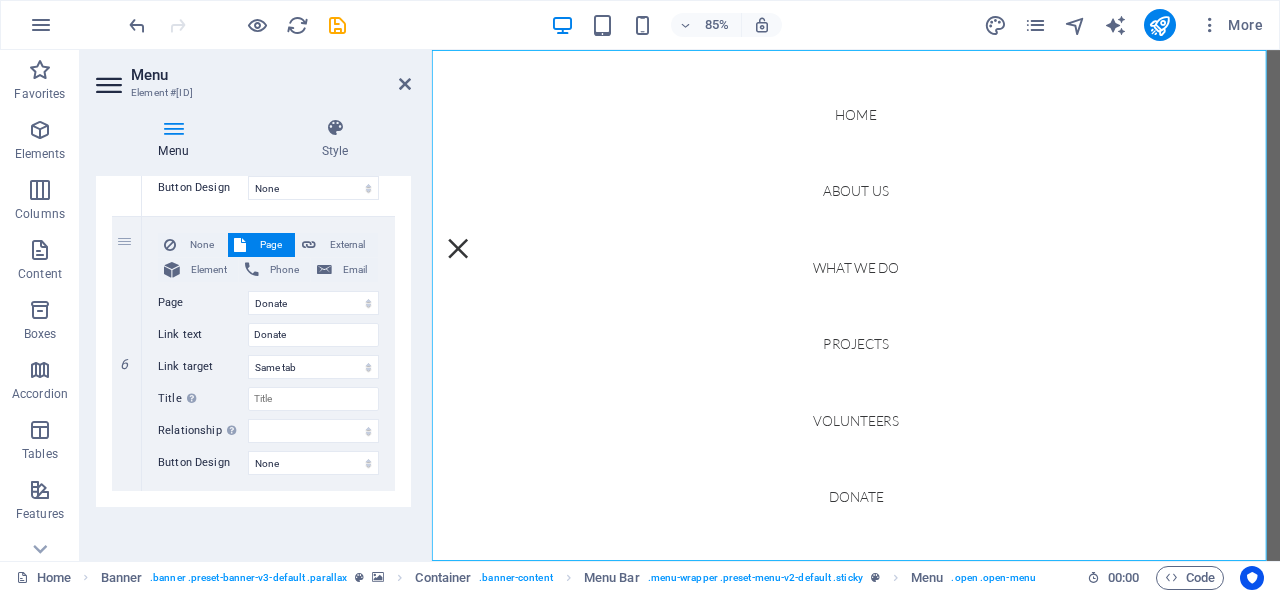click on "Menu Auto Custom Create custom menu items for this menu. Recommended for one-page websites. Manage pages Menu items 1 None Page External Element Phone Email Page Home About us What we do Projects Volunteers Donate Legal Notice Privacy Element
URL / Phone Email Link text Home Link target New tab Same tab Overlay Title Additional link description, should not be the same as the link text. The title is most often shown as a tooltip text when the mouse moves over the element. Leave empty if uncertain. Relationship Sets the  relationship of this link to the link target . For example, the value "nofollow" instructs search engines not to follow the link. Can be left empty. alternate author bookmark external help license next nofollow noreferrer noopener prev search tag Button Design None Default Primary Secondary 2 None Page External Element Phone Email Page Home About us What we do Projects Volunteers Donate Legal Notice Privacy Element
URL /about-us Phone Email Title" at bounding box center [253, 360] 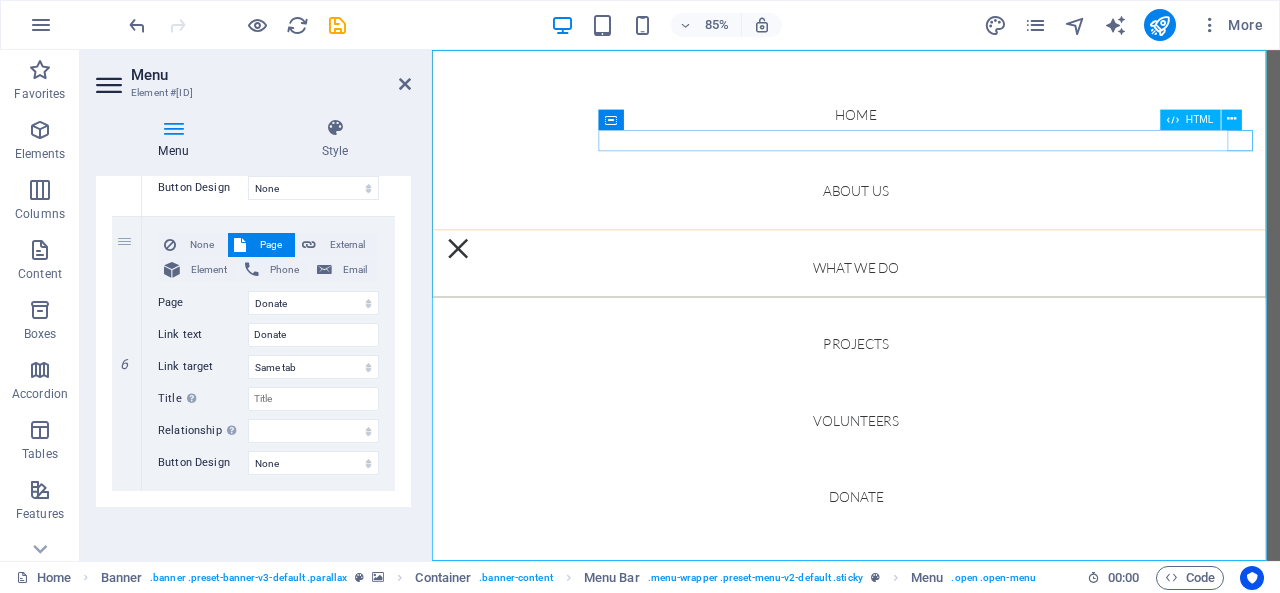 click at bounding box center (463, 283) 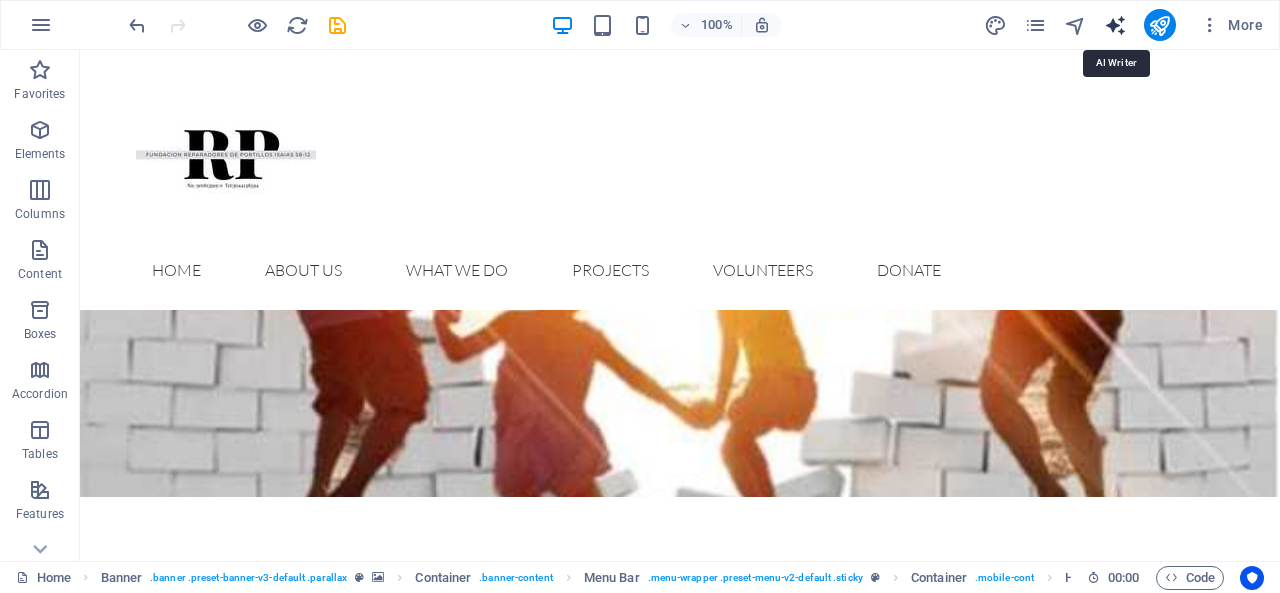 click at bounding box center (1115, 25) 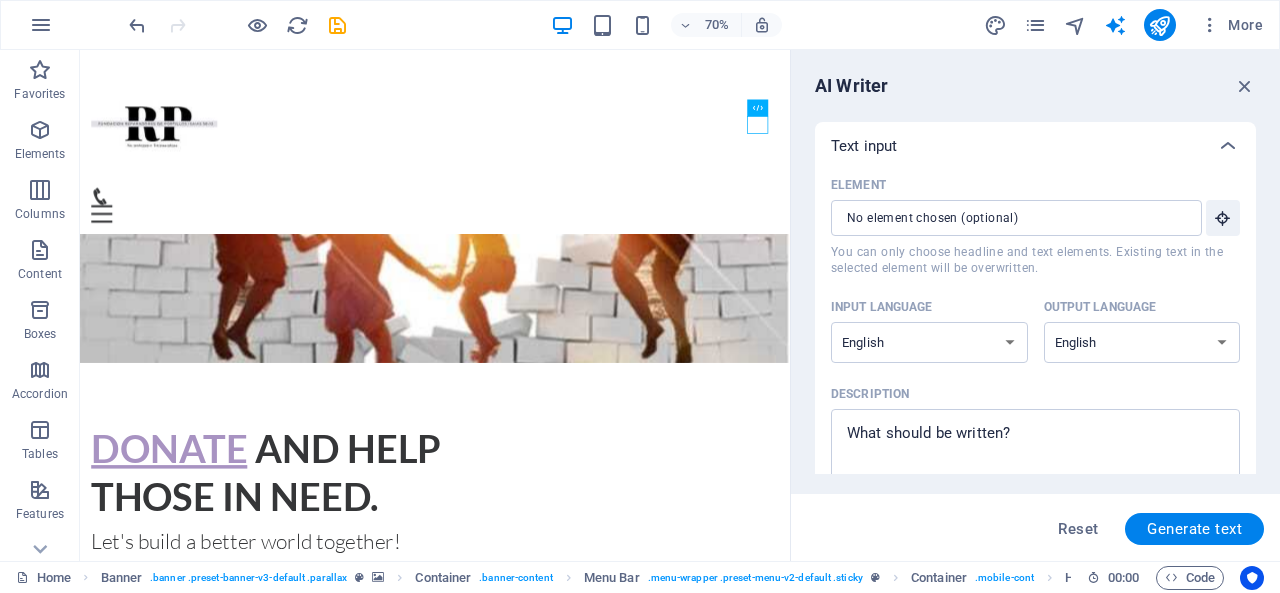 scroll, scrollTop: 0, scrollLeft: 0, axis: both 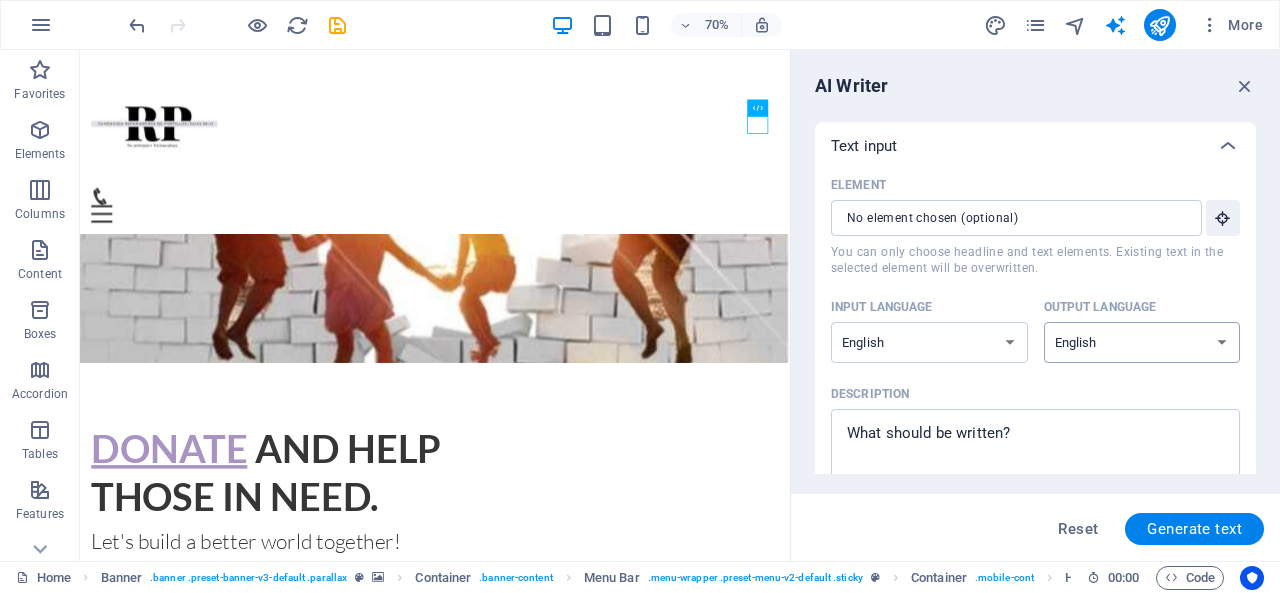 click on "Albanian Arabic Armenian Awadhi Azerbaijani Bashkir Basque Belarusian Bengali Bhojpuri Bosnian Brazilian Portuguese Bulgarian Cantonese (Yue) Catalan Chhattisgarhi Chinese Croatian Czech Danish Dogri Dutch English Estonian Faroese Finnish French Galician Georgian German Greek Gujarati Haryanvi Hindi Hungarian Indonesian Irish Italian Japanese Javanese Kannada Kashmiri Kazakh Konkani Korean Kyrgyz Latvian Lithuanian Macedonian Maithili Malay Maltese Mandarin Mandarin Chinese Marathi Marwari Min Nan Moldovan Mongolian Montenegrin Nepali Norwegian Oriya Pashto Persian (Farsi) Polish Portuguese Punjabi Rajasthani Romanian Russian Sanskrit Santali Serbian Sindhi Sinhala Slovak Slovene Slovenian Spanish Ukrainian Urdu Uzbek Vietnamese Welsh Wu" at bounding box center [1142, 342] 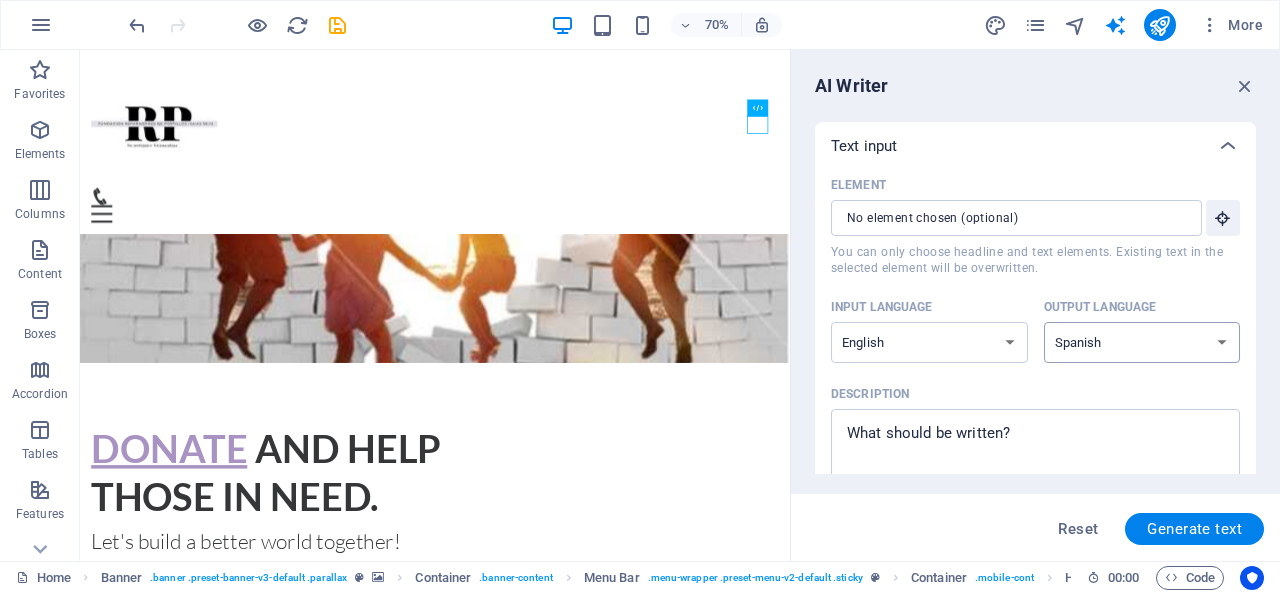 click on "Albanian Arabic Armenian Awadhi Azerbaijani Bashkir Basque Belarusian Bengali Bhojpuri Bosnian Brazilian Portuguese Bulgarian Cantonese (Yue) Catalan Chhattisgarhi Chinese Croatian Czech Danish Dogri Dutch English Estonian Faroese Finnish French Galician Georgian German Greek Gujarati Haryanvi Hindi Hungarian Indonesian Irish Italian Japanese Javanese Kannada Kashmiri Kazakh Konkani Korean Kyrgyz Latvian Lithuanian Macedonian Maithili Malay Maltese Mandarin Mandarin Chinese Marathi Marwari Min Nan Moldovan Mongolian Montenegrin Nepali Norwegian Oriya Pashto Persian (Farsi) Polish Portuguese Punjabi Rajasthani Romanian Russian Sanskrit Santali Serbian Sindhi Sinhala Slovak Slovene Slovenian Spanish Ukrainian Urdu Uzbek Vietnamese Welsh Wu" at bounding box center [1142, 342] 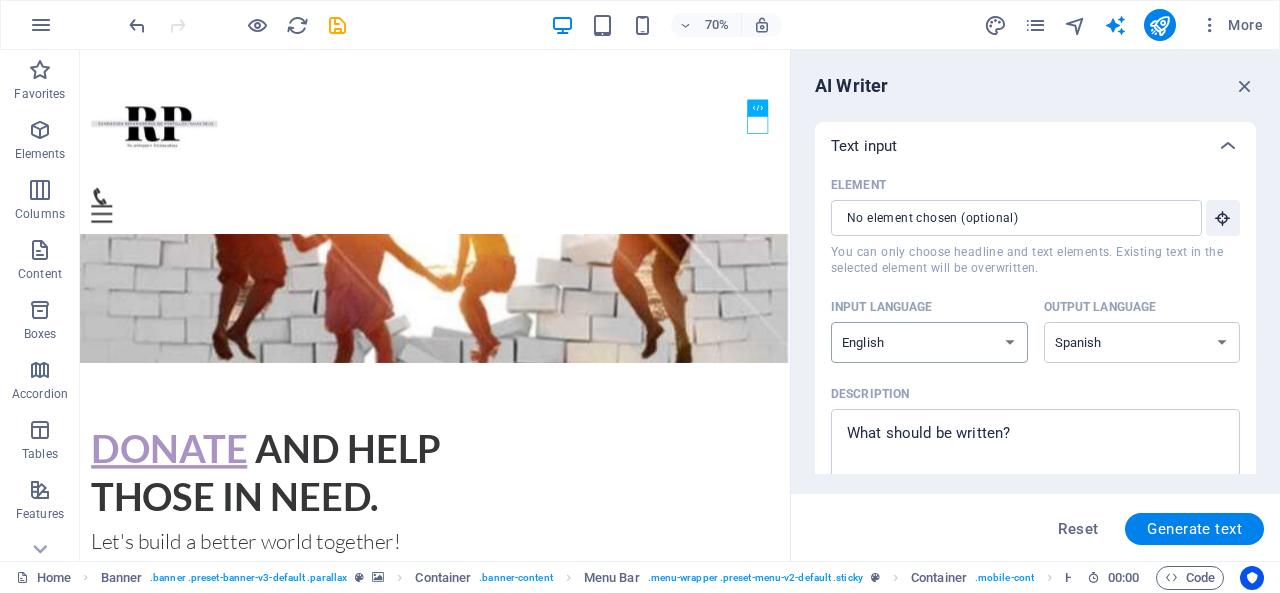 click on "Albanian Arabic Armenian Awadhi Azerbaijani Bashkir Basque Belarusian Bengali Bhojpuri Bosnian Brazilian Portuguese Bulgarian Cantonese (Yue) Catalan Chhattisgarhi Chinese Croatian Czech Danish Dogri Dutch English Estonian Faroese Finnish French Galician Georgian German Greek Gujarati Haryanvi Hindi Hungarian Indonesian Irish Italian Japanese Javanese Kannada Kashmiri Kazakh Konkani Korean Kyrgyz Latvian Lithuanian Macedonian Maithili Malay Maltese Mandarin Mandarin Chinese Marathi Marwari Min Nan Moldovan Mongolian Montenegrin Nepali Norwegian Oriya Pashto Persian (Farsi) Polish Portuguese Punjabi Rajasthani Romanian Russian Sanskrit Santali Serbian Sindhi Sinhala Slovak Slovene Slovenian Spanish Ukrainian Urdu Uzbek Vietnamese Welsh Wu" at bounding box center (929, 342) 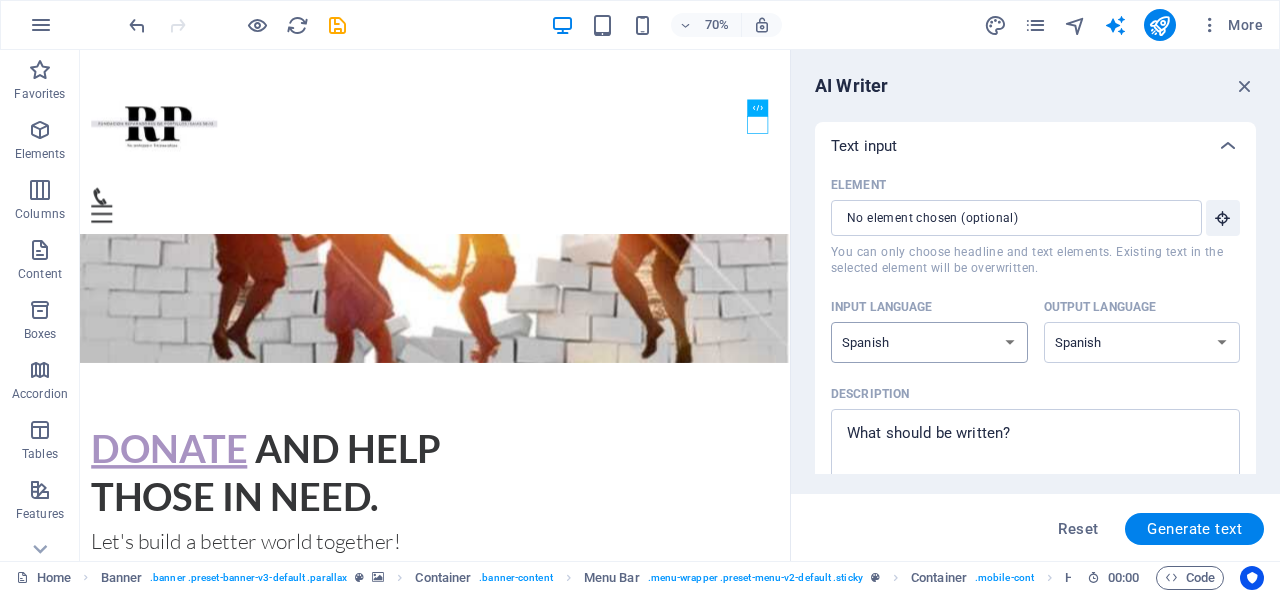 click on "Albanian Arabic Armenian Awadhi Azerbaijani Bashkir Basque Belarusian Bengali Bhojpuri Bosnian Brazilian Portuguese Bulgarian Cantonese (Yue) Catalan Chhattisgarhi Chinese Croatian Czech Danish Dogri Dutch English Estonian Faroese Finnish French Galician Georgian German Greek Gujarati Haryanvi Hindi Hungarian Indonesian Irish Italian Japanese Javanese Kannada Kashmiri Kazakh Konkani Korean Kyrgyz Latvian Lithuanian Macedonian Maithili Malay Maltese Mandarin Mandarin Chinese Marathi Marwari Min Nan Moldovan Mongolian Montenegrin Nepali Norwegian Oriya Pashto Persian (Farsi) Polish Portuguese Punjabi Rajasthani Romanian Russian Sanskrit Santali Serbian Sindhi Sinhala Slovak Slovene Slovenian Spanish Ukrainian Urdu Uzbek Vietnamese Welsh Wu" at bounding box center [929, 342] 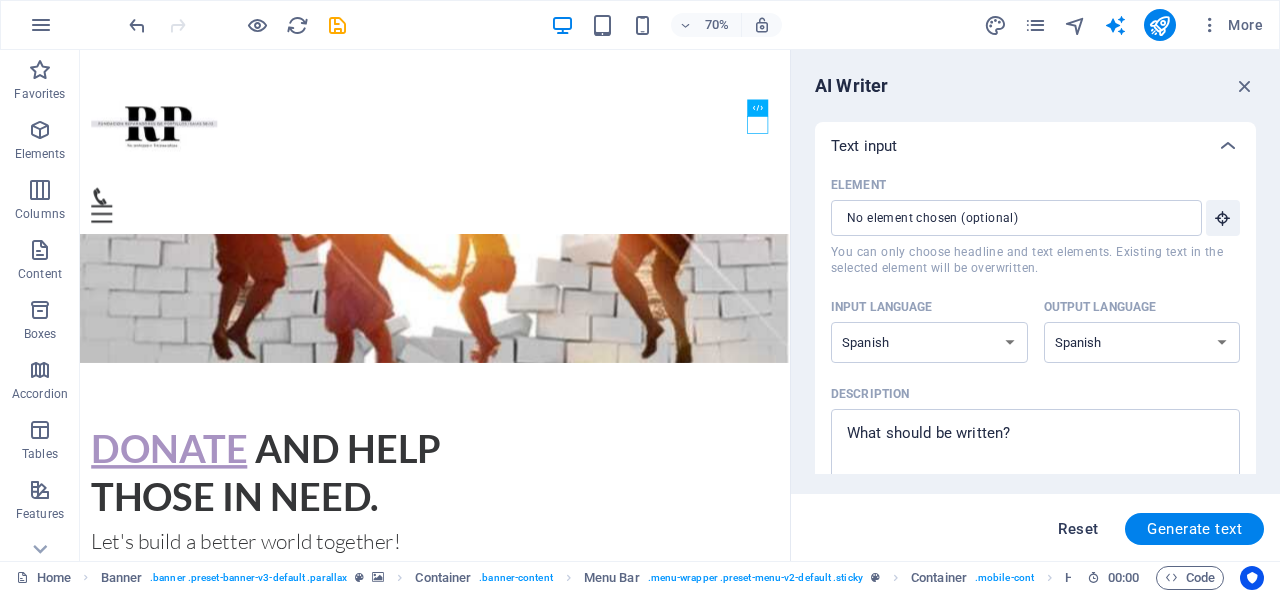 click on "Reset" at bounding box center (1078, 529) 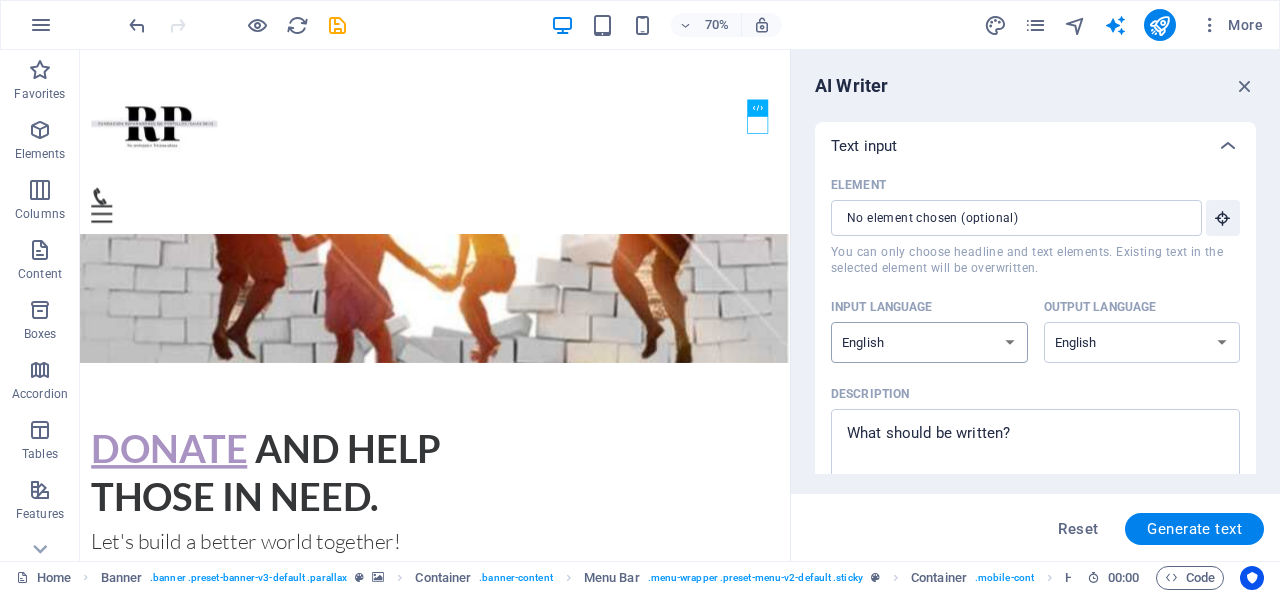 click on "Albanian Arabic Armenian Awadhi Azerbaijani Bashkir Basque Belarusian Bengali Bhojpuri Bosnian Brazilian Portuguese Bulgarian Cantonese (Yue) Catalan Chhattisgarhi Chinese Croatian Czech Danish Dogri Dutch English Estonian Faroese Finnish French Galician Georgian German Greek Gujarati Haryanvi Hindi Hungarian Indonesian Irish Italian Japanese Javanese Kannada Kashmiri Kazakh Konkani Korean Kyrgyz Latvian Lithuanian Macedonian Maithili Malay Maltese Mandarin Mandarin Chinese Marathi Marwari Min Nan Moldovan Mongolian Montenegrin Nepali Norwegian Oriya Pashto Persian (Farsi) Polish Portuguese Punjabi Rajasthani Romanian Russian Sanskrit Santali Serbian Sindhi Sinhala Slovak Slovene Slovenian Spanish Ukrainian Urdu Uzbek Vietnamese Welsh Wu" at bounding box center (929, 342) 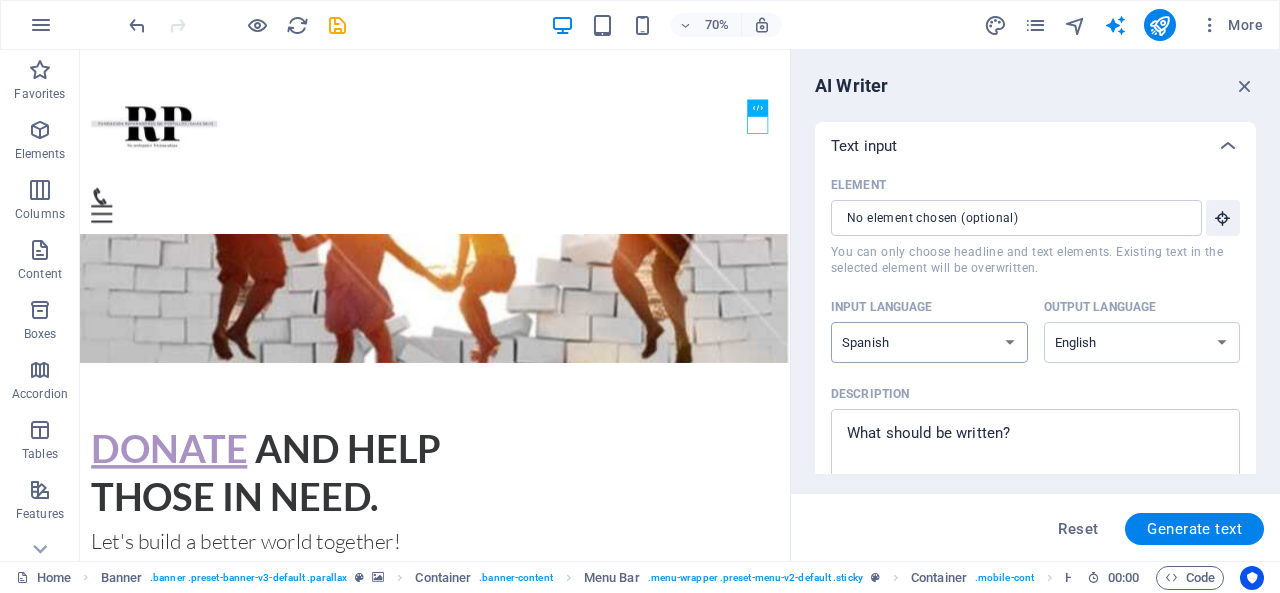 click on "Albanian Arabic Armenian Awadhi Azerbaijani Bashkir Basque Belarusian Bengali Bhojpuri Bosnian Brazilian Portuguese Bulgarian Cantonese (Yue) Catalan Chhattisgarhi Chinese Croatian Czech Danish Dogri Dutch English Estonian Faroese Finnish French Galician Georgian German Greek Gujarati Haryanvi Hindi Hungarian Indonesian Irish Italian Japanese Javanese Kannada Kashmiri Kazakh Konkani Korean Kyrgyz Latvian Lithuanian Macedonian Maithili Malay Maltese Mandarin Mandarin Chinese Marathi Marwari Min Nan Moldovan Mongolian Montenegrin Nepali Norwegian Oriya Pashto Persian (Farsi) Polish Portuguese Punjabi Rajasthani Romanian Russian Sanskrit Santali Serbian Sindhi Sinhala Slovak Slovene Slovenian Spanish Ukrainian Urdu Uzbek Vietnamese Welsh Wu" at bounding box center [929, 342] 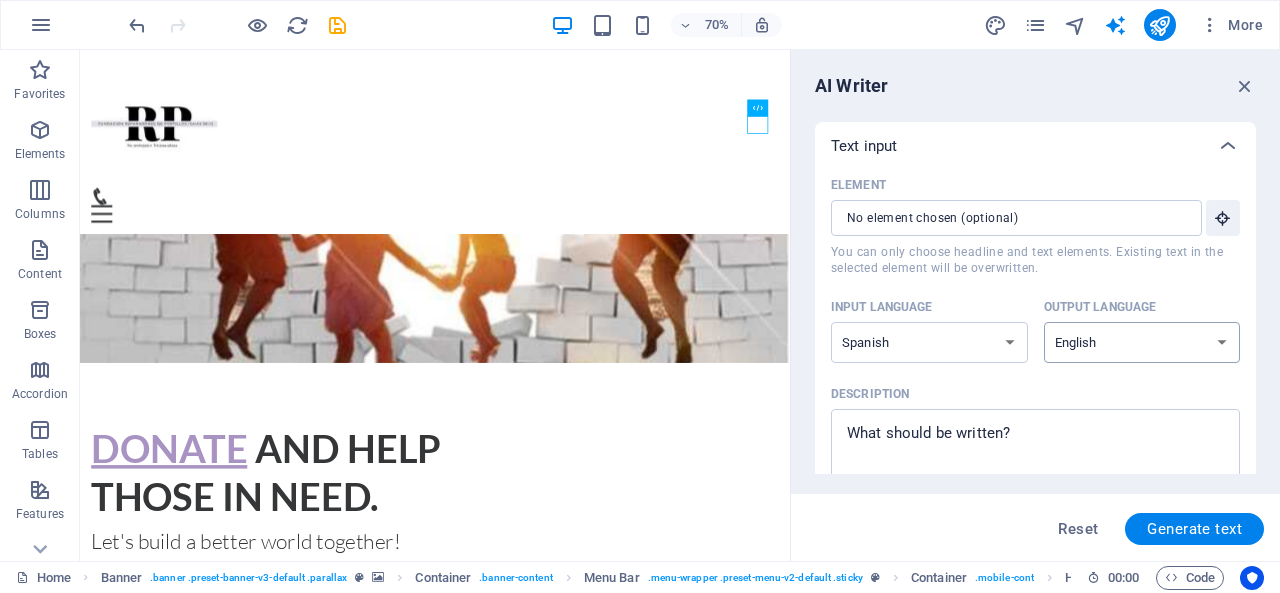 click on "Albanian Arabic Armenian Awadhi Azerbaijani Bashkir Basque Belarusian Bengali Bhojpuri Bosnian Brazilian Portuguese Bulgarian Cantonese (Yue) Catalan Chhattisgarhi Chinese Croatian Czech Danish Dogri Dutch English Estonian Faroese Finnish French Galician Georgian German Greek Gujarati Haryanvi Hindi Hungarian Indonesian Irish Italian Japanese Javanese Kannada Kashmiri Kazakh Konkani Korean Kyrgyz Latvian Lithuanian Macedonian Maithili Malay Maltese Mandarin Mandarin Chinese Marathi Marwari Min Nan Moldovan Mongolian Montenegrin Nepali Norwegian Oriya Pashto Persian (Farsi) Polish Portuguese Punjabi Rajasthani Romanian Russian Sanskrit Santali Serbian Sindhi Sinhala Slovak Slovene Slovenian Spanish Ukrainian Urdu Uzbek Vietnamese Welsh Wu" at bounding box center [1142, 342] 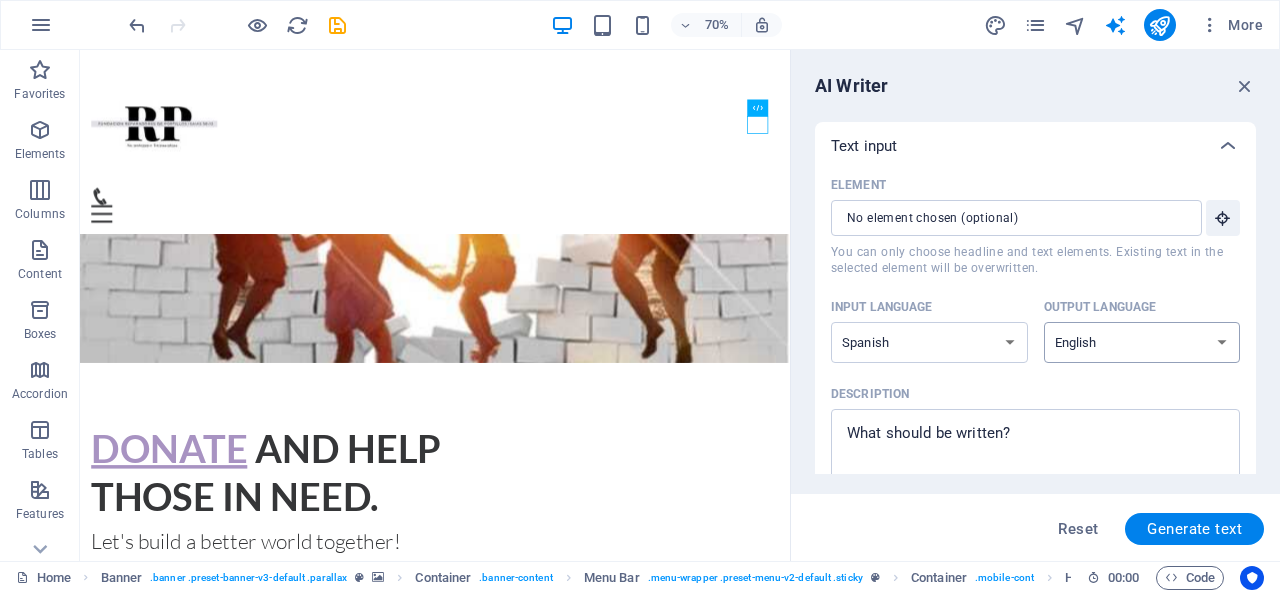 select on "Spanish" 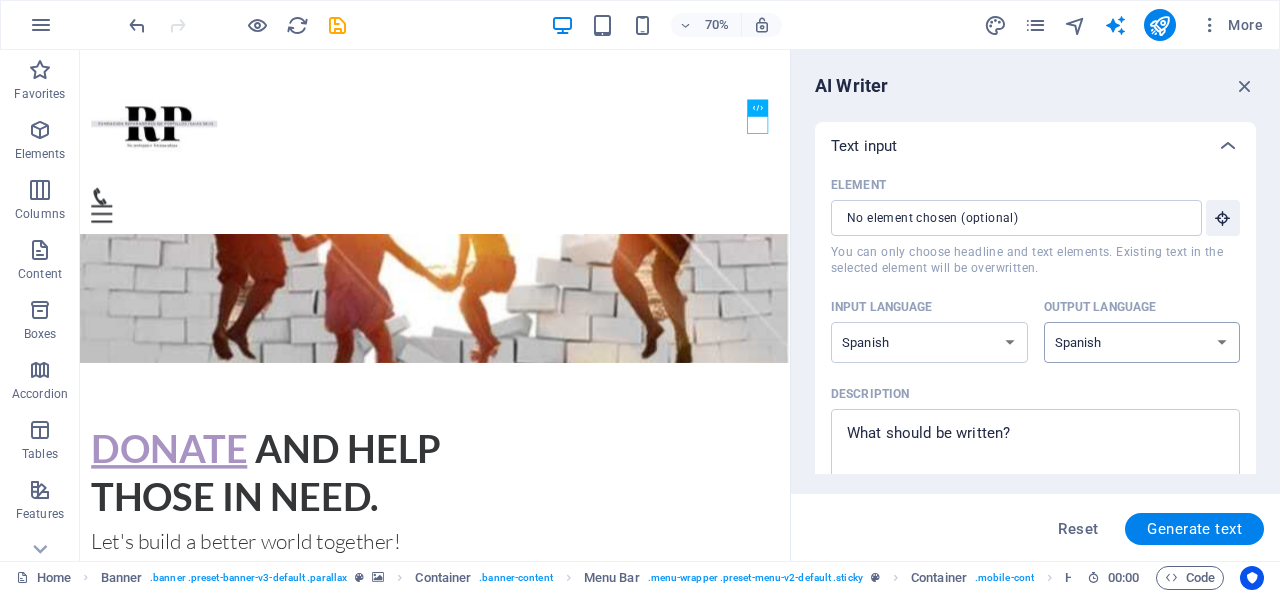 click on "Albanian Arabic Armenian Awadhi Azerbaijani Bashkir Basque Belarusian Bengali Bhojpuri Bosnian Brazilian Portuguese Bulgarian Cantonese (Yue) Catalan Chhattisgarhi Chinese Croatian Czech Danish Dogri Dutch English Estonian Faroese Finnish French Galician Georgian German Greek Gujarati Haryanvi Hindi Hungarian Indonesian Irish Italian Japanese Javanese Kannada Kashmiri Kazakh Konkani Korean Kyrgyz Latvian Lithuanian Macedonian Maithili Malay Maltese Mandarin Mandarin Chinese Marathi Marwari Min Nan Moldovan Mongolian Montenegrin Nepali Norwegian Oriya Pashto Persian (Farsi) Polish Portuguese Punjabi Rajasthani Romanian Russian Sanskrit Santali Serbian Sindhi Sinhala Slovak Slovene Slovenian Spanish Ukrainian Urdu Uzbek Vietnamese Welsh Wu" at bounding box center (1142, 342) 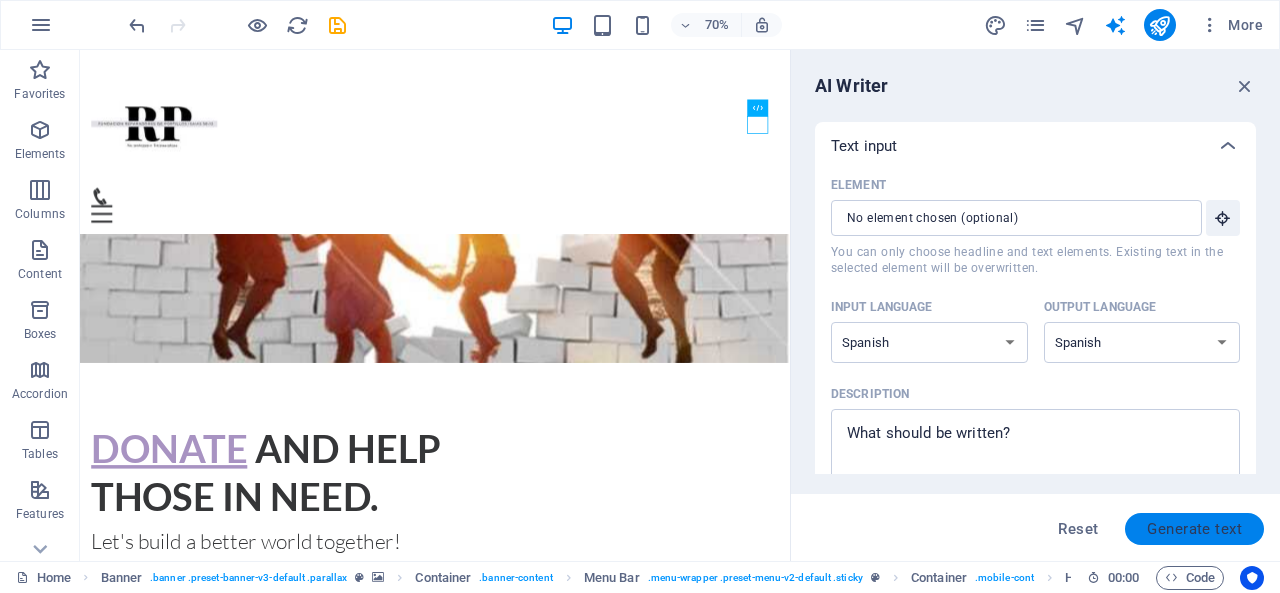 click on "Generate text" at bounding box center [1194, 529] 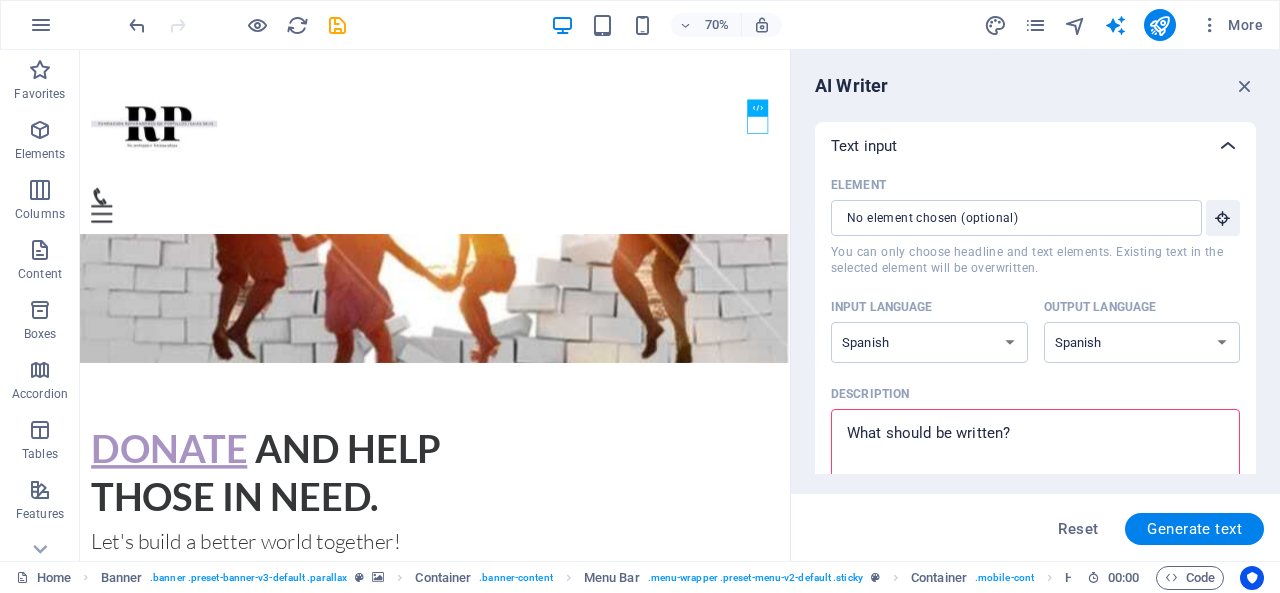 click at bounding box center (1228, 146) 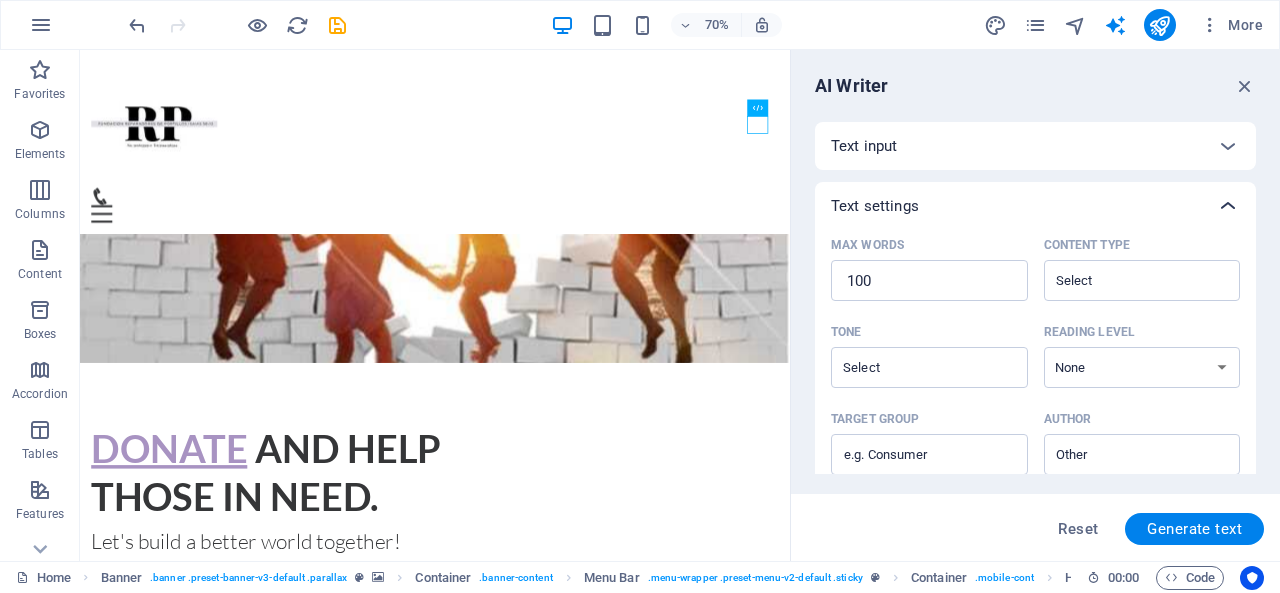 click at bounding box center [1228, 206] 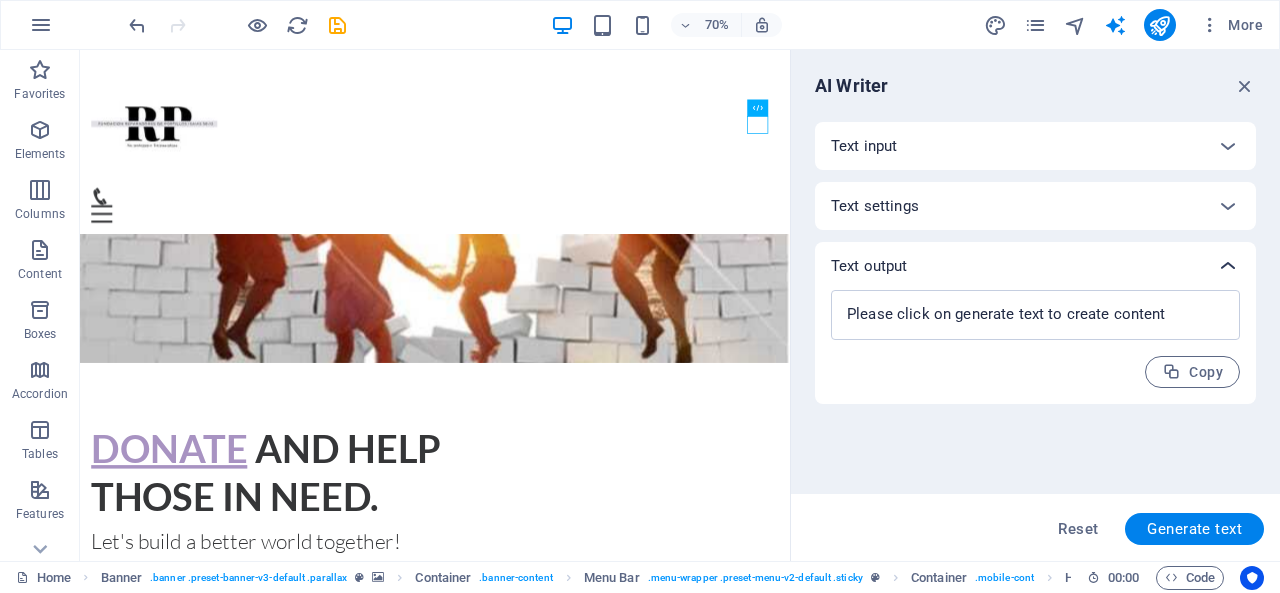 click at bounding box center [1228, 266] 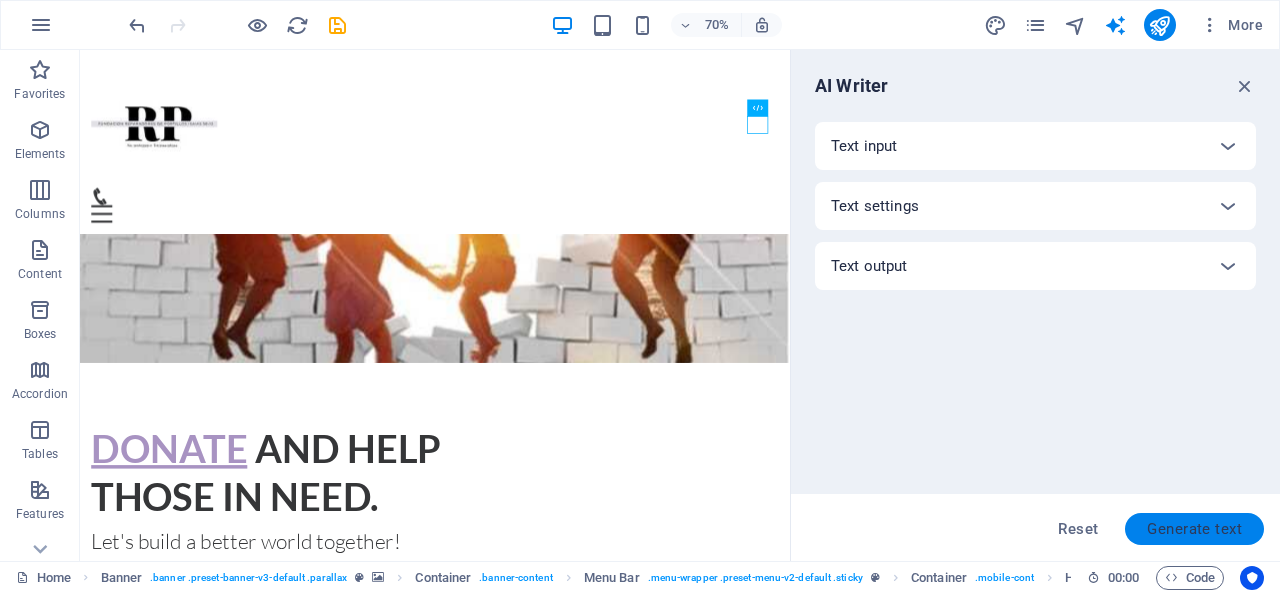click on "Generate text" at bounding box center (1194, 529) 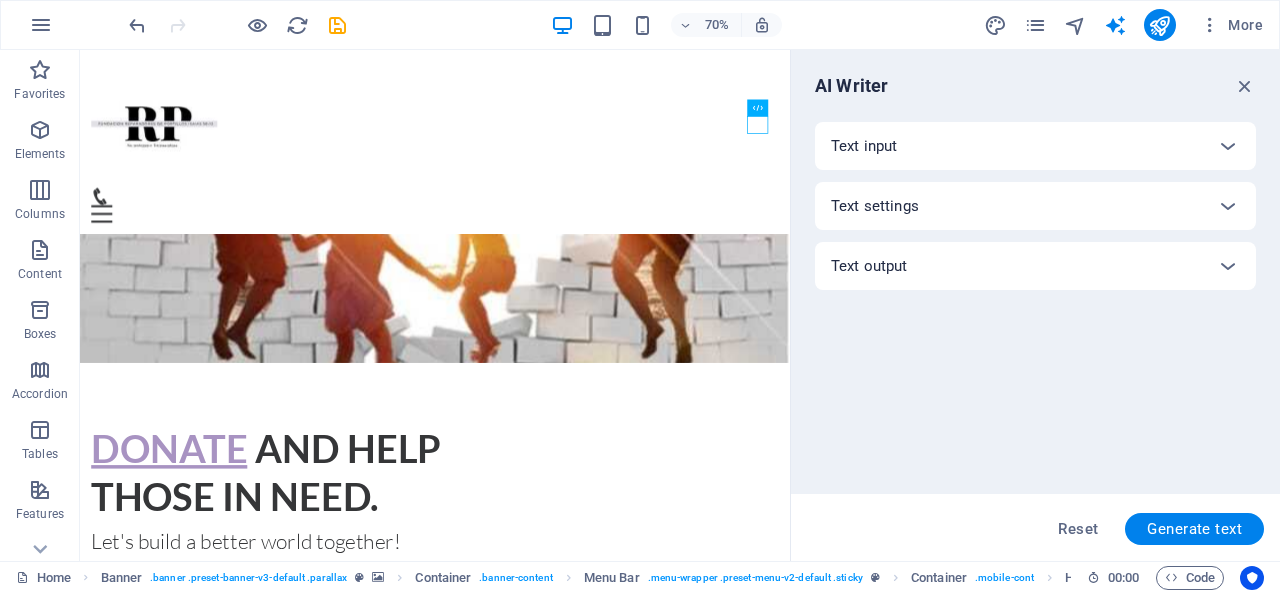 click on "AI Writer Text input Element ​ You can only choose headline and text elements. Existing text in the selected element will be overwritten. Input language Albanian Arabic Armenian Awadhi Azerbaijani Bashkir Basque Belarusian Bengali Bhojpuri Bosnian Brazilian Portuguese Bulgarian Cantonese (Yue) Catalan Chhattisgarhi Chinese Croatian Czech Danish Dogri Dutch English Estonian Faroese Finnish French Galician Georgian German Greek Gujarati Haryanvi Hindi Hungarian Indonesian Irish Italian Japanese Javanese Kannada Kashmiri Kazakh Konkani Korean Kyrgyz Latvian Lithuanian Macedonian Maithili Malay Maltese Mandarin Mandarin Chinese Marathi Marwari Min Nan Moldovan Mongolian Montenegrin Nepali Norwegian Oriya Pashto Persian (Farsi) Polish Portuguese Punjabi Rajasthani Romanian Russian Sanskrit Santali Serbian Sindhi Sinhala Slovak Slovene Slovenian Spanish Ukrainian Urdu Uzbek Vietnamese Welsh Wu Output language Albanian Arabic Armenian Awadhi Azerbaijani Bashkir Basque Belarusian Bengali Bhojpuri Bosnian Bulgarian" at bounding box center (1035, 305) 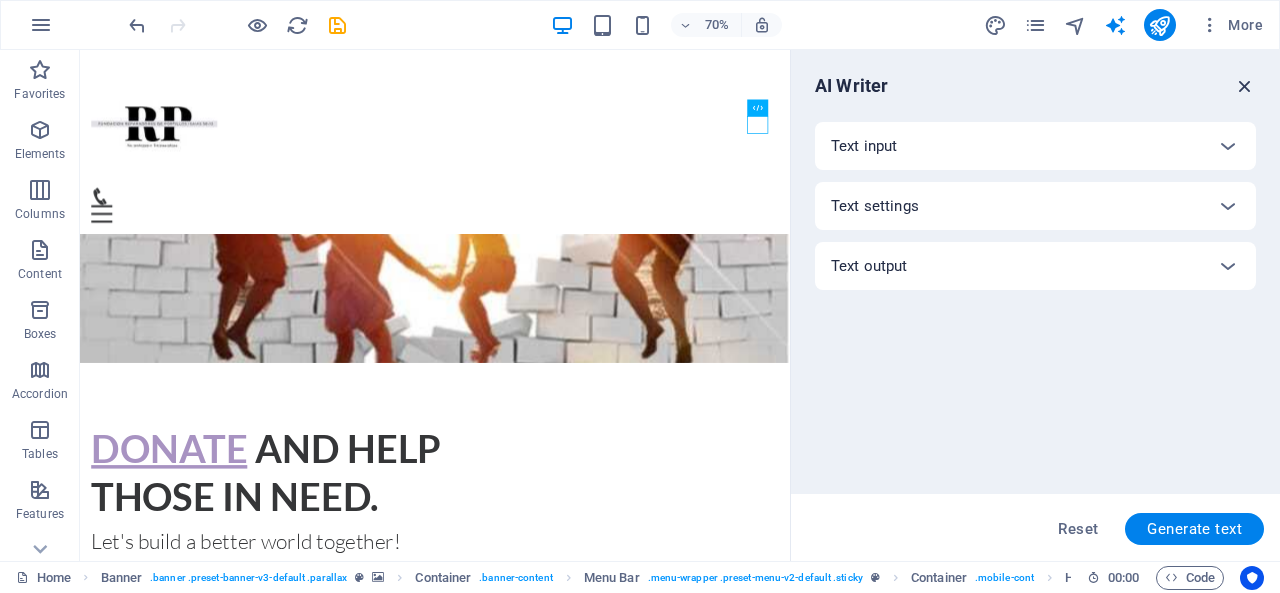 click at bounding box center [1245, 86] 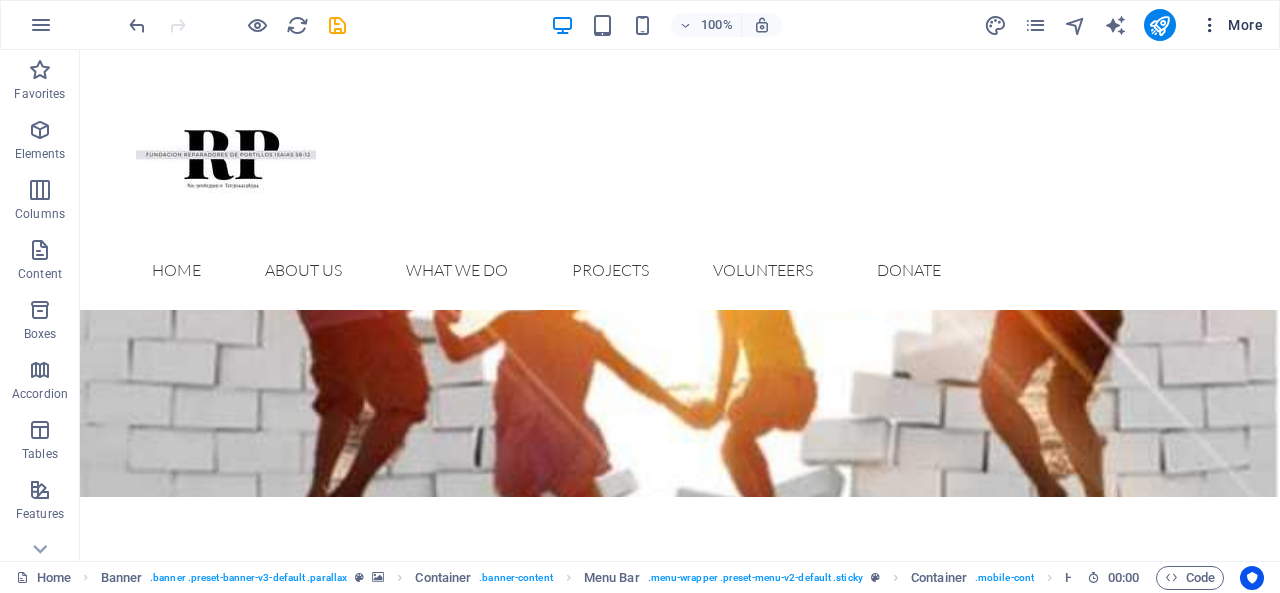 click on "More" at bounding box center [1231, 25] 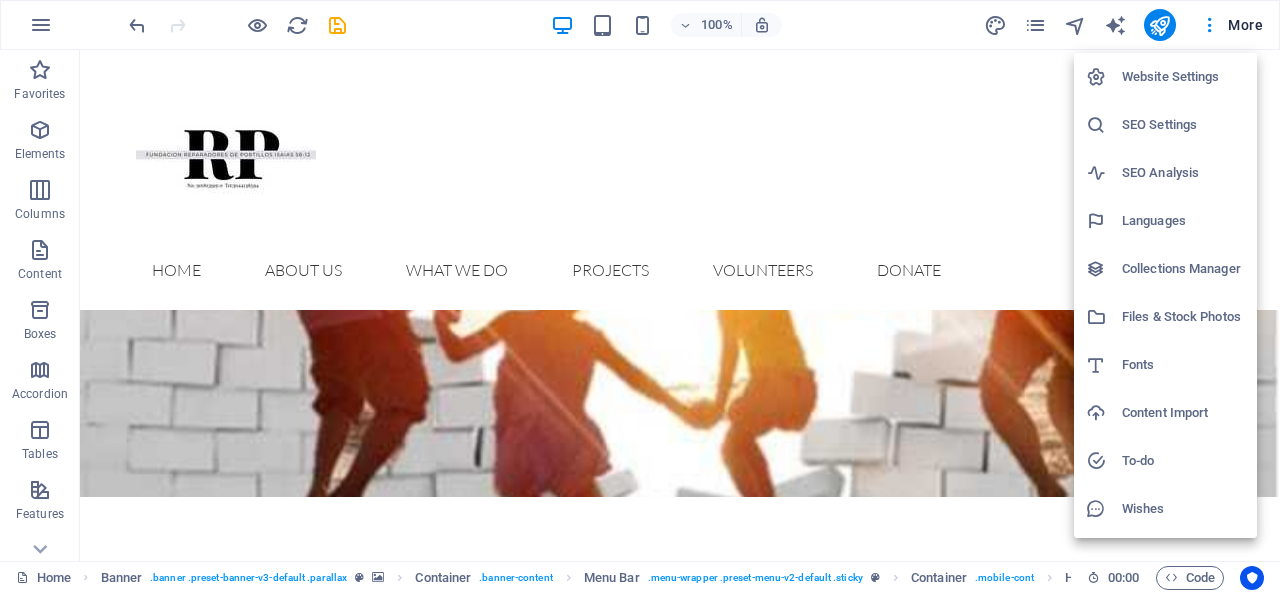 click on "Website Settings" at bounding box center (1183, 77) 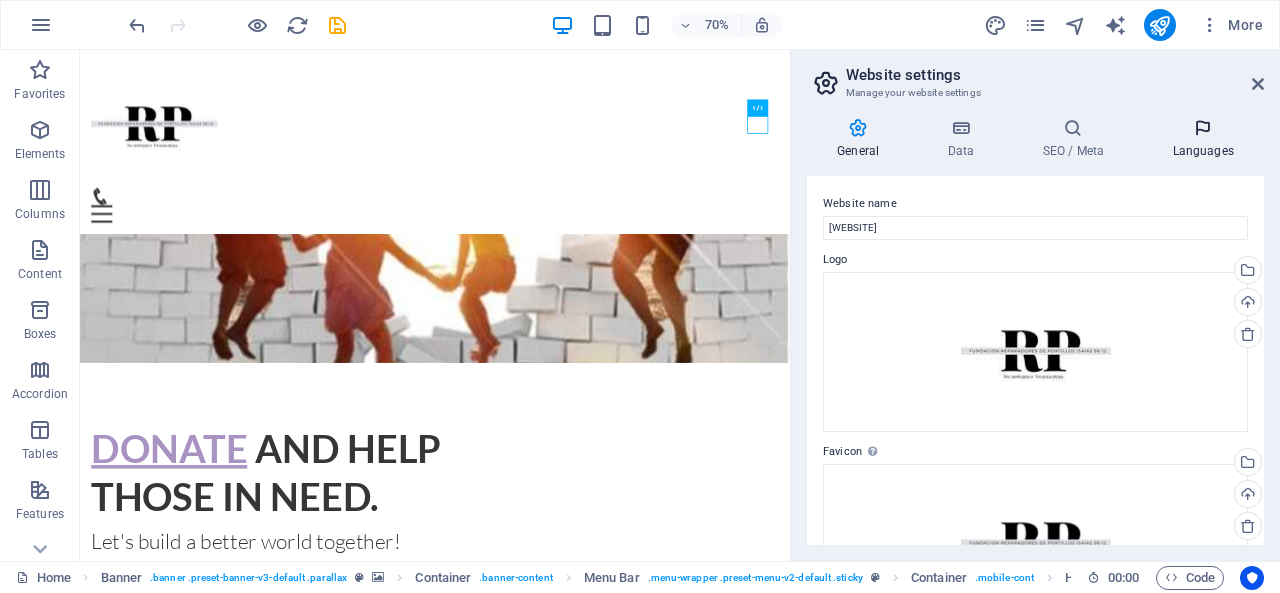 click on "Languages" at bounding box center [1203, 139] 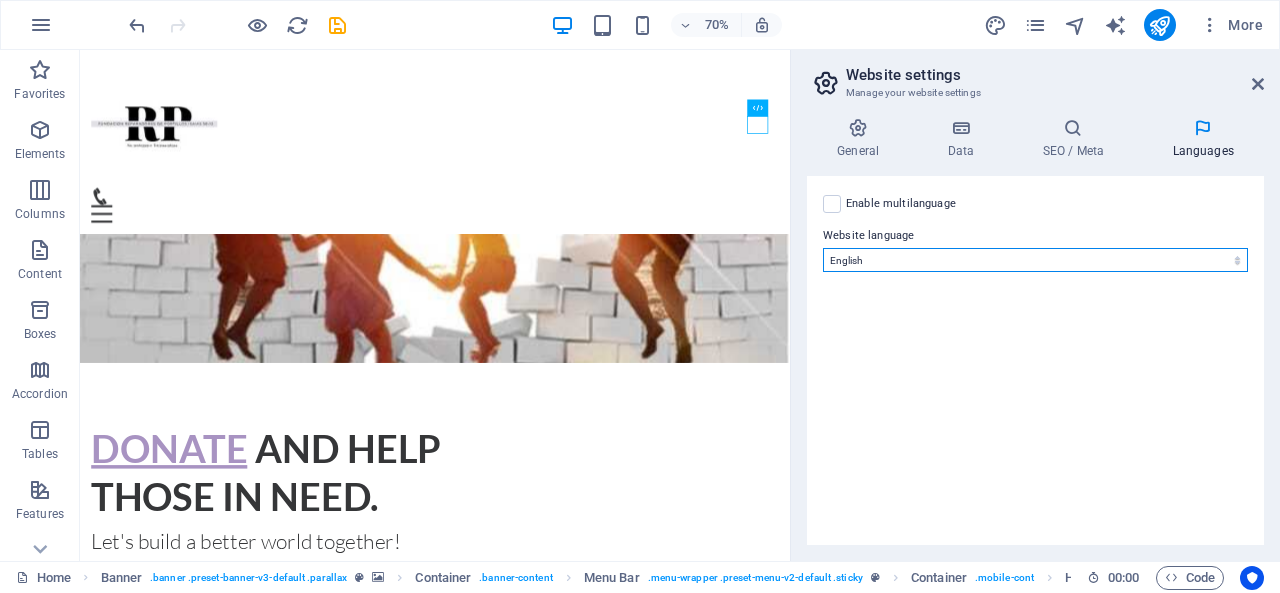 click on "Abkhazian Afar Afrikaans Akan Albanian Amharic Arabic Aragonese Armenian Assamese Avaric Avestan Aymara Azerbaijani Bambara Bashkir Basque Belarusian Bengali Bihari languages Bislama Bokmål Bosnian Breton Bulgarian Burmese Catalan Central Khmer Chamorro Chechen Chinese Church Slavic Chuvash Cornish Corsican Cree Croatian Czech Danish Dutch Dzongkha English Esperanto Estonian Ewe Faroese Farsi (Persian) Fijian Finnish French Fulah Gaelic Galician Ganda Georgian German Greek Greenlandic Guaraní Gujarati Haitian Creole Hausa Hebrew Herero Hindi Hiri Motu Hungarian Icelandic Ido Igbo Indonesian Interlingua Interlingue Inuktitut Inupiaq Irish Italian Japanese Javanese Kannada Kanuri Kashmiri Kazakh Kikuyu Kinyarwanda Komi Kongo Korean Kurdish Kwanyama Kyrgyz Lao Latin Latvian Limburgish Lingala Lithuanian Luba-Katanga Luxembourgish Macedonian Malagasy Malay Malayalam Maldivian Maltese Manx Maori Marathi Marshallese Mongolian Nauru Navajo Ndonga Nepali North Ndebele Northern Sami Norwegian Norwegian Nynorsk Nuosu" at bounding box center (1035, 260) 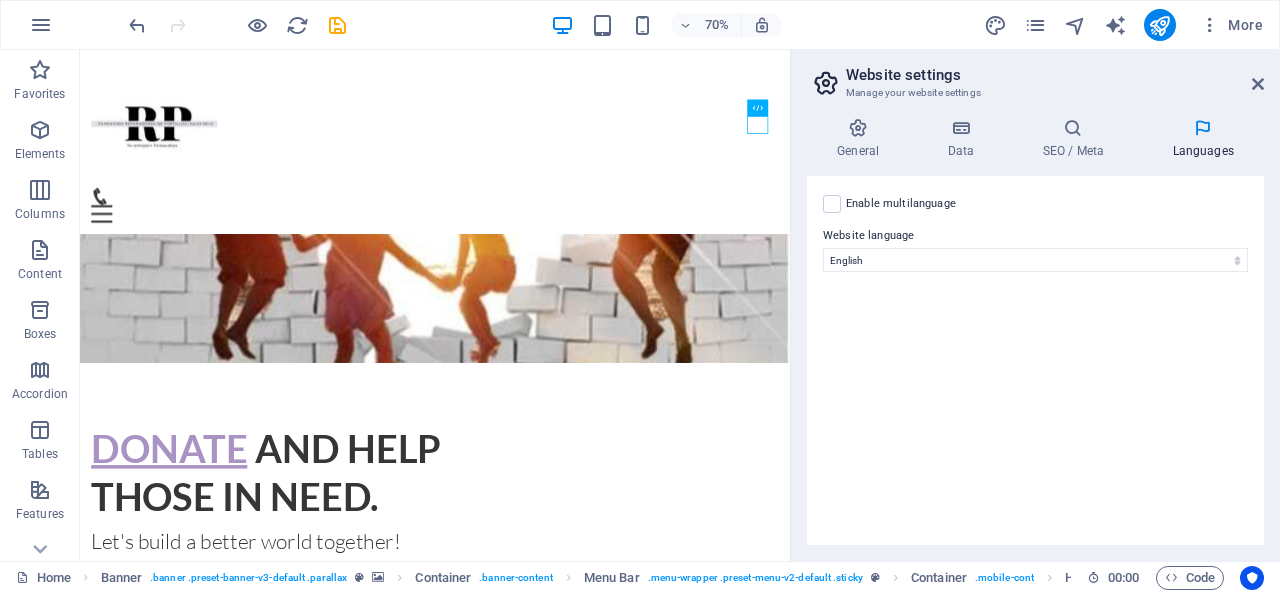 click on "Languages" at bounding box center [1203, 139] 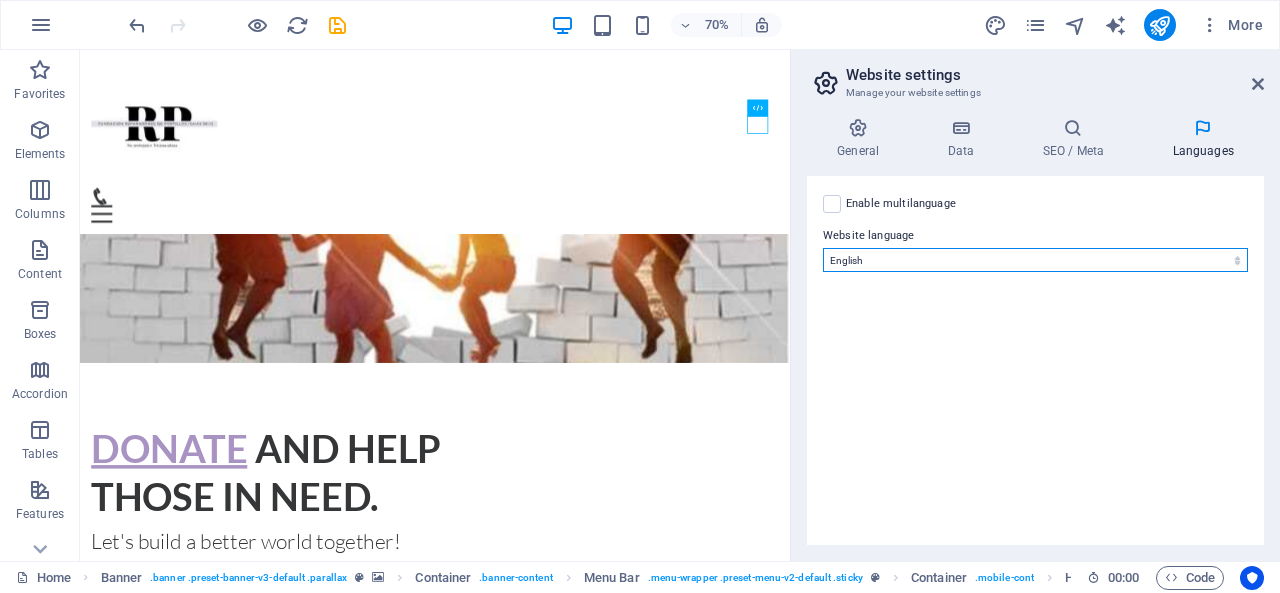 click on "Abkhazian Afar Afrikaans Akan Albanian Amharic Arabic Aragonese Armenian Assamese Avaric Avestan Aymara Azerbaijani Bambara Bashkir Basque Belarusian Bengali Bihari languages Bislama Bokmål Bosnian Breton Bulgarian Burmese Catalan Central Khmer Chamorro Chechen Chinese Church Slavic Chuvash Cornish Corsican Cree Croatian Czech Danish Dutch Dzongkha English Esperanto Estonian Ewe Faroese Farsi (Persian) Fijian Finnish French Fulah Gaelic Galician Ganda Georgian German Greek Greenlandic Guaraní Gujarati Haitian Creole Hausa Hebrew Herero Hindi Hiri Motu Hungarian Icelandic Ido Igbo Indonesian Interlingua Interlingue Inuktitut Inupiaq Irish Italian Japanese Javanese Kannada Kanuri Kashmiri Kazakh Kikuyu Kinyarwanda Komi Kongo Korean Kurdish Kwanyama Kyrgyz Lao Latin Latvian Limburgish Lingala Lithuanian Luba-Katanga Luxembourgish Macedonian Malagasy Malay Malayalam Maldivian Maltese Manx Maori Marathi Marshallese Mongolian Nauru Navajo Ndonga Nepali North Ndebele Northern Sami Norwegian Norwegian Nynorsk Nuosu" at bounding box center [1035, 260] 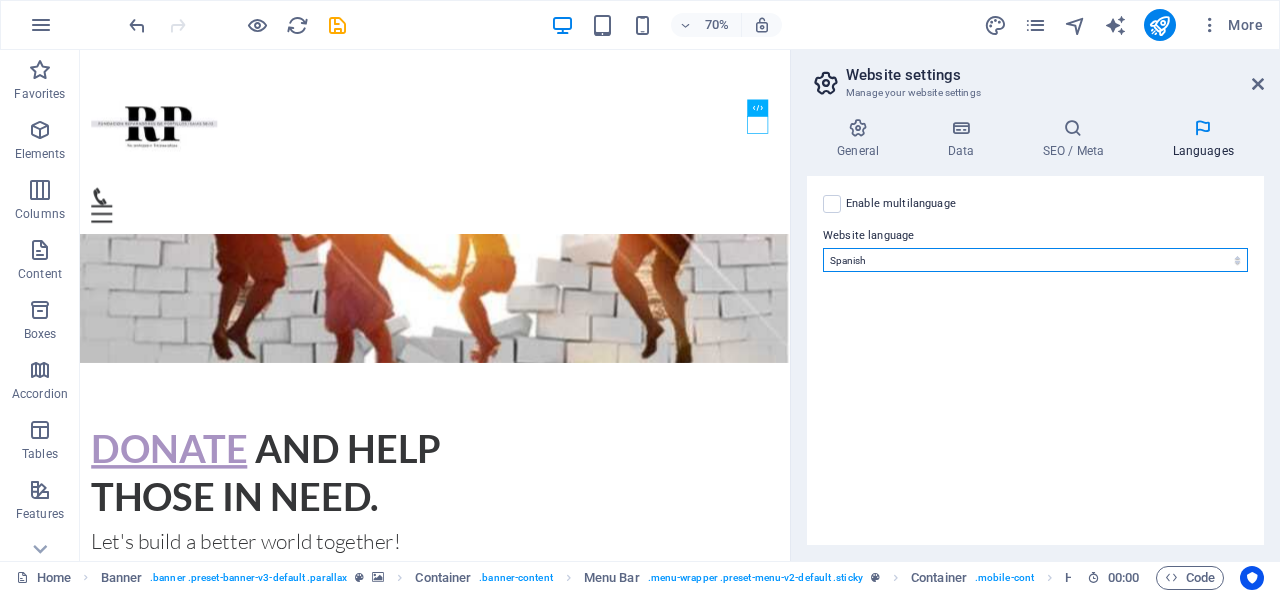 click on "Abkhazian Afar Afrikaans Akan Albanian Amharic Arabic Aragonese Armenian Assamese Avaric Avestan Aymara Azerbaijani Bambara Bashkir Basque Belarusian Bengali Bihari languages Bislama Bokmål Bosnian Breton Bulgarian Burmese Catalan Central Khmer Chamorro Chechen Chinese Church Slavic Chuvash Cornish Corsican Cree Croatian Czech Danish Dutch Dzongkha English Esperanto Estonian Ewe Faroese Farsi (Persian) Fijian Finnish French Fulah Gaelic Galician Ganda Georgian German Greek Greenlandic Guaraní Gujarati Haitian Creole Hausa Hebrew Herero Hindi Hiri Motu Hungarian Icelandic Ido Igbo Indonesian Interlingua Interlingue Inuktitut Inupiaq Irish Italian Japanese Javanese Kannada Kanuri Kashmiri Kazakh Kikuyu Kinyarwanda Komi Kongo Korean Kurdish Kwanyama Kyrgyz Lao Latin Latvian Limburgish Lingala Lithuanian Luba-Katanga Luxembourgish Macedonian Malagasy Malay Malayalam Maldivian Maltese Manx Maori Marathi Marshallese Mongolian Nauru Navajo Ndonga Nepali North Ndebele Northern Sami Norwegian Norwegian Nynorsk Nuosu" at bounding box center (1035, 260) 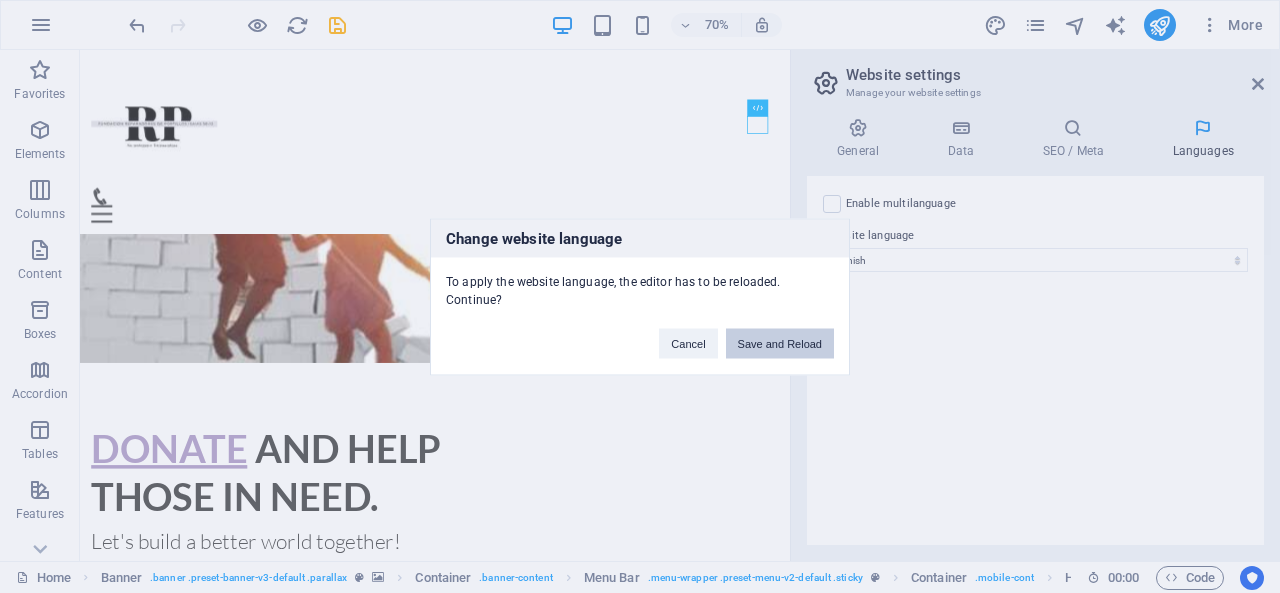 click on "Save and Reload" at bounding box center (780, 343) 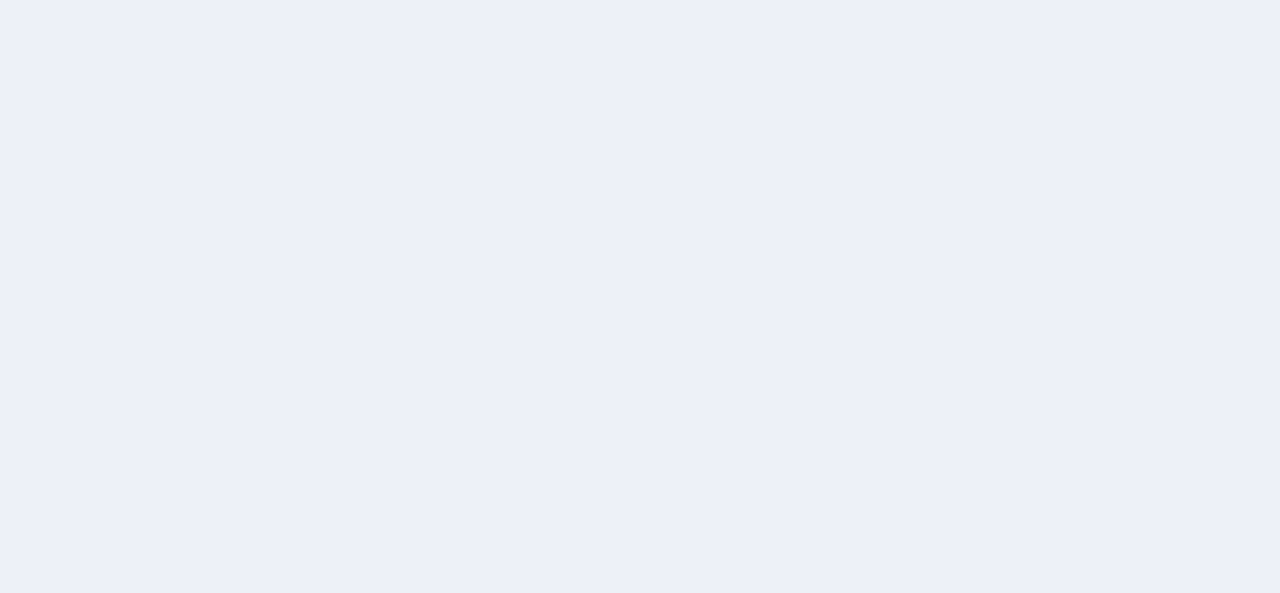 scroll, scrollTop: 0, scrollLeft: 0, axis: both 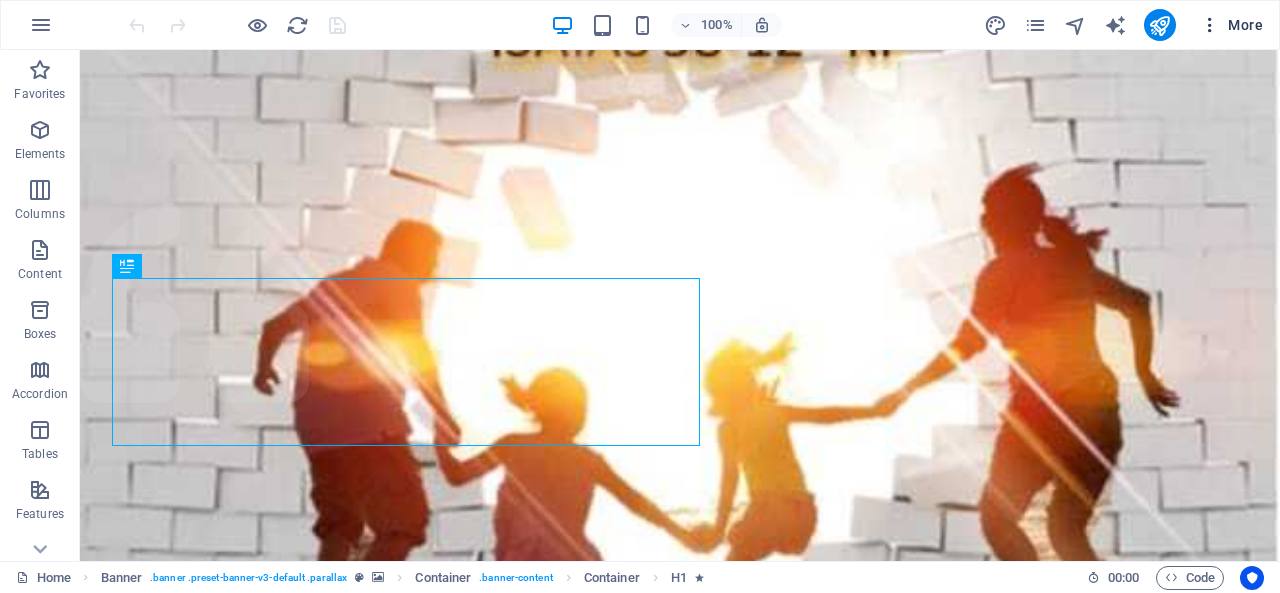 click on "More" at bounding box center (1231, 25) 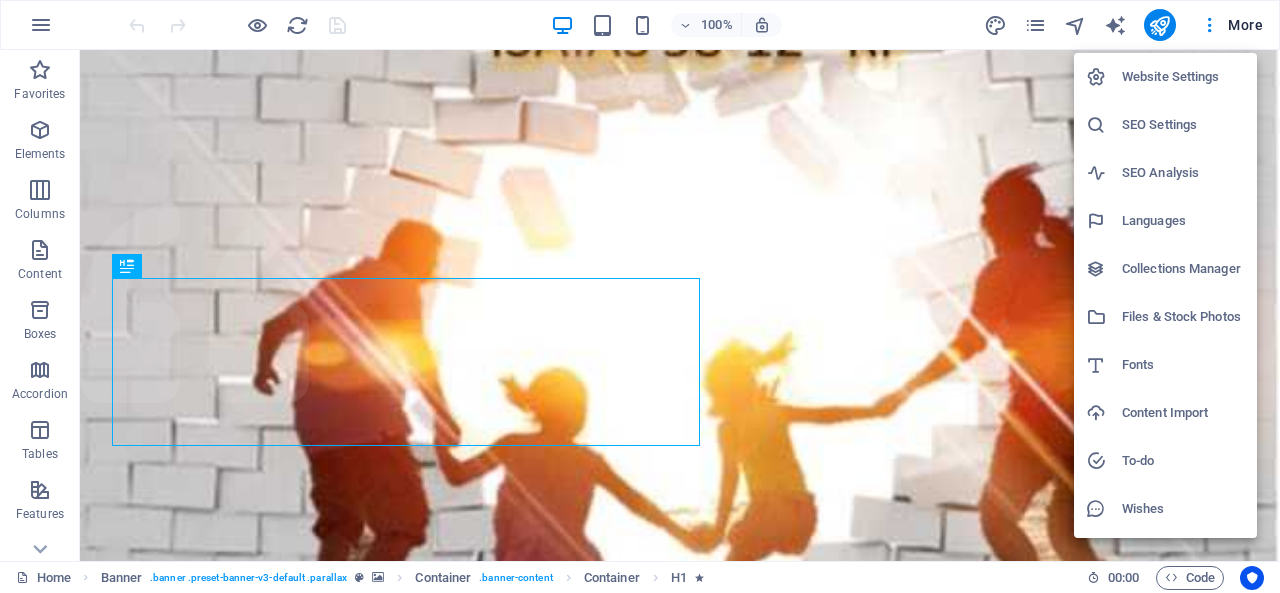 click on "Website Settings" at bounding box center [1183, 77] 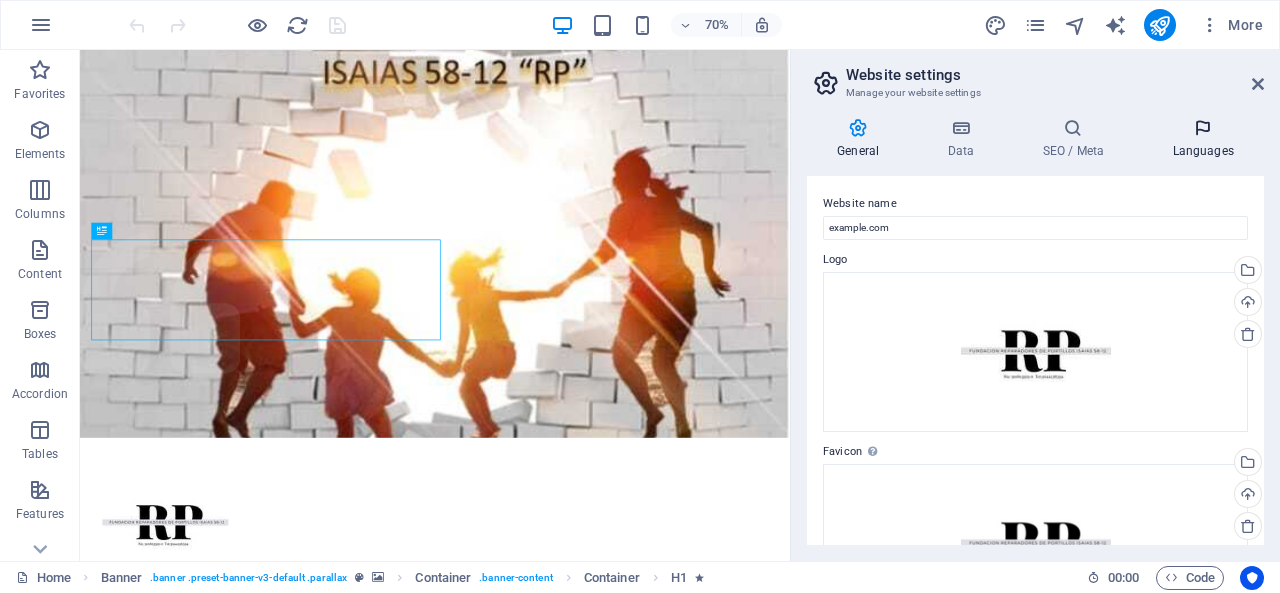 click on "Languages" at bounding box center (1203, 139) 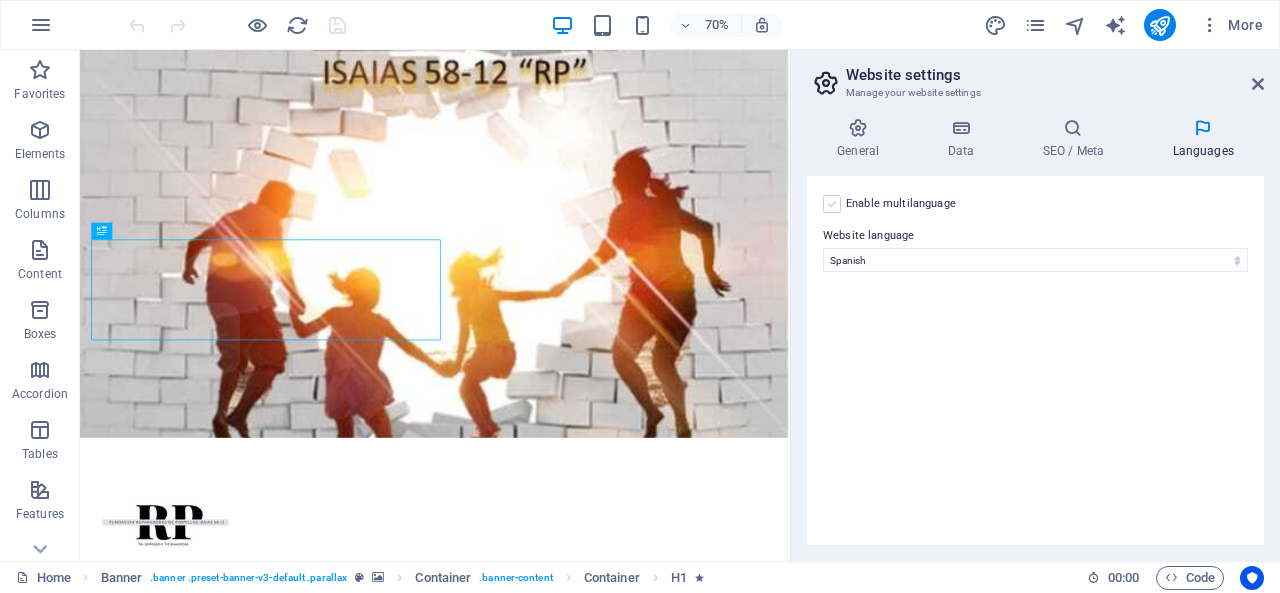 click at bounding box center (832, 204) 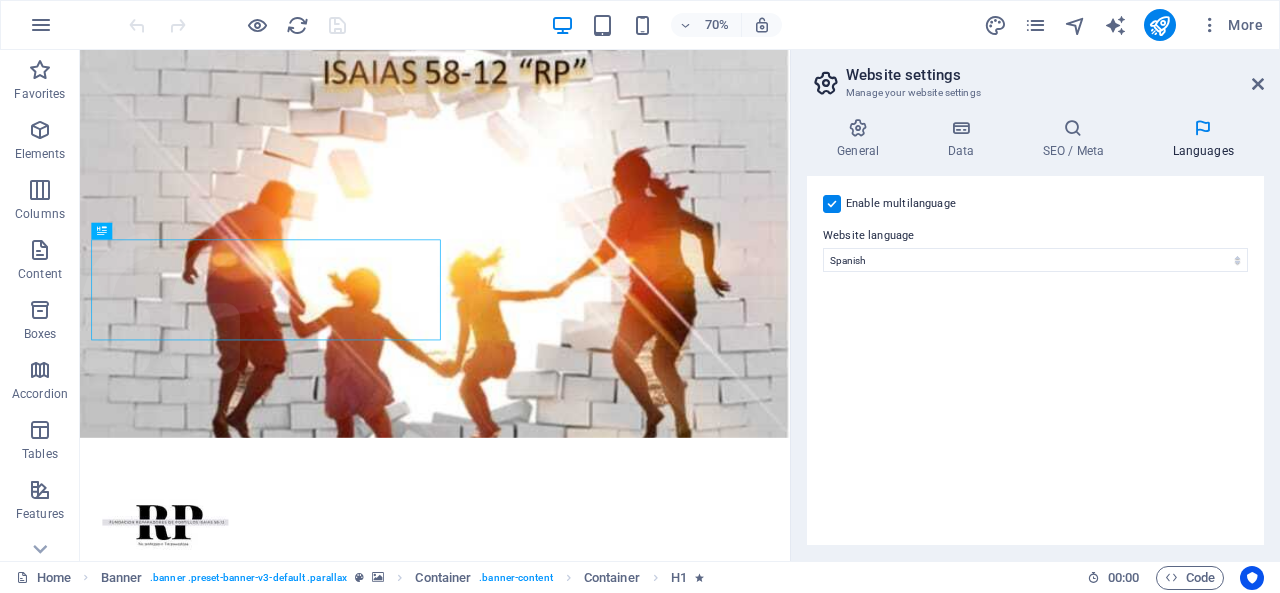 select 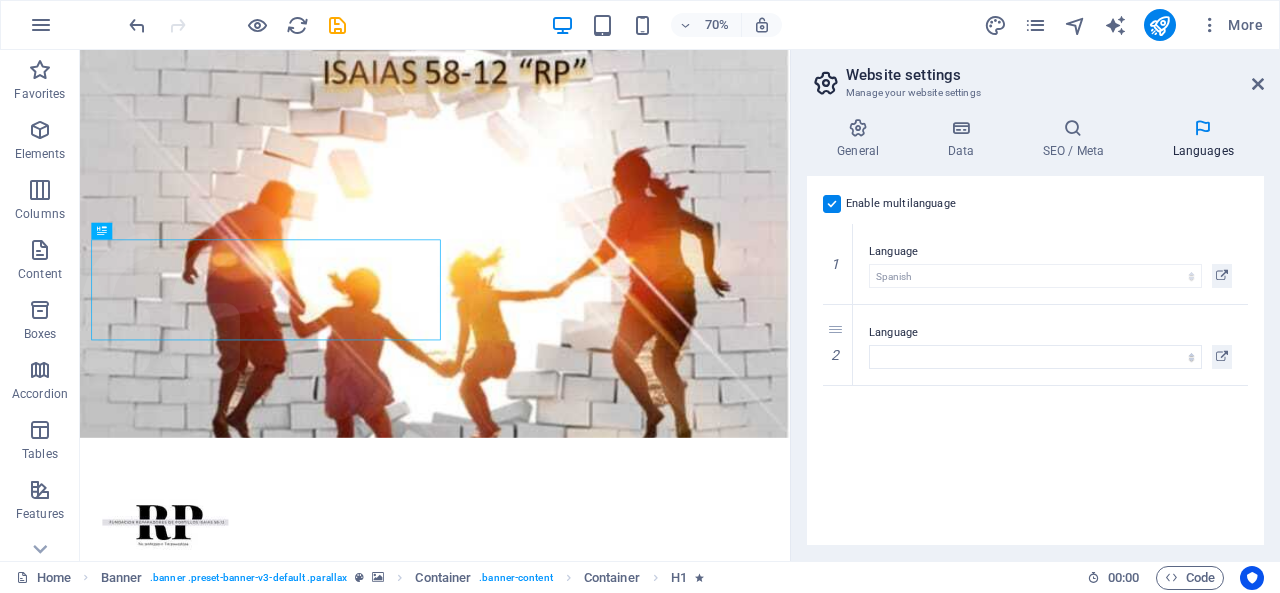 click on "Enable multilanguage To disable multilanguage delete all languages until only one language remains. Website language Abkhazian Afar Afrikaans Akan Albanian Amharic Arabic Aragonese Armenian Assamese Avaric Avestan Aymara Azerbaijani Bambara Bashkir Basque Belarusian Bengali Bihari languages Bislama Bokmål Bosnian Breton Bulgarian Burmese Catalan Central Khmer Chamorro Chechen Chinese Church Slavic Chuvash Cornish Corsican Cree Croatian Czech Danish Dutch Dzongkha English Esperanto Estonian Ewe Faroese Farsi (Persian) Fijian Finnish French Fulah Gaelic Galician Ganda Georgian German Greek Greenlandic Guaraní Gujarati Haitian Creole Hausa Hebrew Herero Hindi Hiri Motu Hungarian Icelandic Ido Igbo Indonesian Interlingua Interlingue Inuktitut Inupiaq Irish Italian Japanese Javanese Kannada Kanuri Kashmiri Kazakh Kikuyu Kinyarwanda Komi Kongo Korean Kurdish Kwanyama Kyrgyz Lao Latin Latvian Limburgish Lingala Lithuanian Luba-Katanga Luxembourgish Macedonian Malagasy Malay Malayalam Maldivian Maltese Manx Maori 1" at bounding box center (1035, 360) 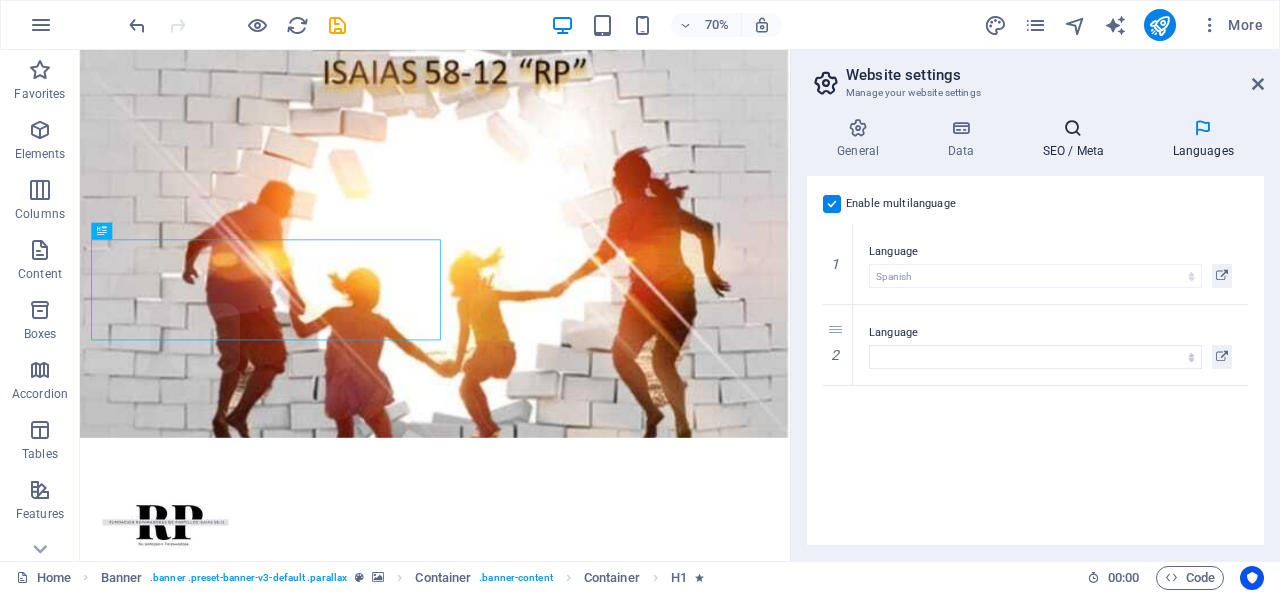 click at bounding box center (1073, 128) 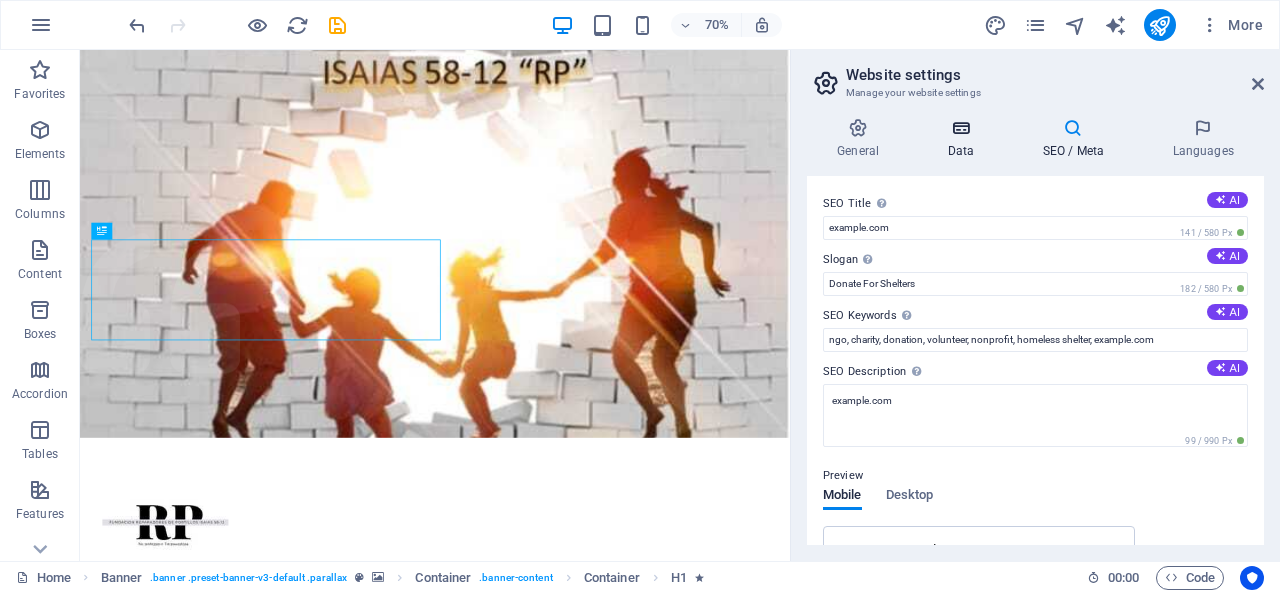 click on "Data" at bounding box center [964, 139] 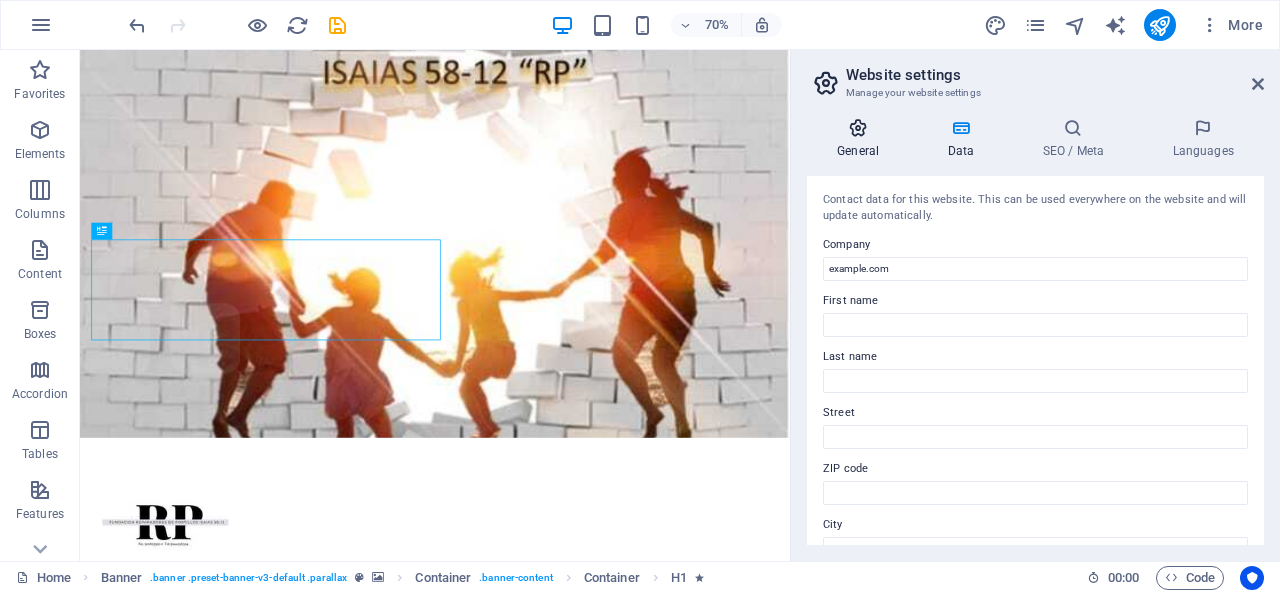 click on "General" at bounding box center (862, 139) 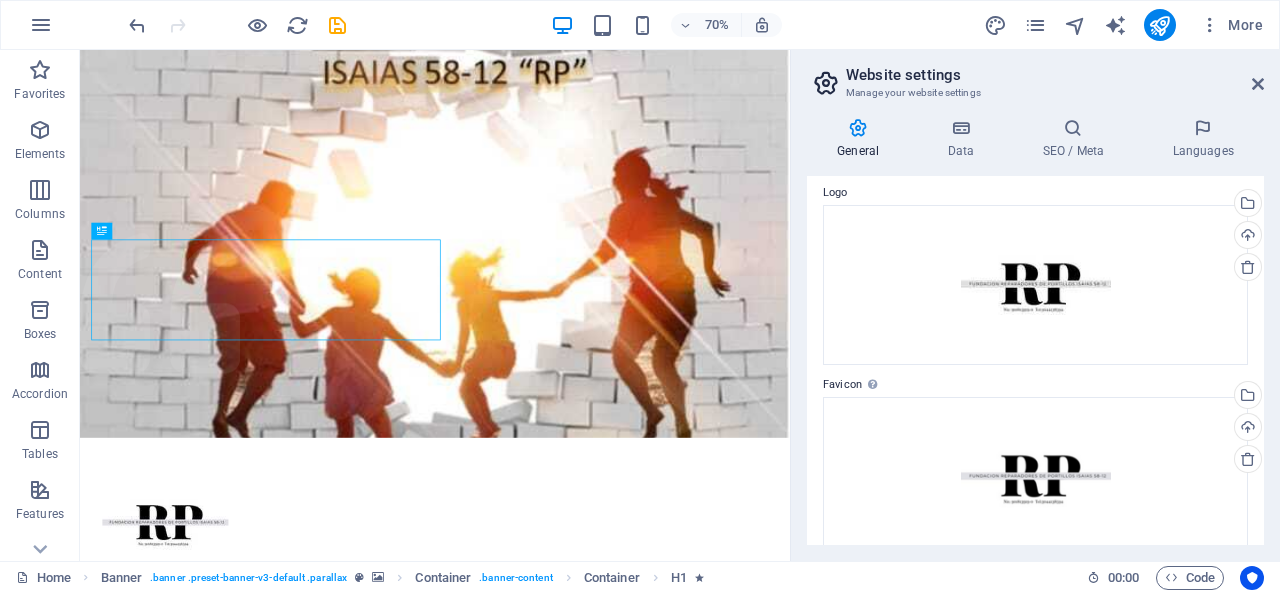 scroll, scrollTop: 100, scrollLeft: 0, axis: vertical 